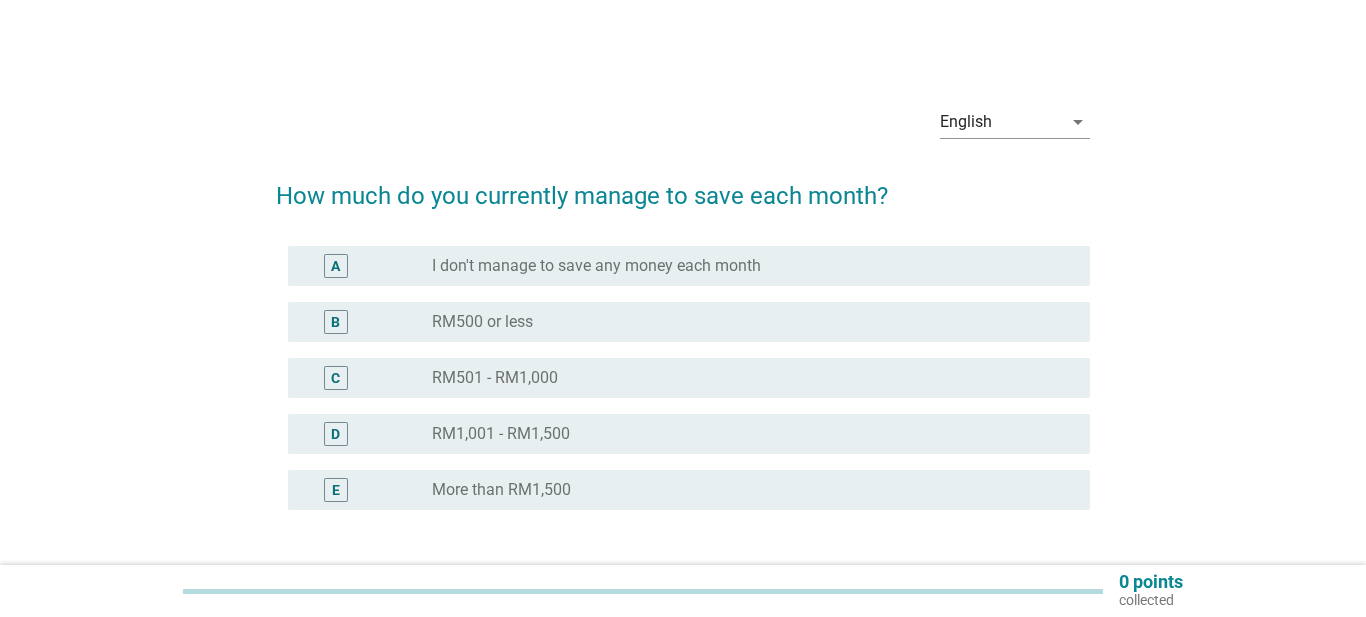 scroll, scrollTop: 0, scrollLeft: 0, axis: both 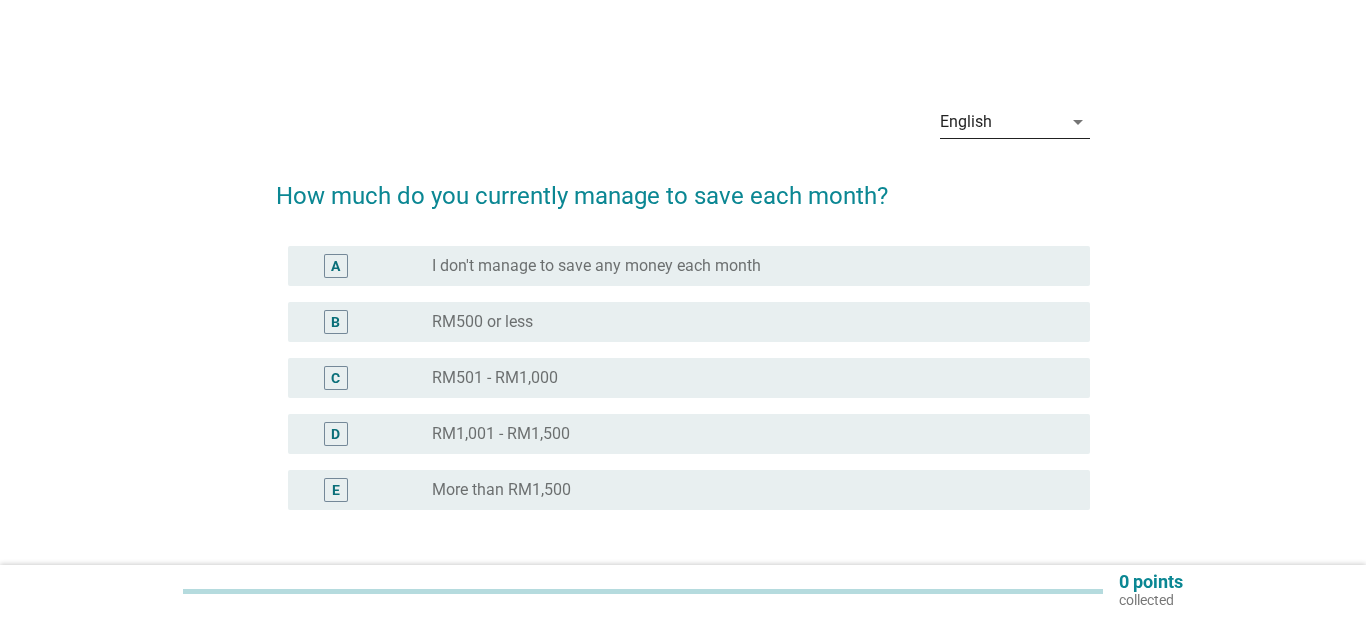 click on "arrow_drop_down" at bounding box center [1078, 122] 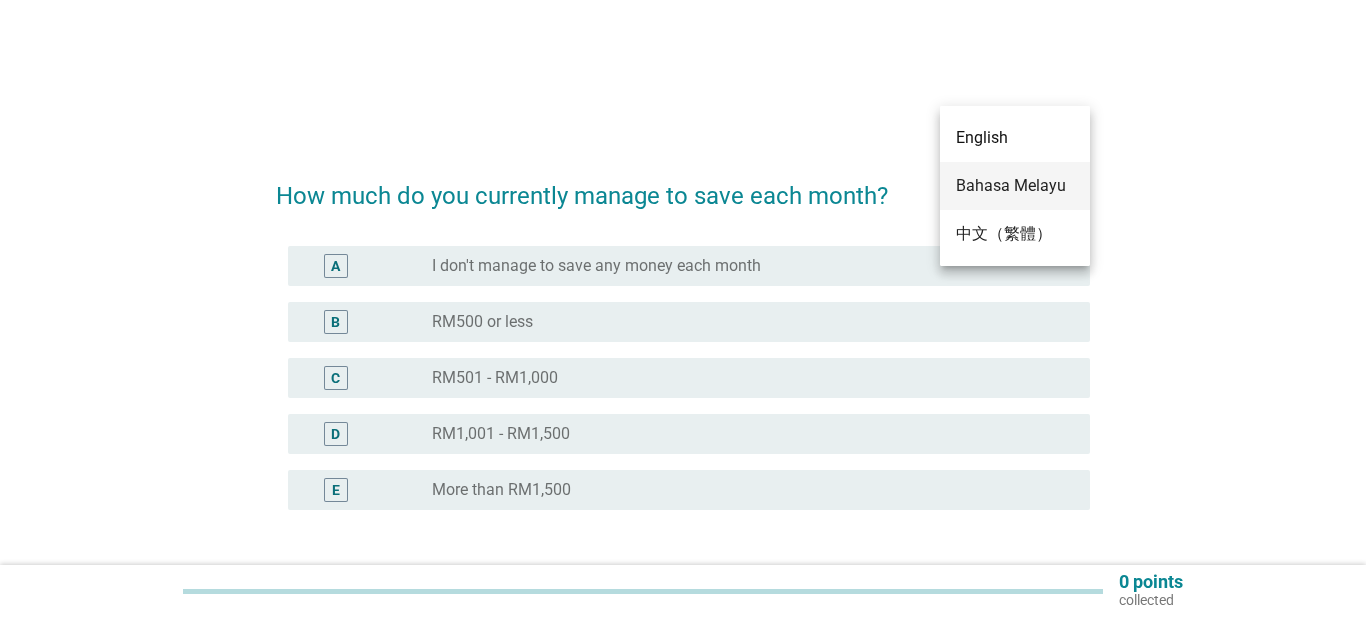 click on "Bahasa Melayu" at bounding box center (1015, 186) 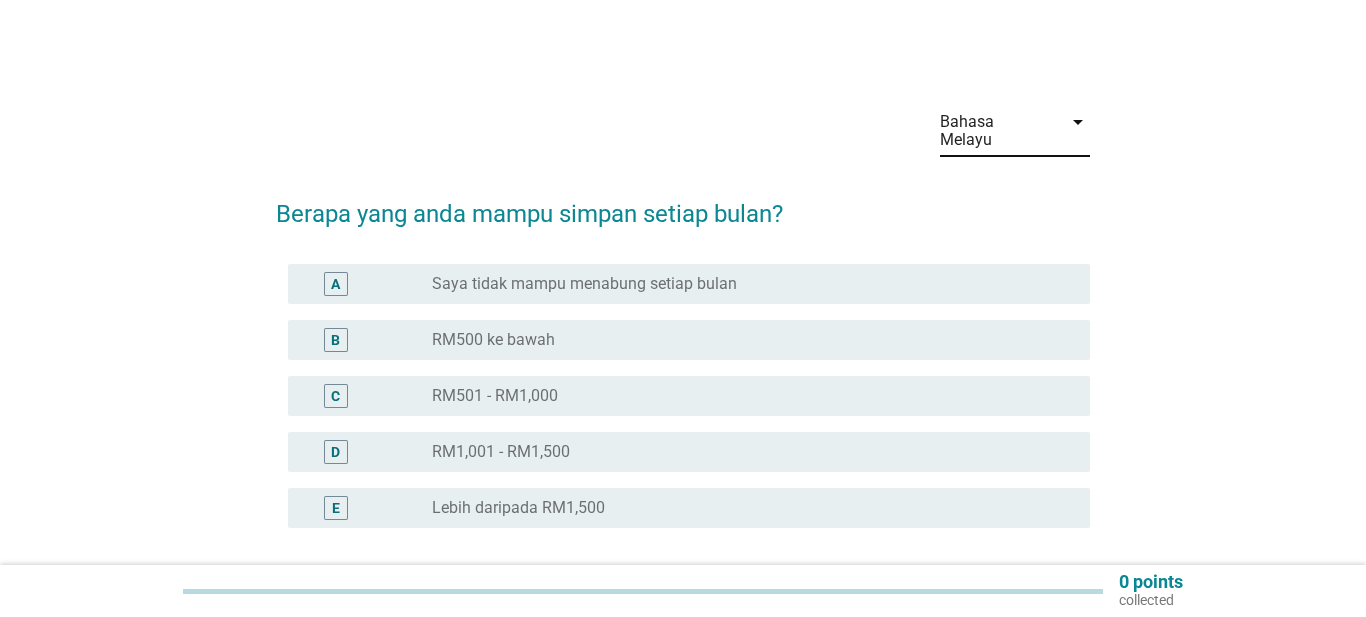 click on "radio_button_unchecked RM500 ke bawah" at bounding box center [745, 340] 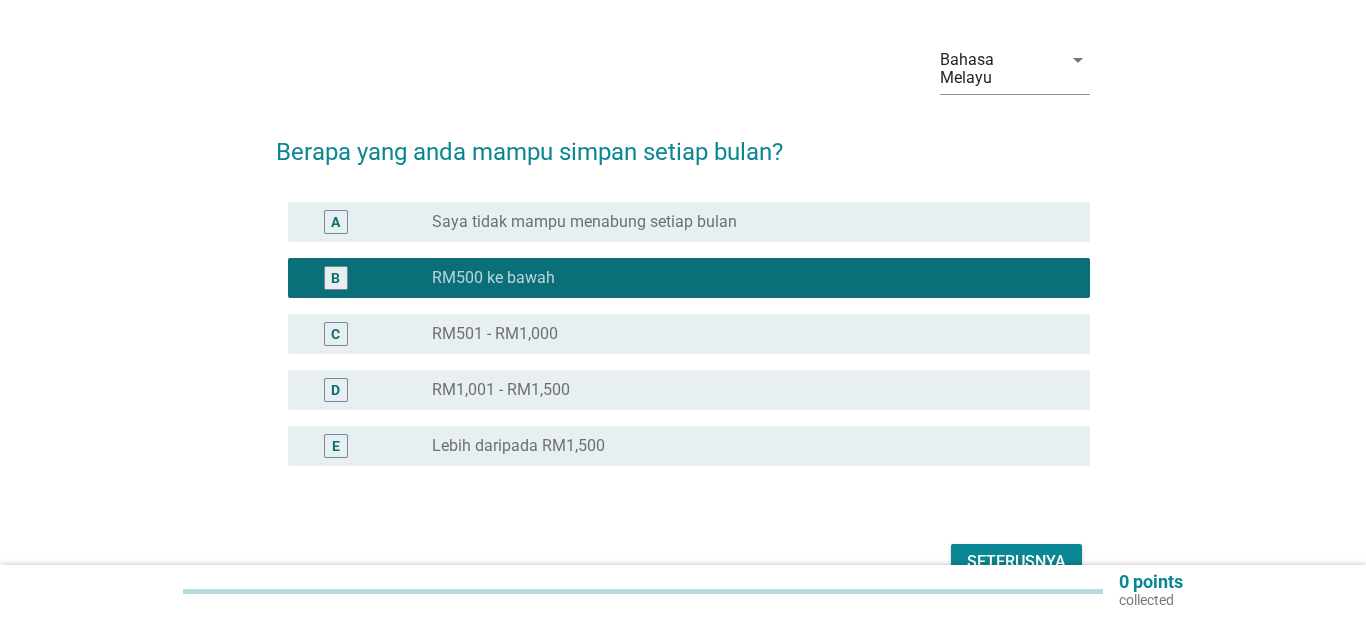 scroll, scrollTop: 89, scrollLeft: 0, axis: vertical 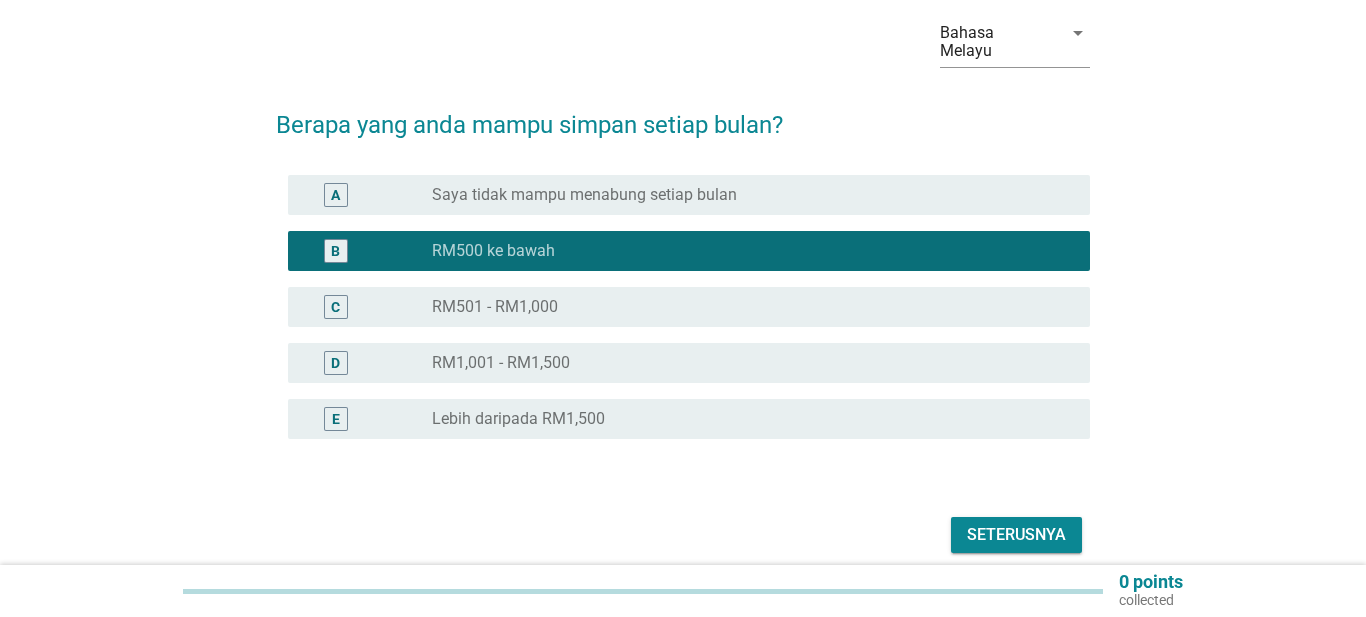 click on "Seterusnya" at bounding box center (1016, 535) 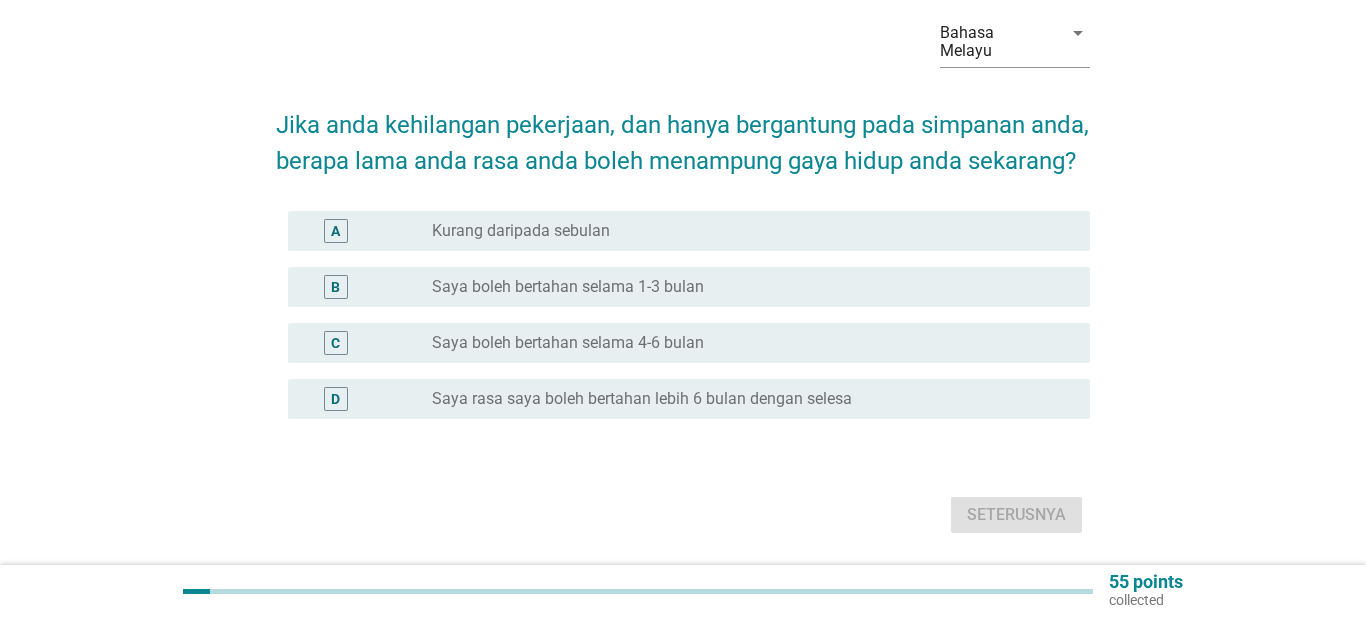 scroll, scrollTop: 0, scrollLeft: 0, axis: both 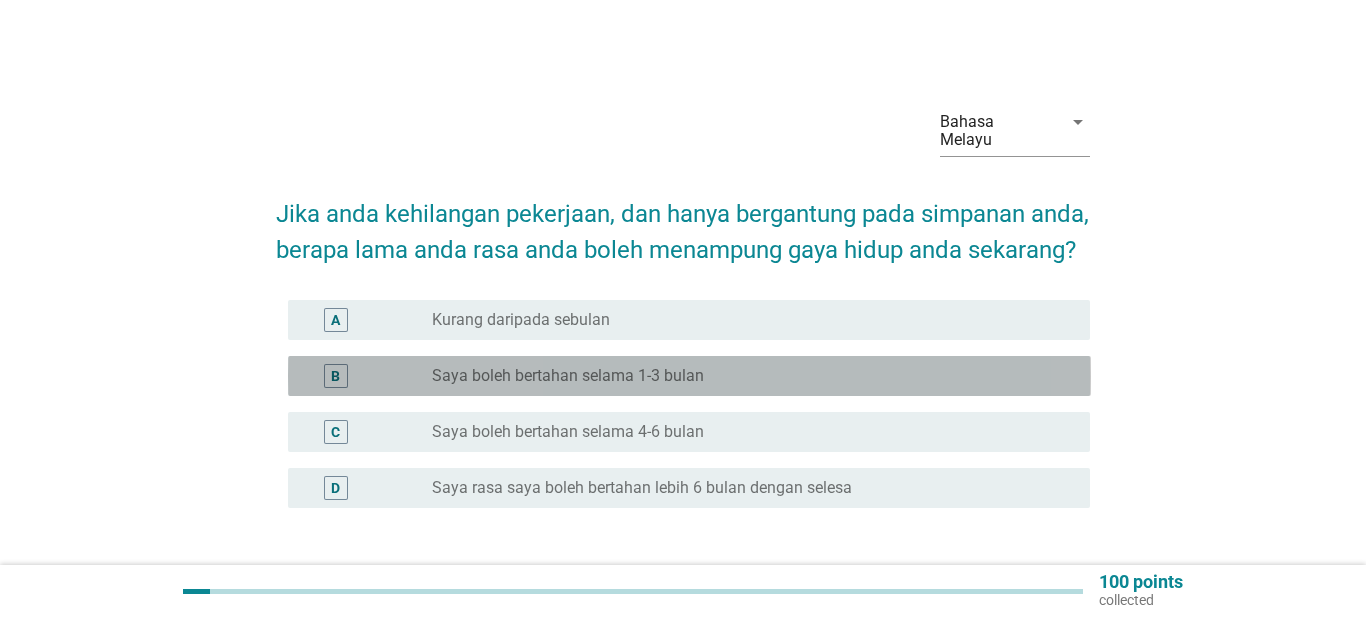 click on "radio_button_unchecked Saya boleh bertahan selama 1-3 bulan" at bounding box center (745, 376) 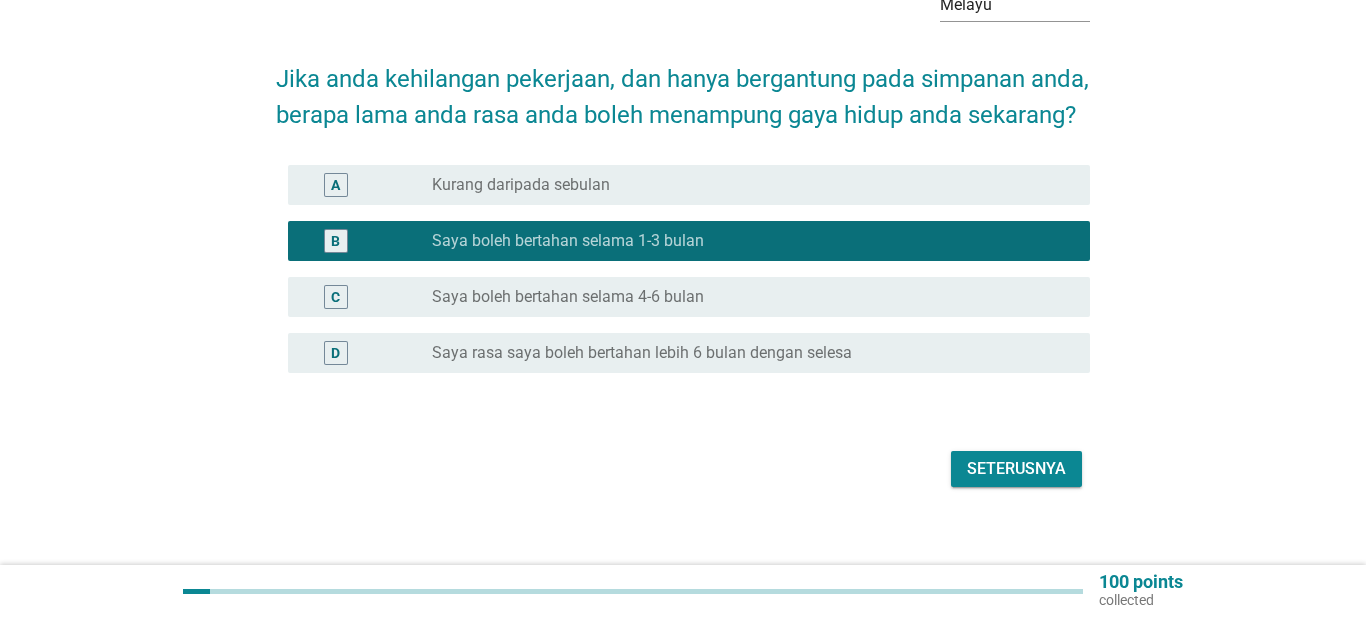 scroll, scrollTop: 136, scrollLeft: 0, axis: vertical 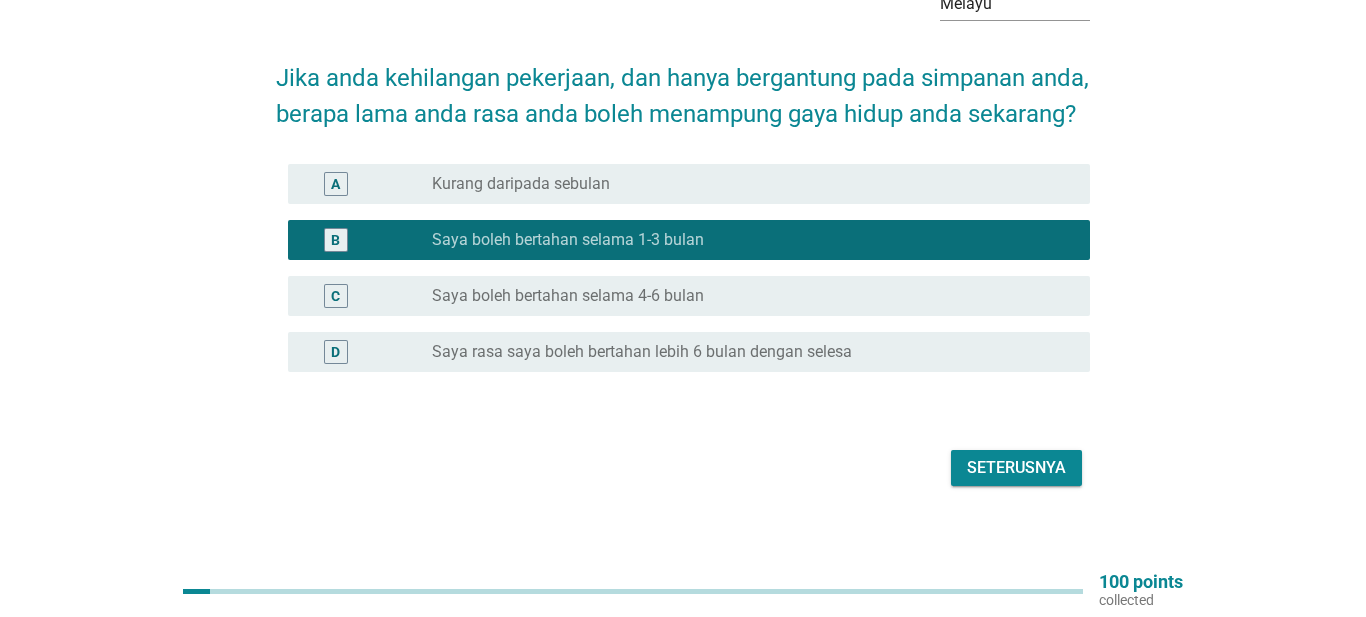 click on "Seterusnya" at bounding box center [1016, 468] 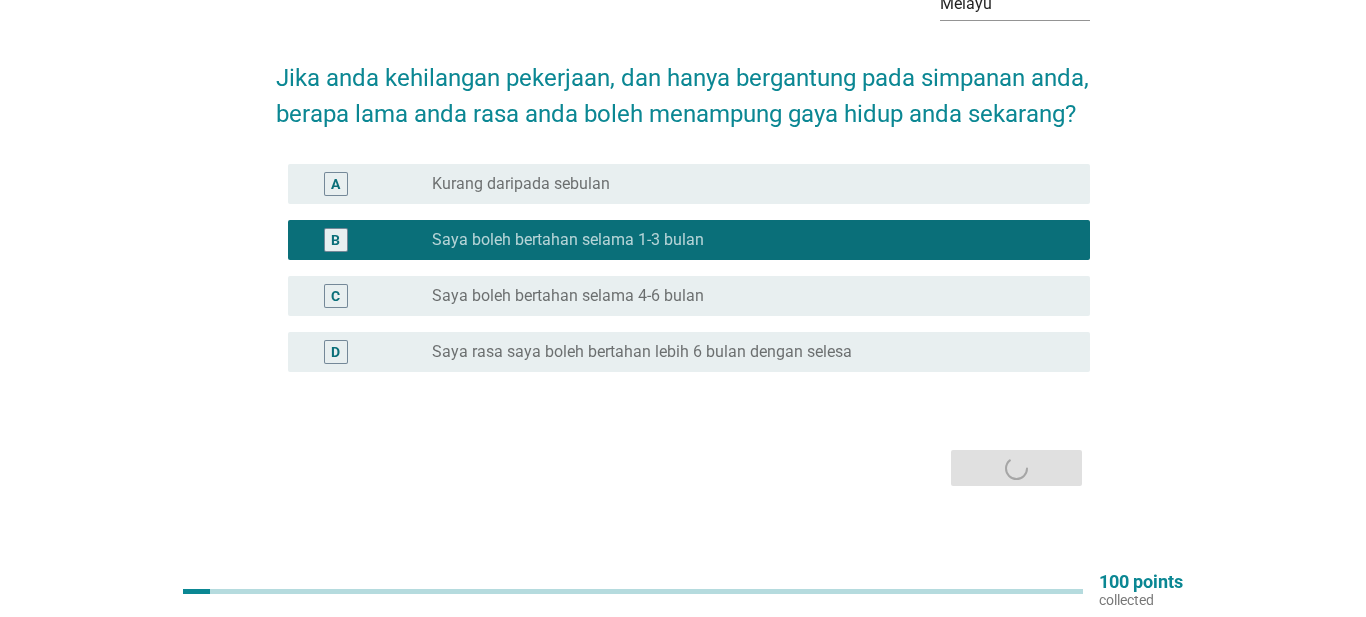 scroll, scrollTop: 0, scrollLeft: 0, axis: both 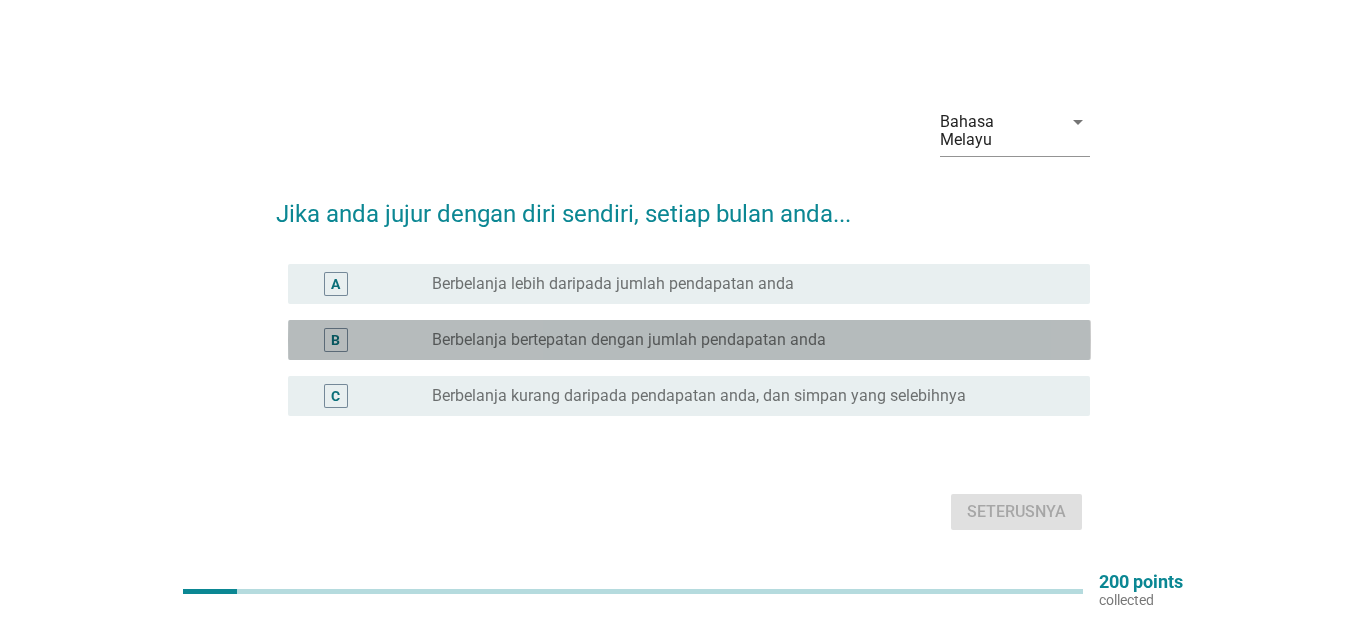 click on "radio_button_unchecked Berbelanja bertepatan dengan jumlah pendapatan anda" at bounding box center [745, 340] 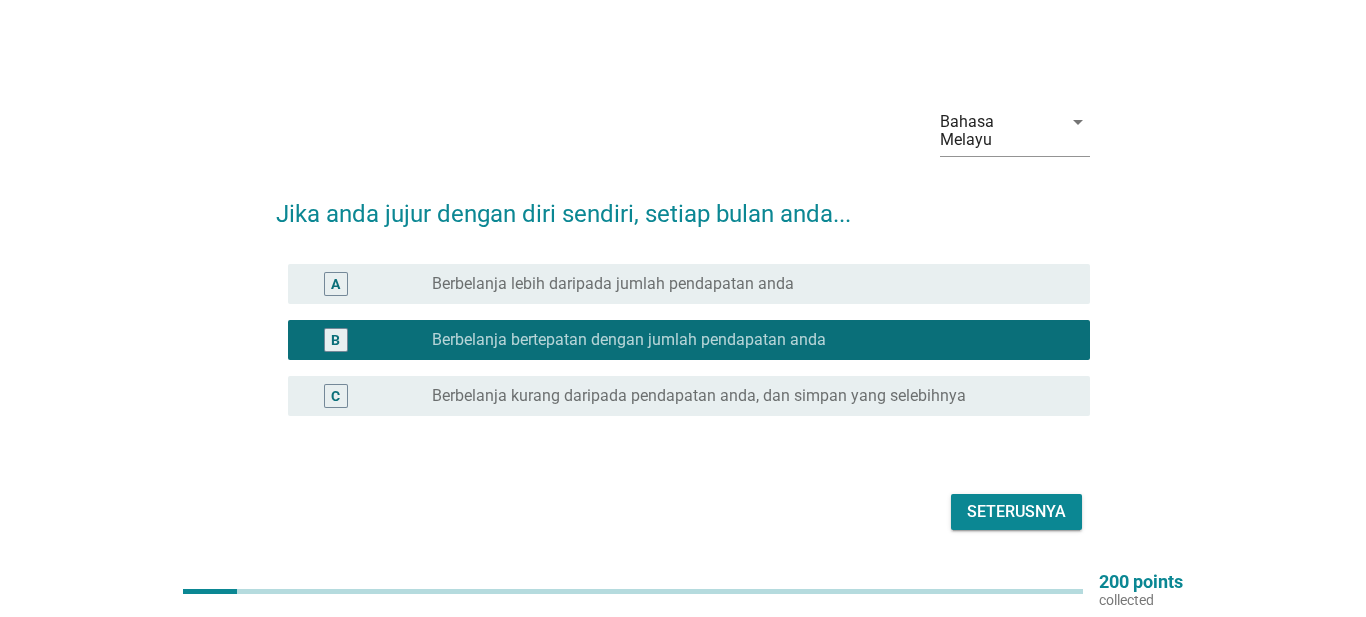 click on "Seterusnya" at bounding box center (1016, 512) 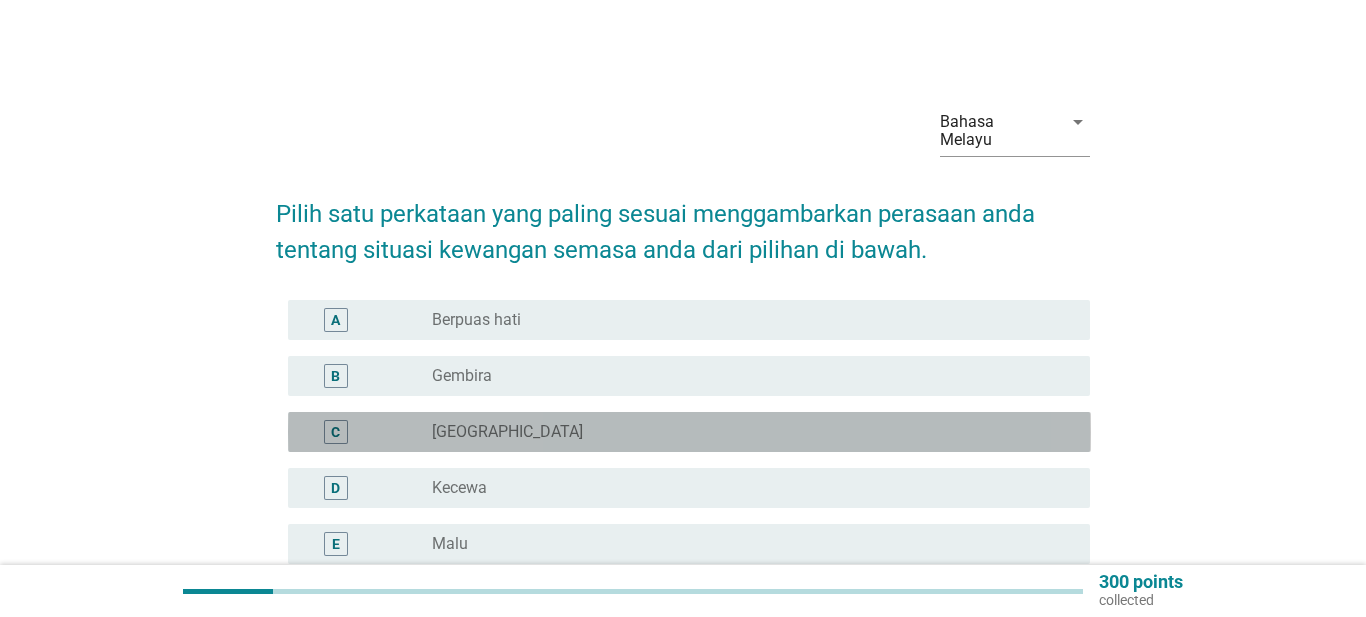click on "radio_button_unchecked [GEOGRAPHIC_DATA]" at bounding box center (745, 432) 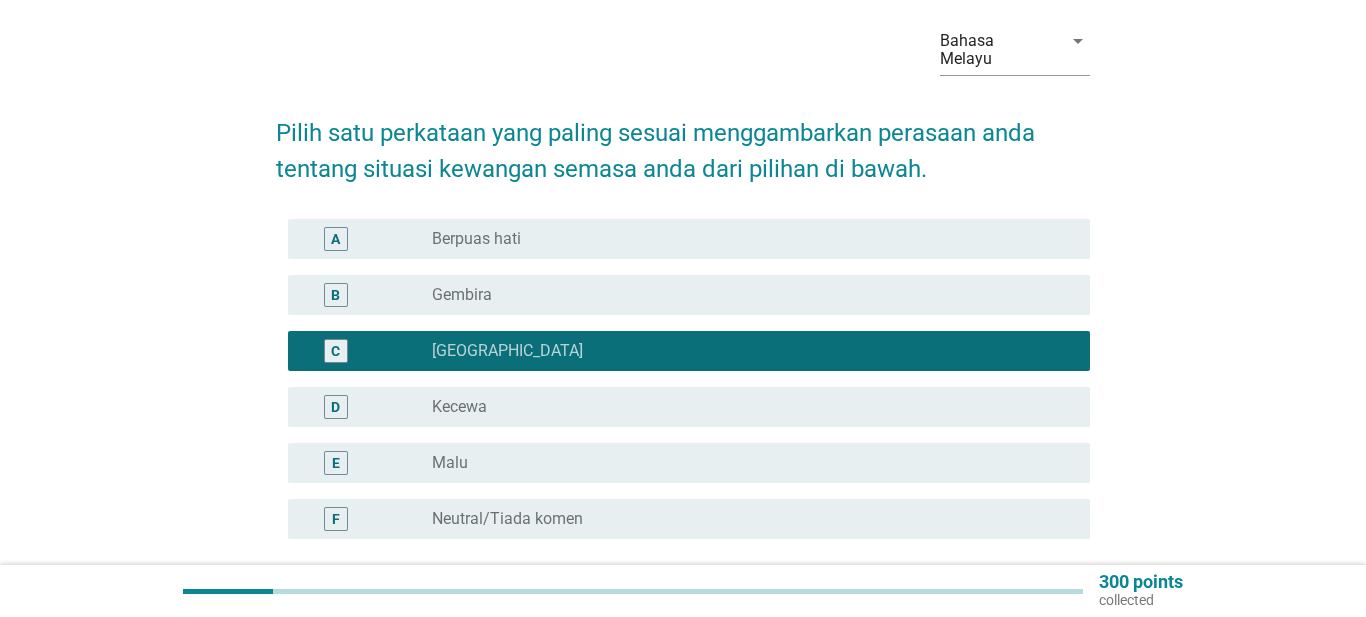 scroll, scrollTop: 105, scrollLeft: 0, axis: vertical 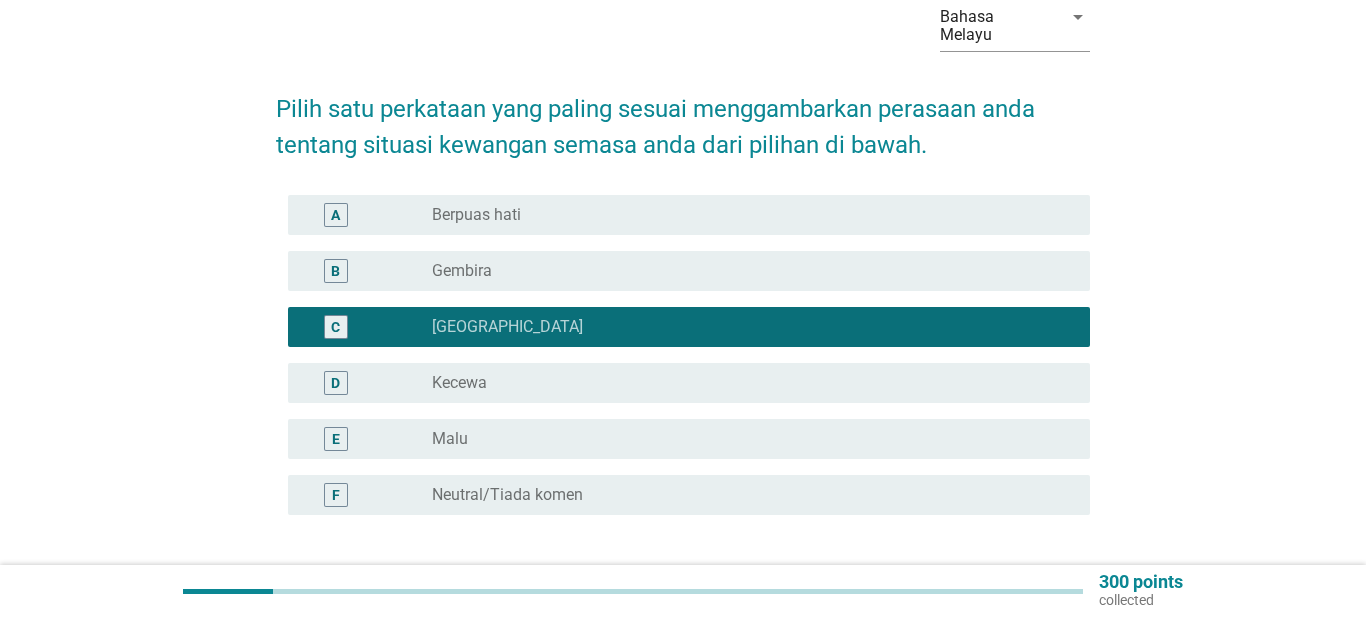 click on "D     radio_button_unchecked Kecewa" at bounding box center (689, 383) 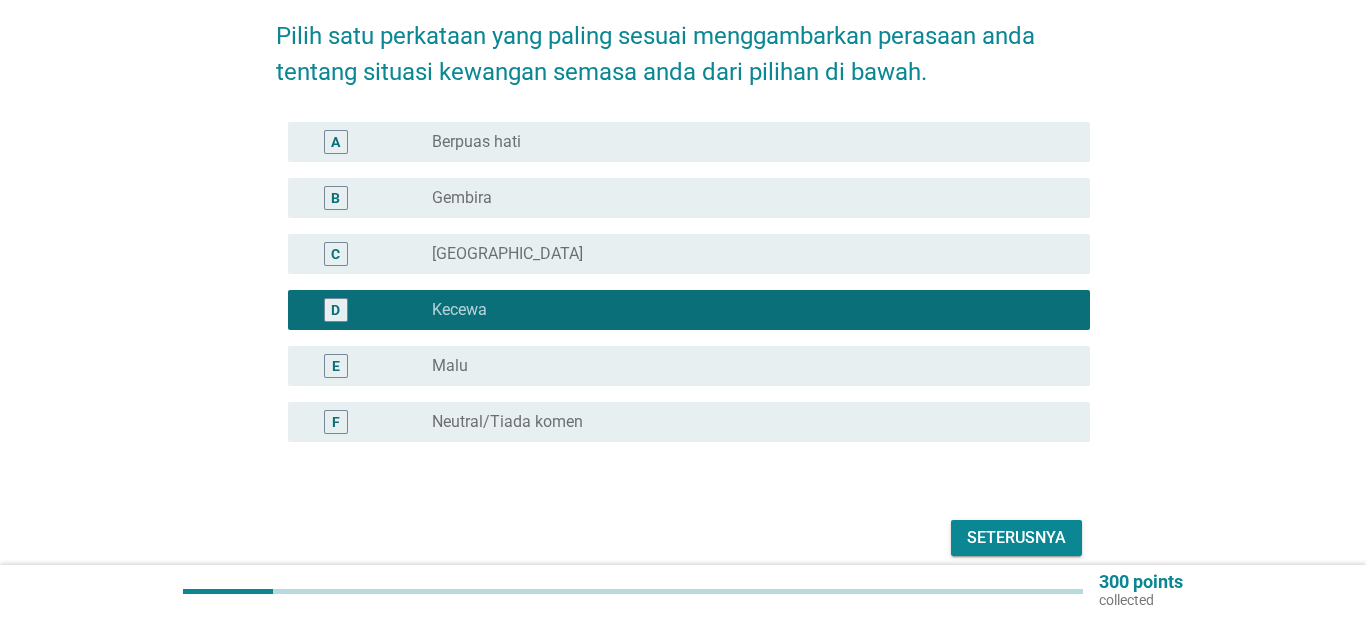 scroll, scrollTop: 203, scrollLeft: 0, axis: vertical 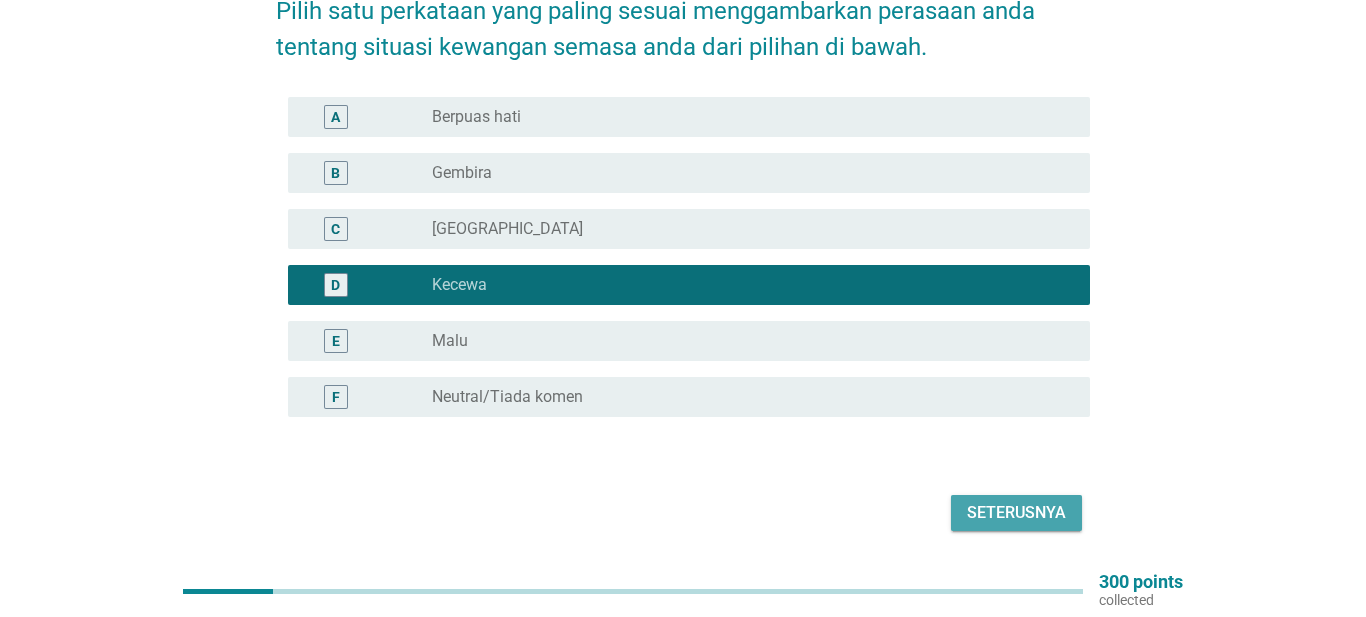 click on "Seterusnya" at bounding box center [1016, 513] 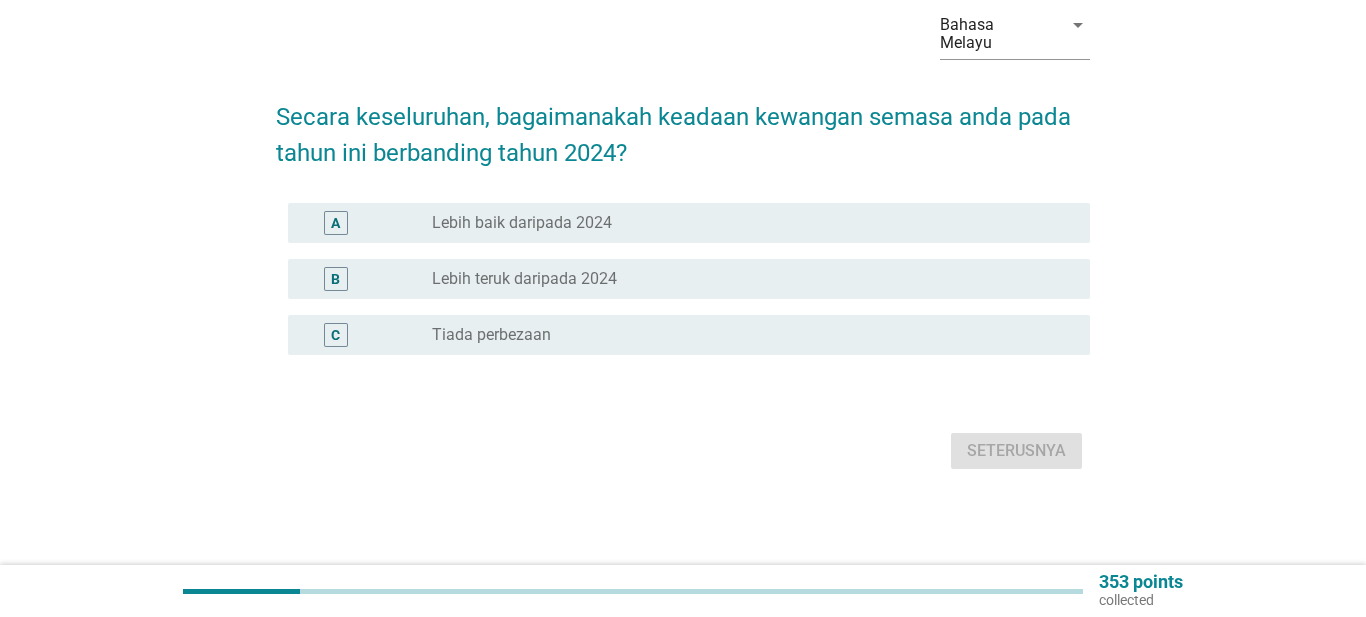 scroll, scrollTop: 0, scrollLeft: 0, axis: both 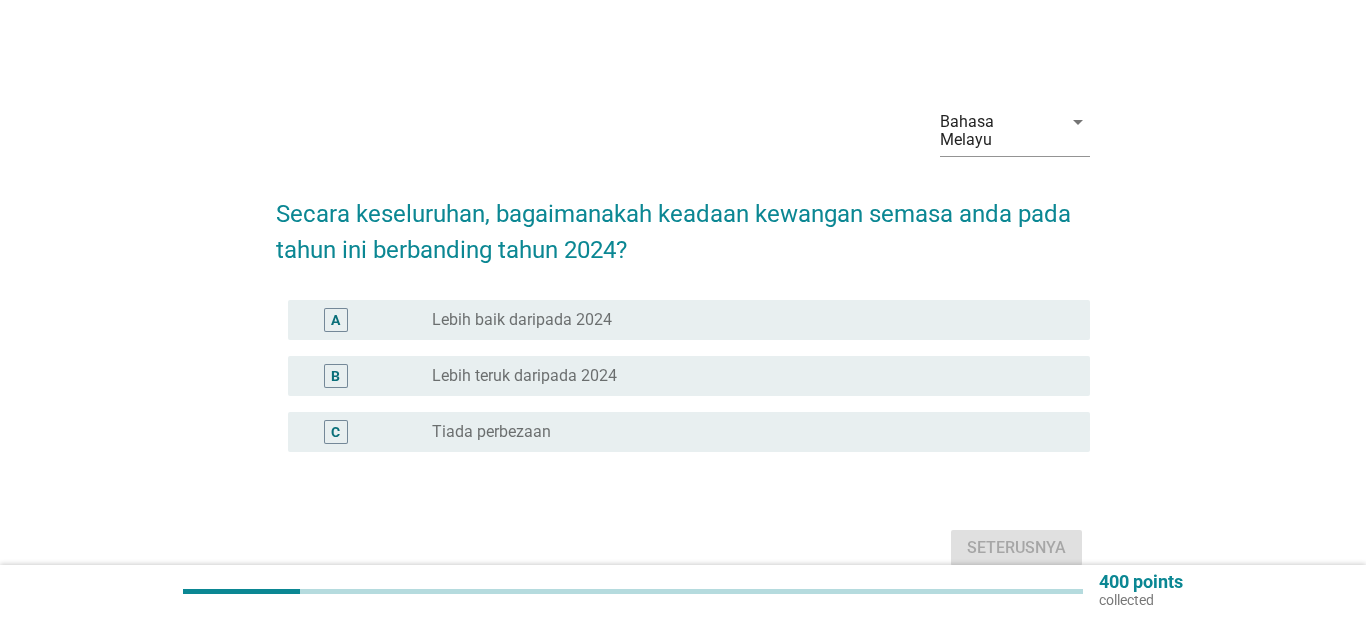 click on "radio_button_unchecked Tiada perbezaan" at bounding box center (745, 432) 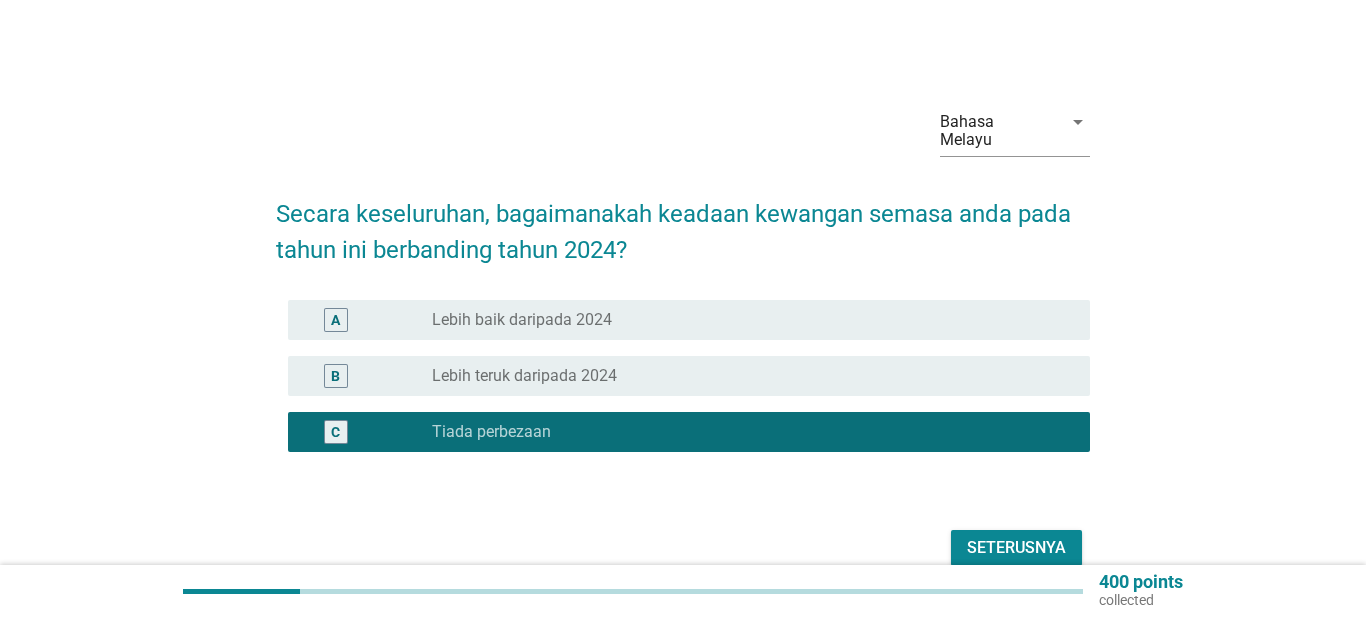 click on "B     radio_button_unchecked Lebih teruk daripada 2024" at bounding box center (689, 376) 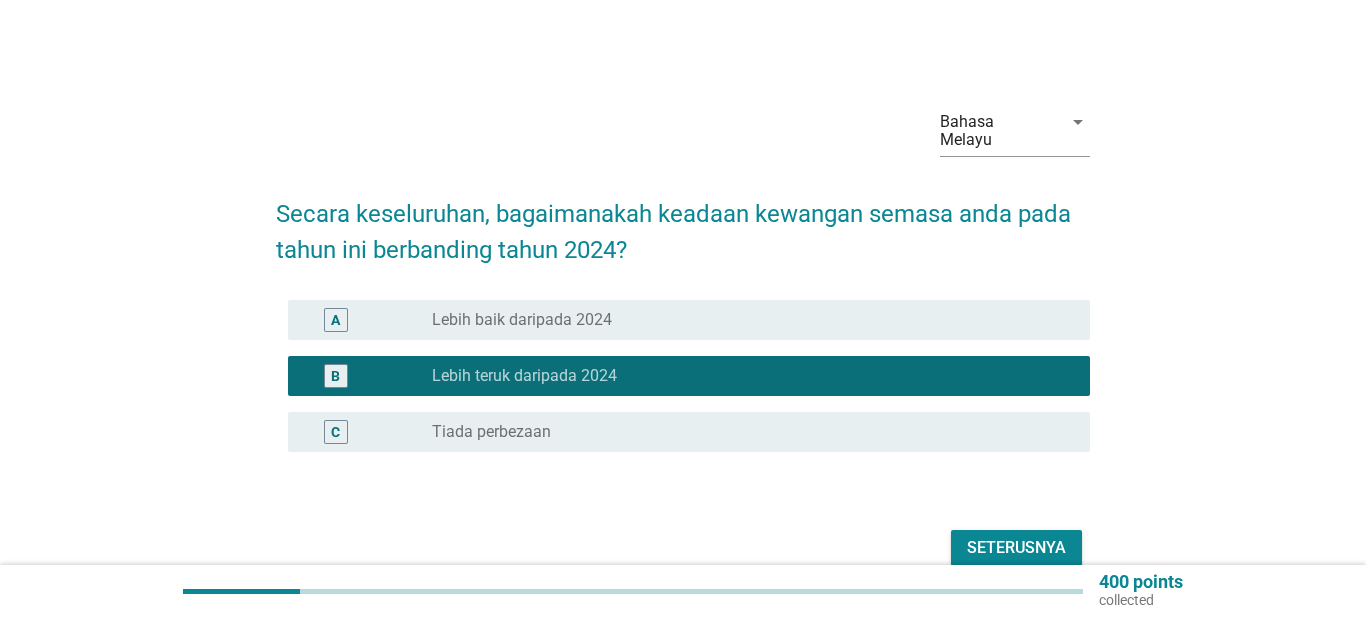 click on "Seterusnya" at bounding box center (1016, 548) 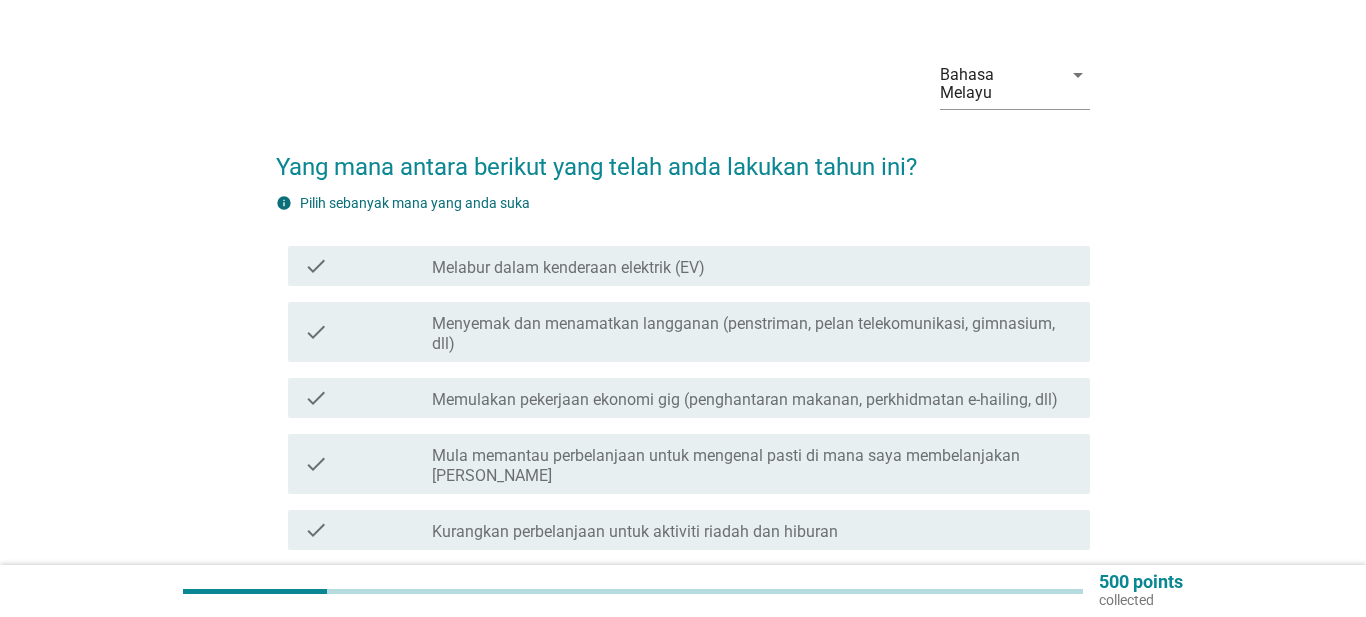 scroll, scrollTop: 48, scrollLeft: 0, axis: vertical 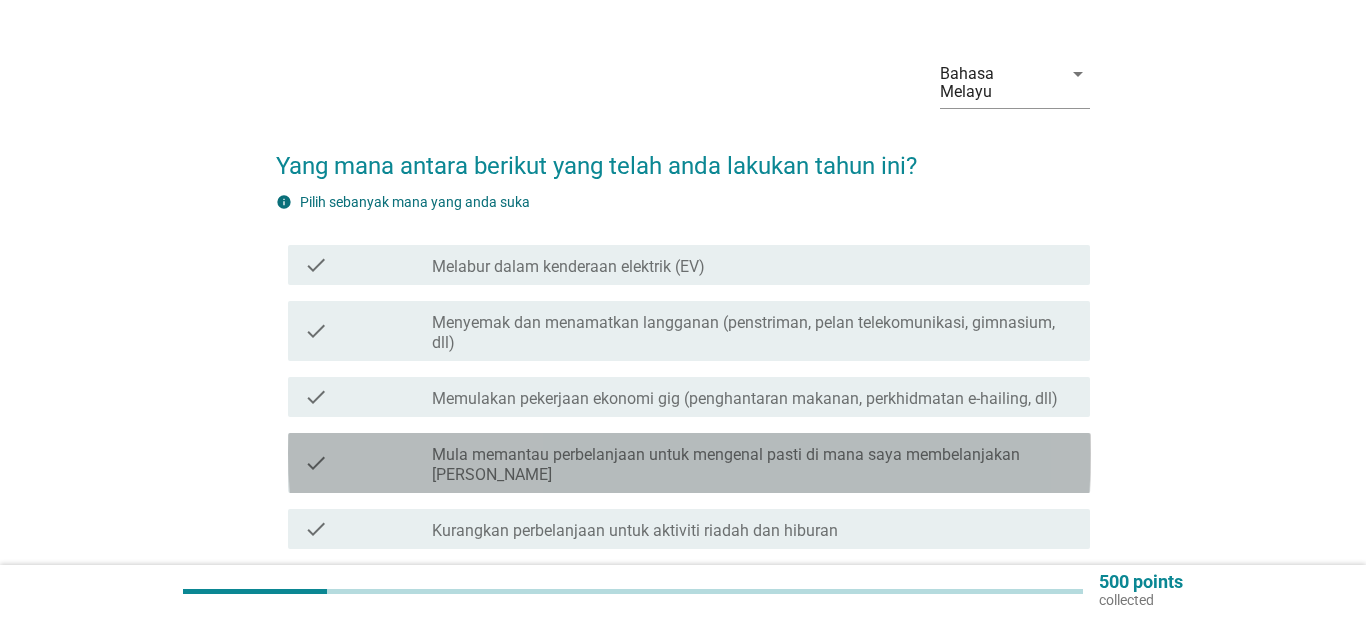 click on "Mula memantau perbelanjaan untuk mengenal pasti di mana saya membelanjakan [PERSON_NAME]" at bounding box center (753, 465) 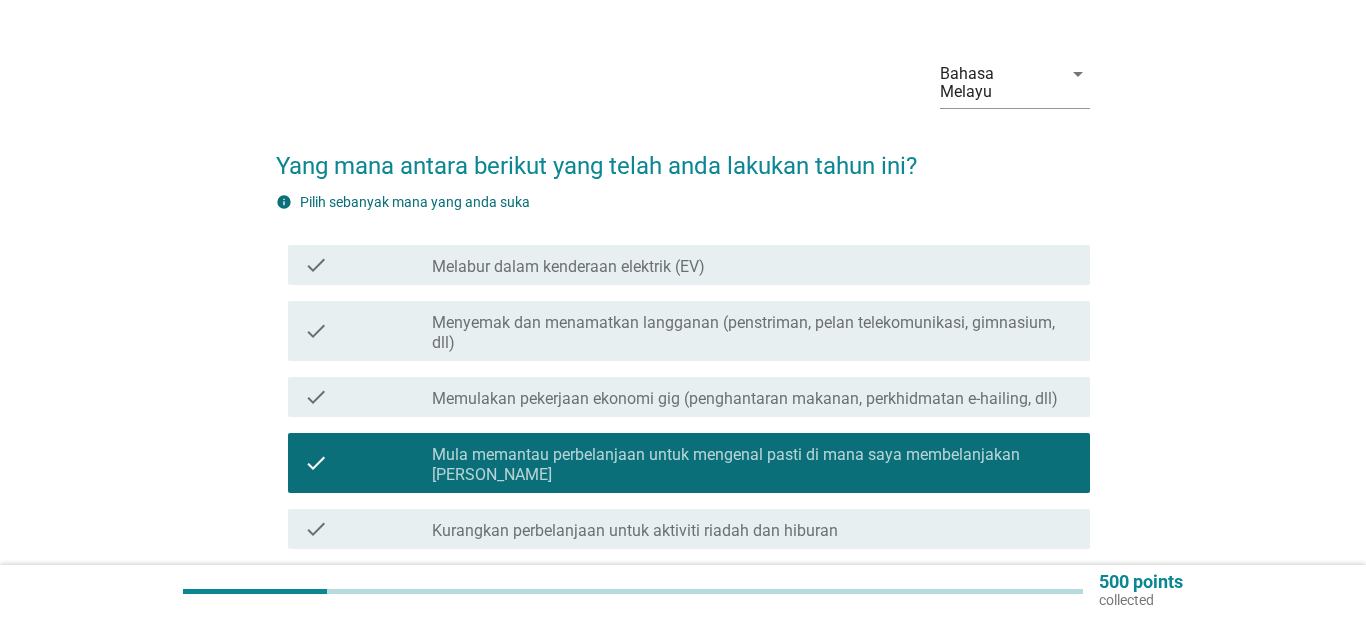 click on "check_box_outline_blank Kurangkan perbelanjaan untuk aktiviti riadah dan hiburan" at bounding box center [753, 529] 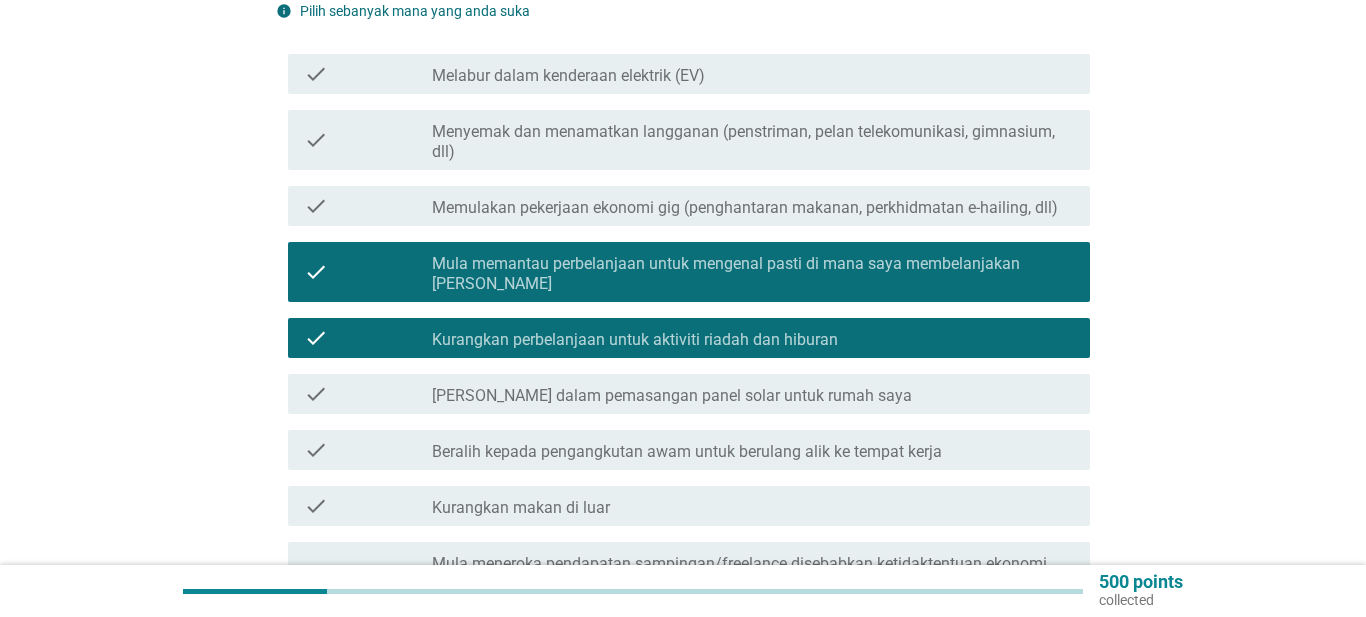 scroll, scrollTop: 246, scrollLeft: 0, axis: vertical 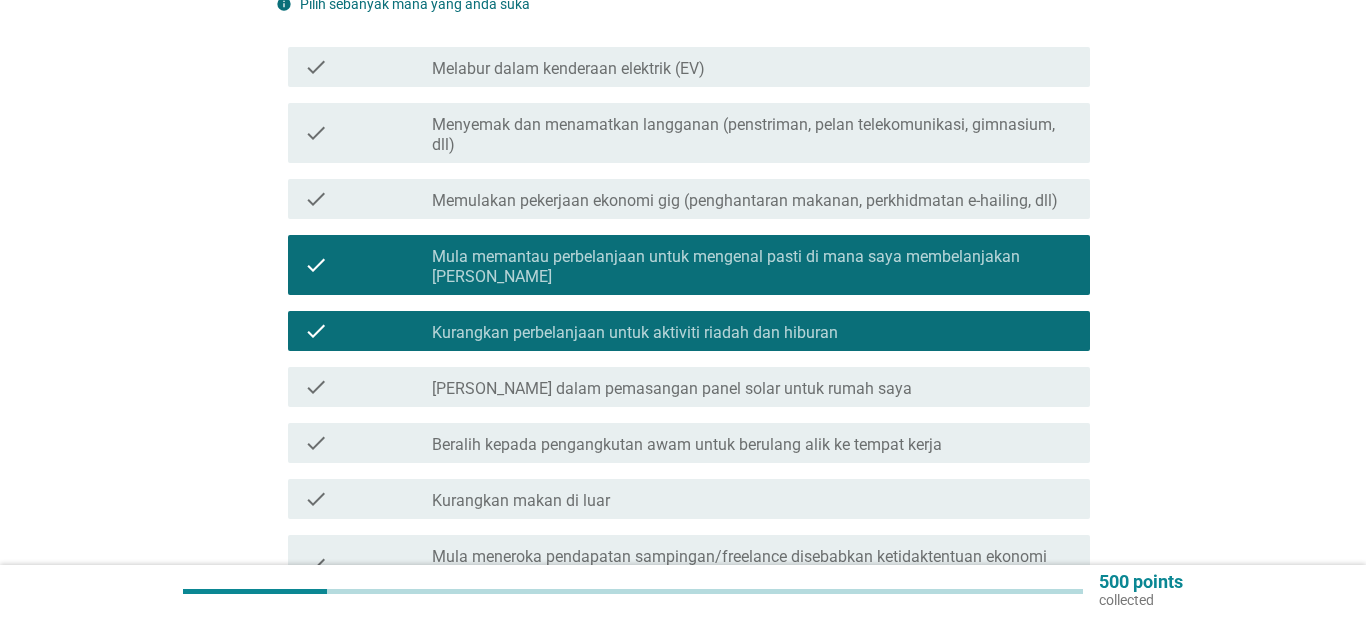 click on "check_box_outline_blank Kurangkan makan di luar" at bounding box center [753, 499] 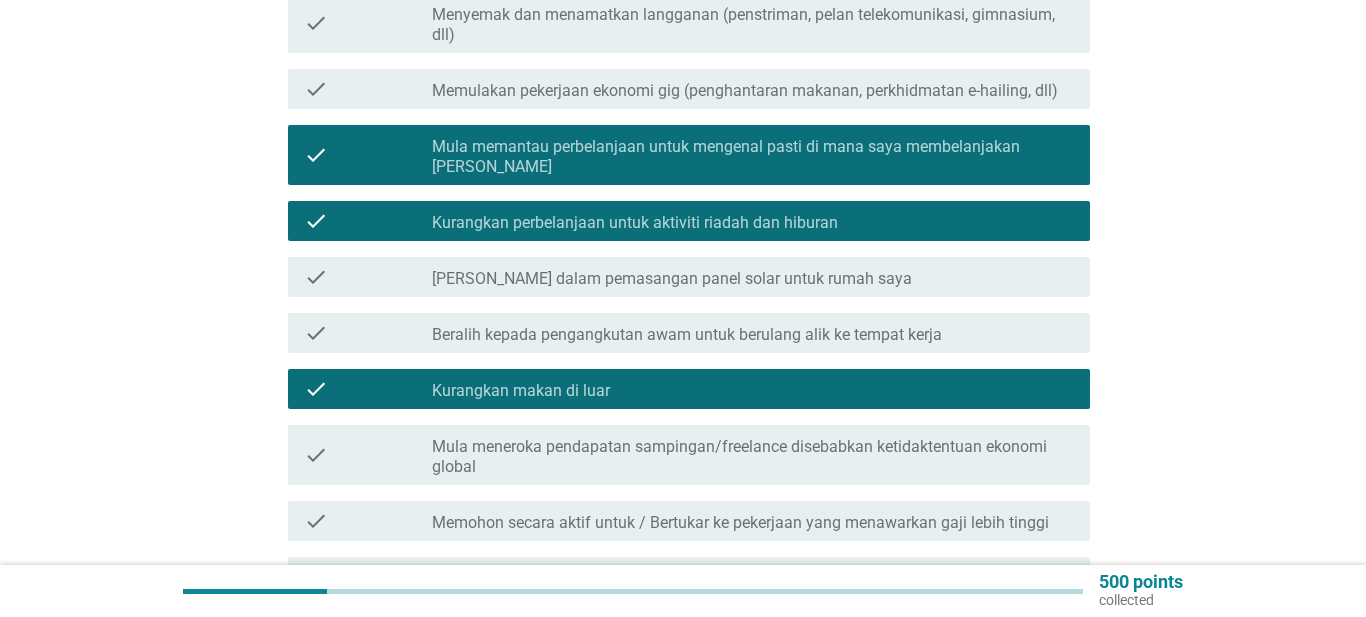 scroll, scrollTop: 397, scrollLeft: 0, axis: vertical 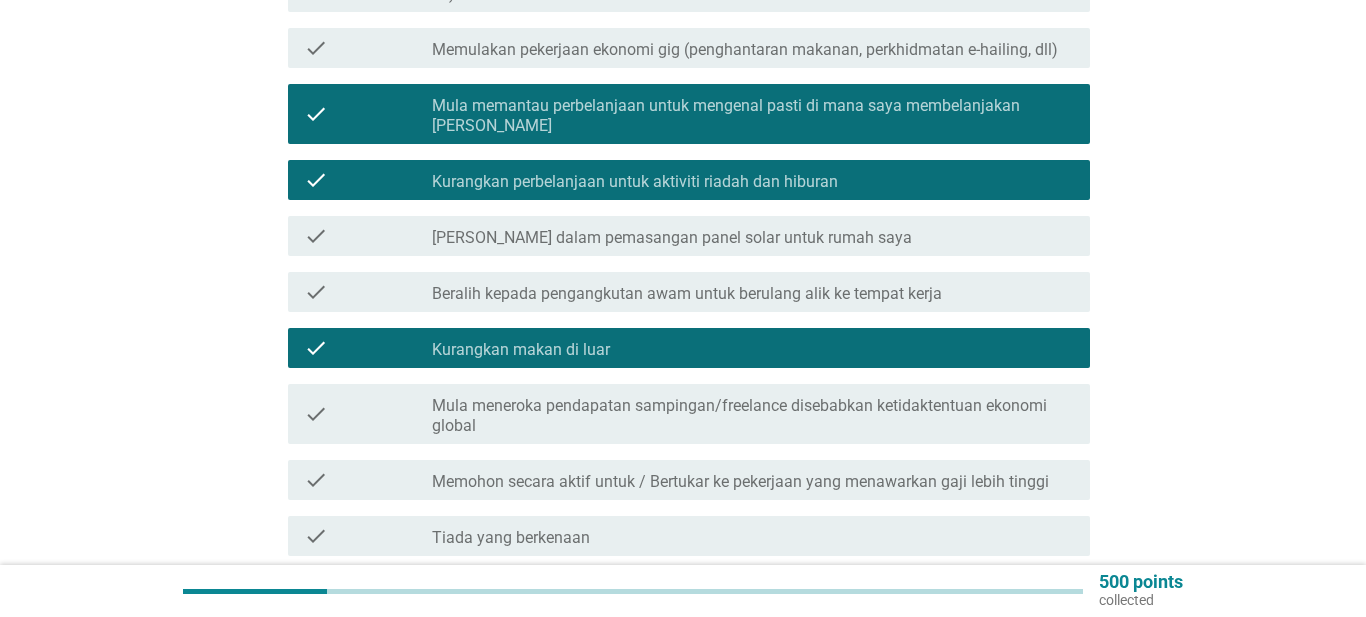 click on "Mula meneroka pendapatan sampingan/freelance disebabkan ketidaktentuan ekonomi global" at bounding box center (753, 416) 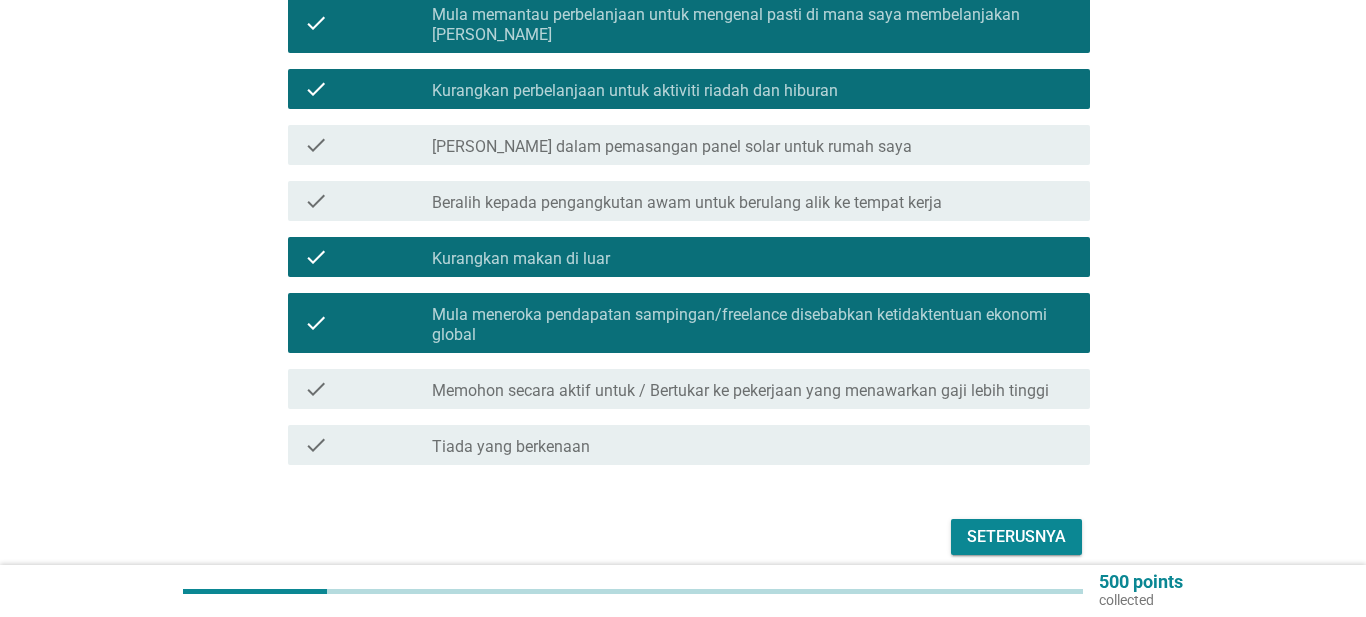 scroll, scrollTop: 530, scrollLeft: 0, axis: vertical 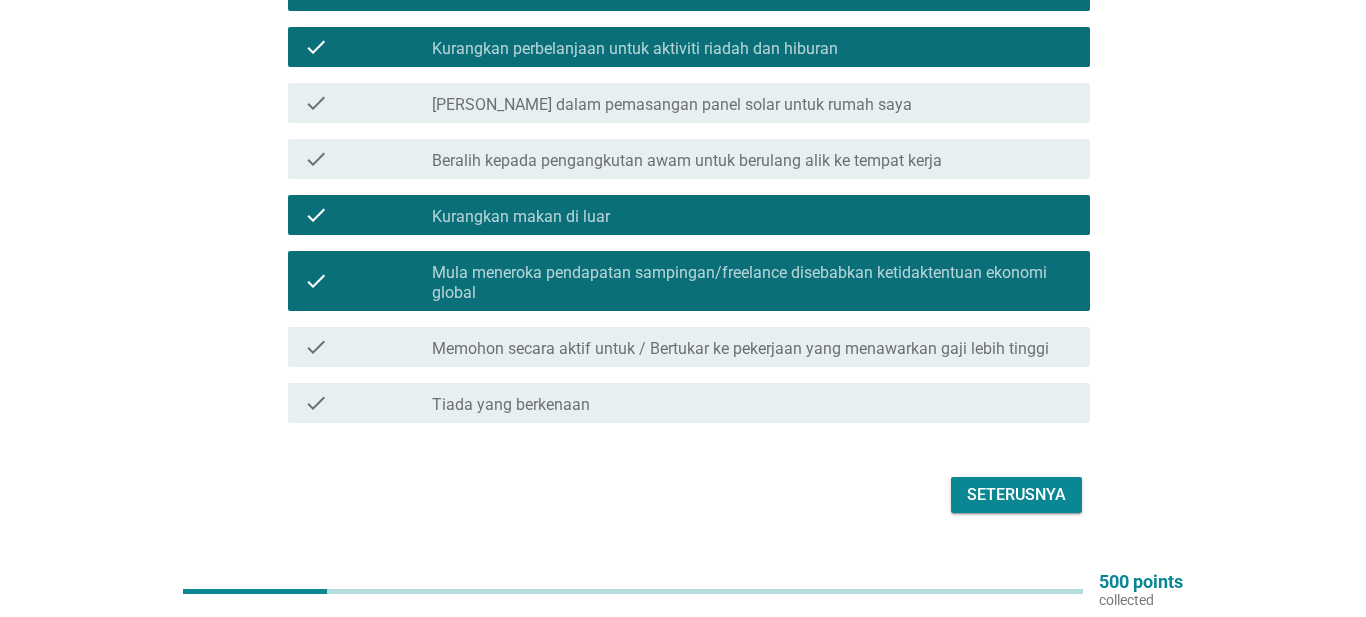 click on "Seterusnya" at bounding box center [1016, 495] 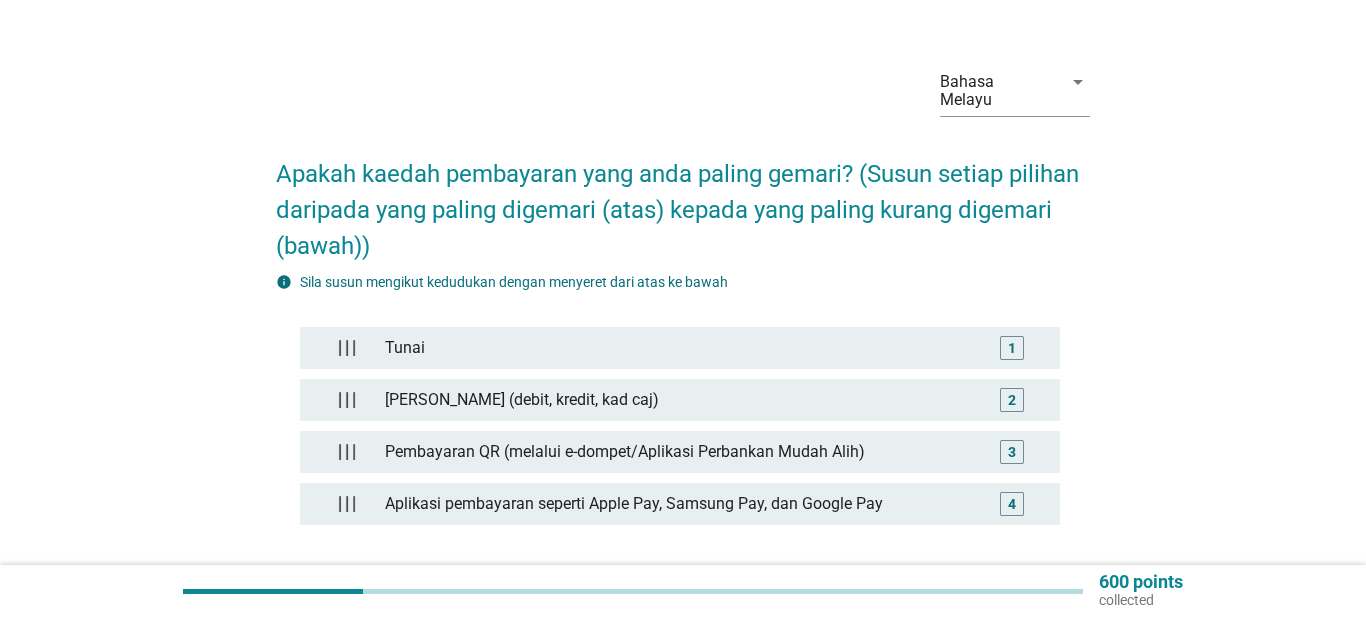 scroll, scrollTop: 63, scrollLeft: 0, axis: vertical 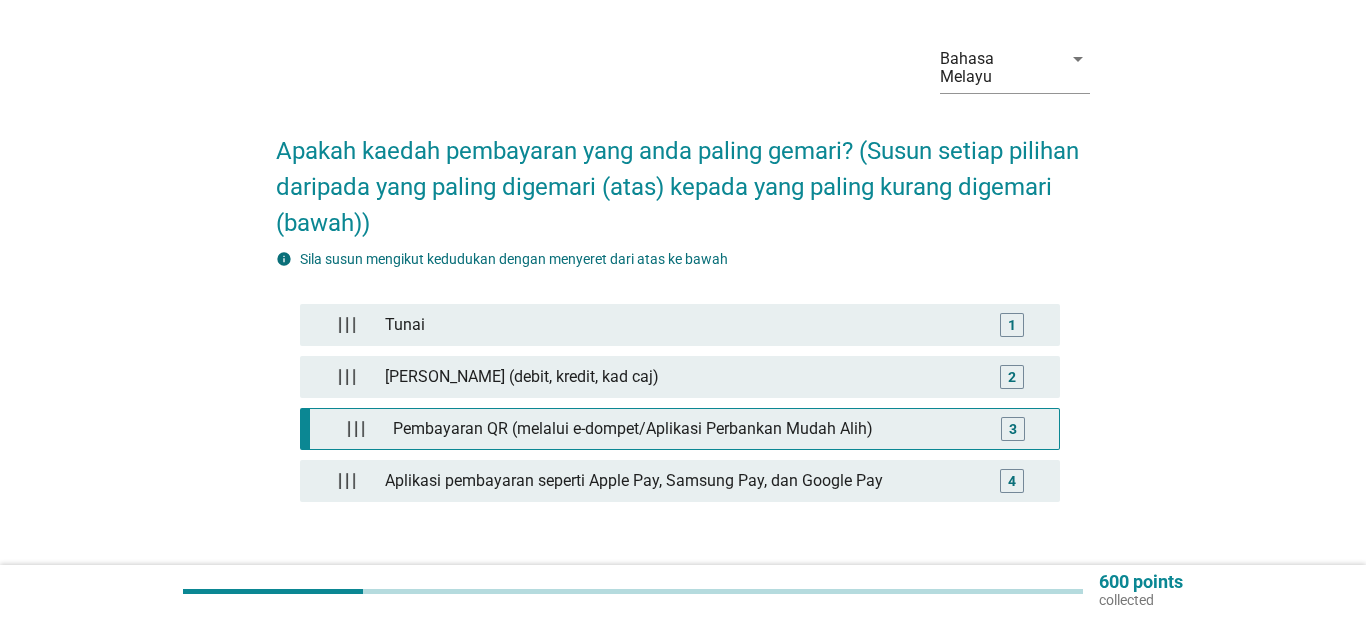 click on "3" at bounding box center [1013, 429] 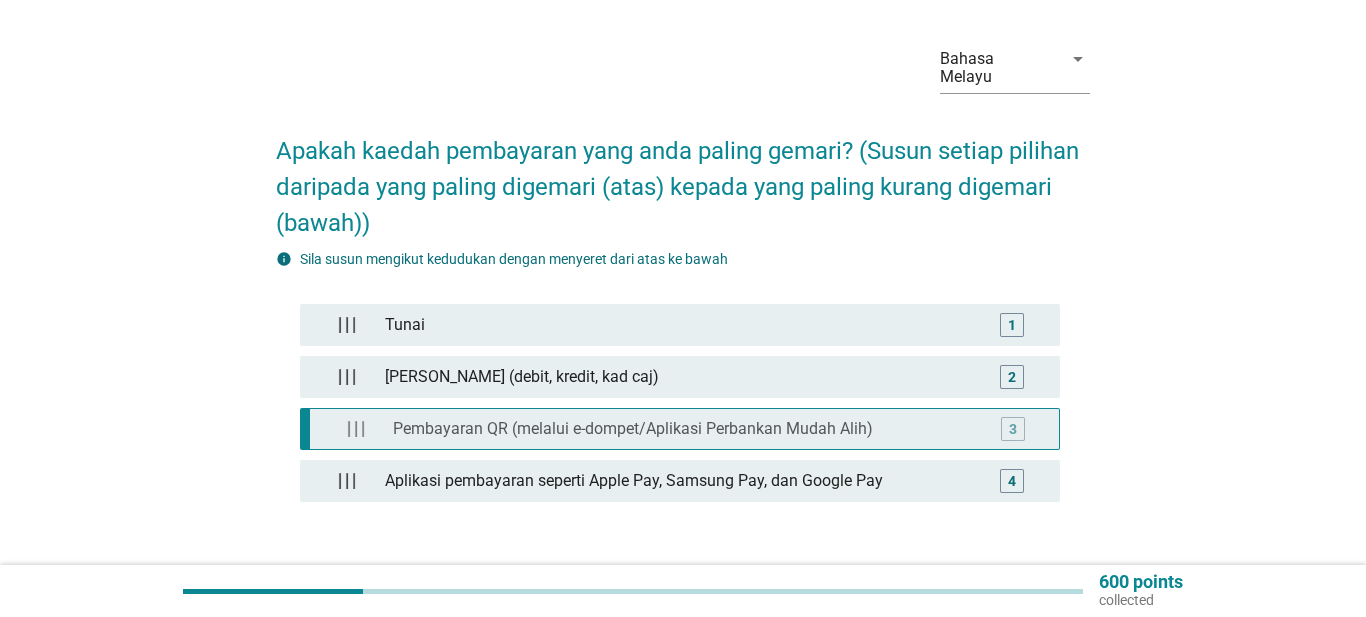 type 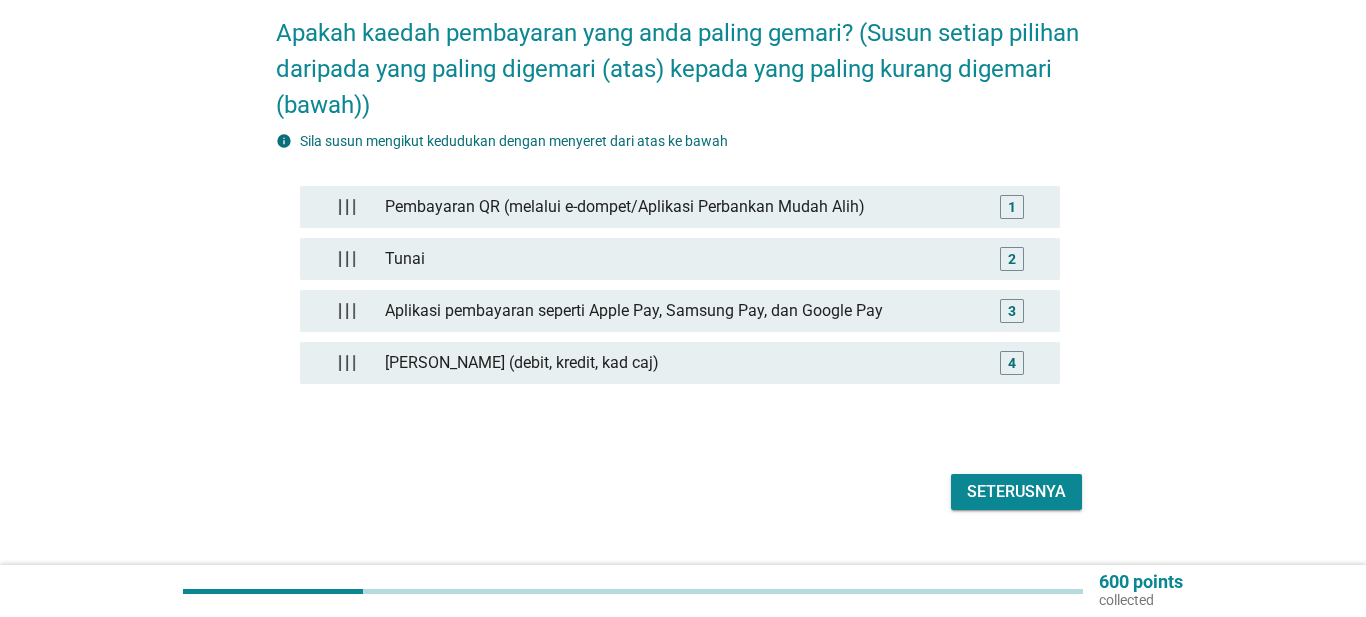 scroll, scrollTop: 204, scrollLeft: 0, axis: vertical 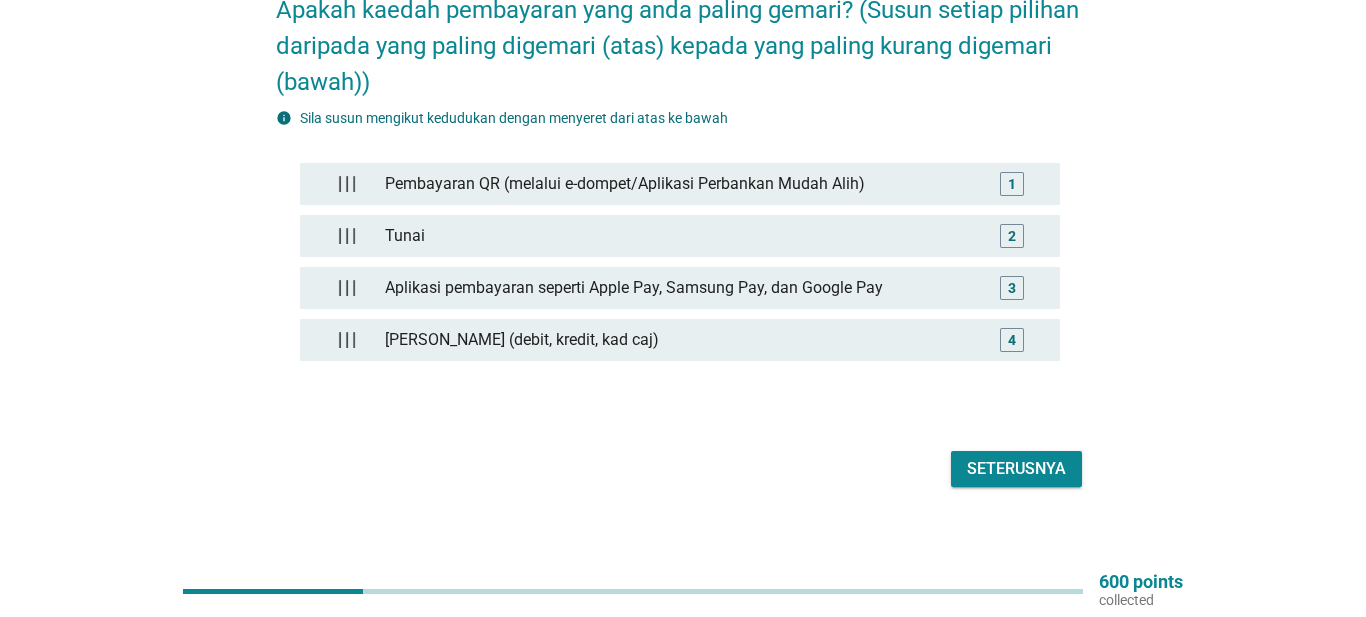 click on "Seterusnya" at bounding box center [1016, 469] 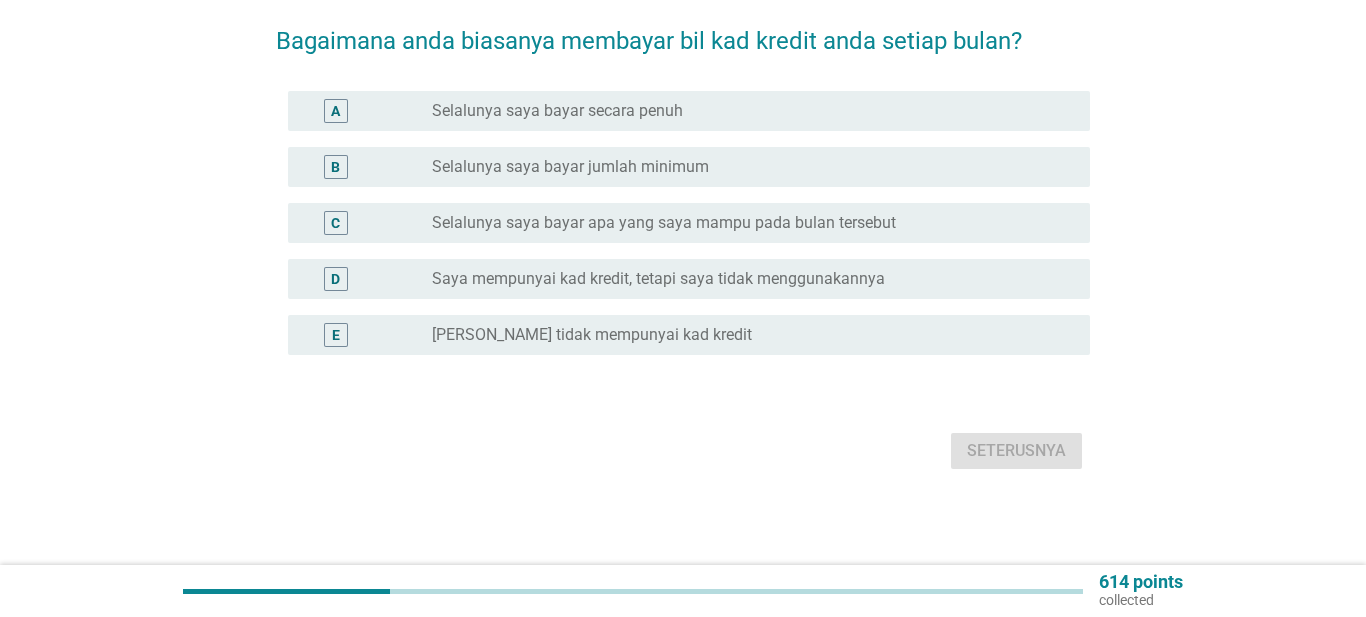 scroll, scrollTop: 0, scrollLeft: 0, axis: both 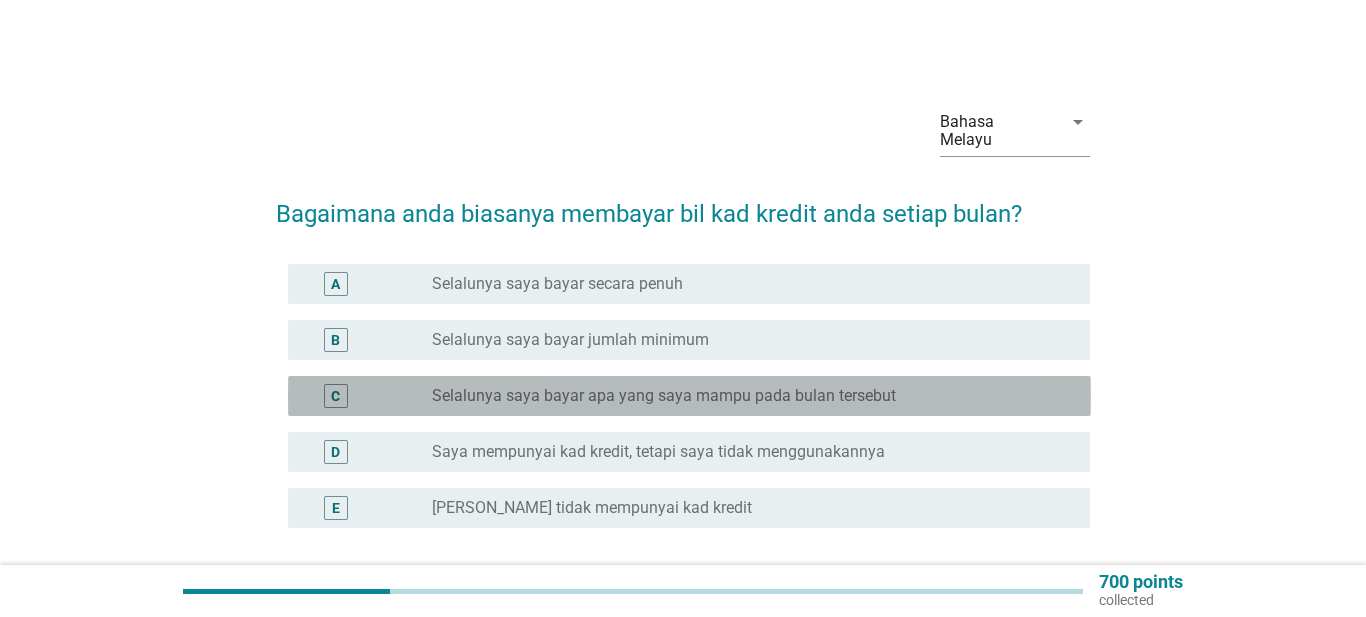 click on "radio_button_unchecked Selalunya saya bayar apa yang saya mampu pada bulan tersebut" at bounding box center (745, 396) 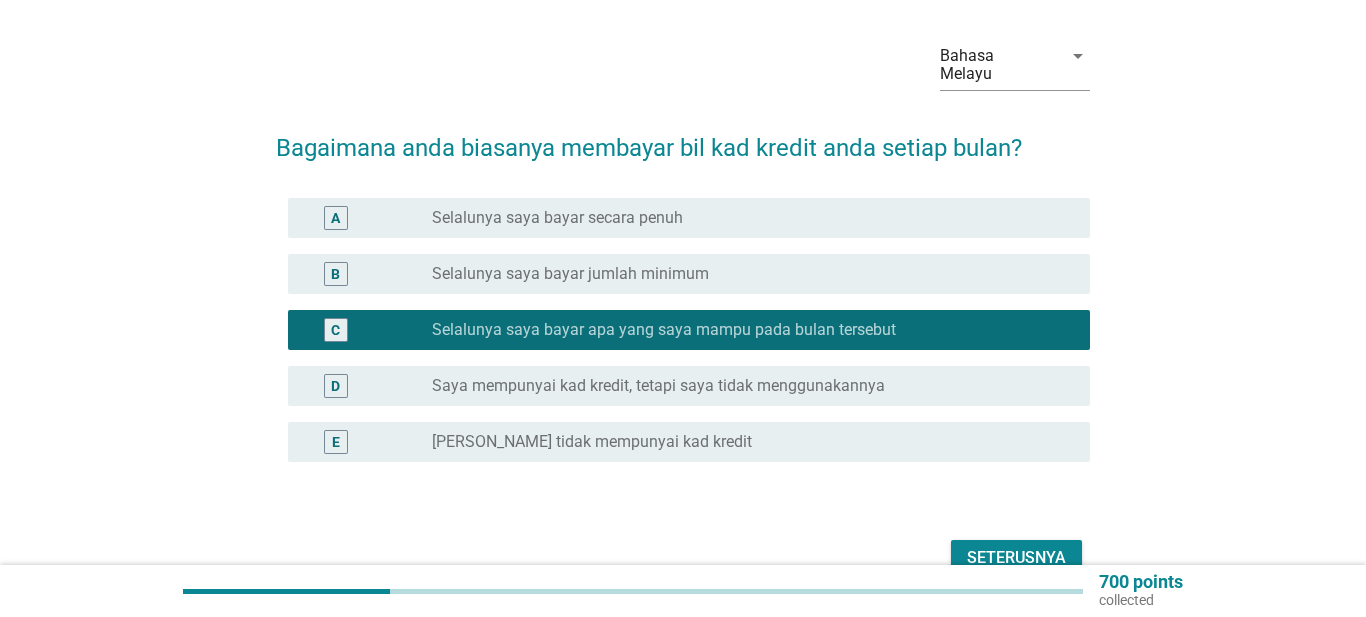 scroll, scrollTop: 102, scrollLeft: 0, axis: vertical 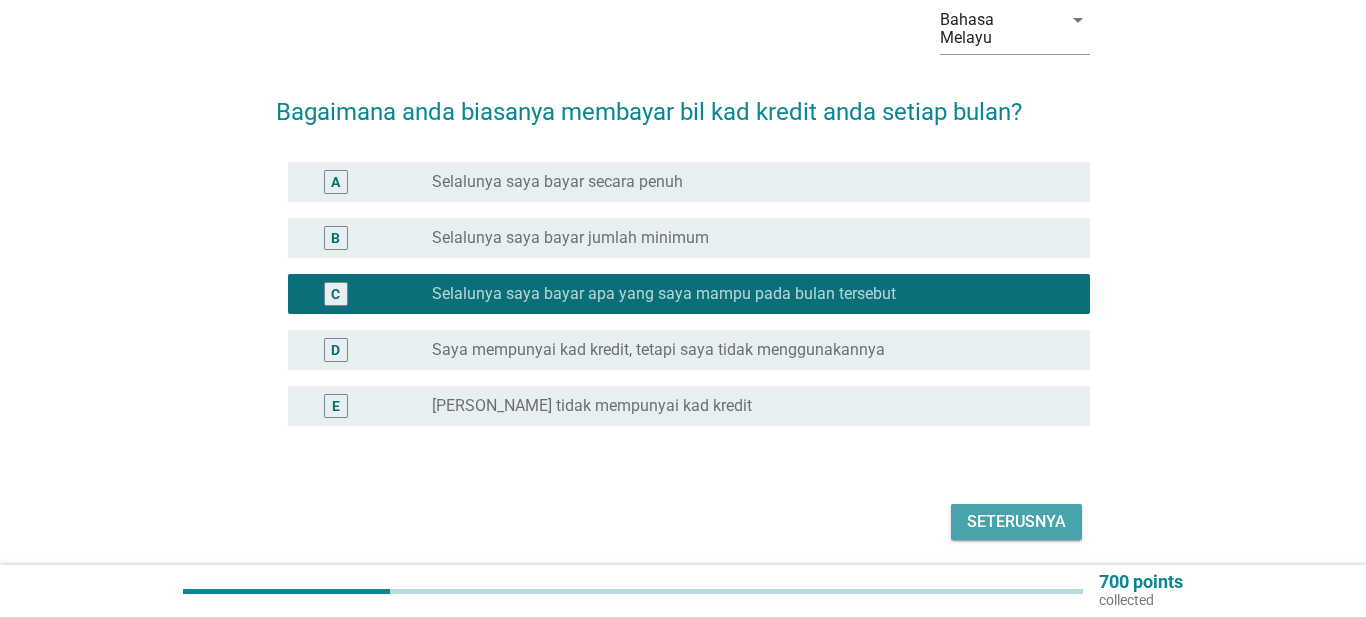 click on "Seterusnya" at bounding box center (1016, 522) 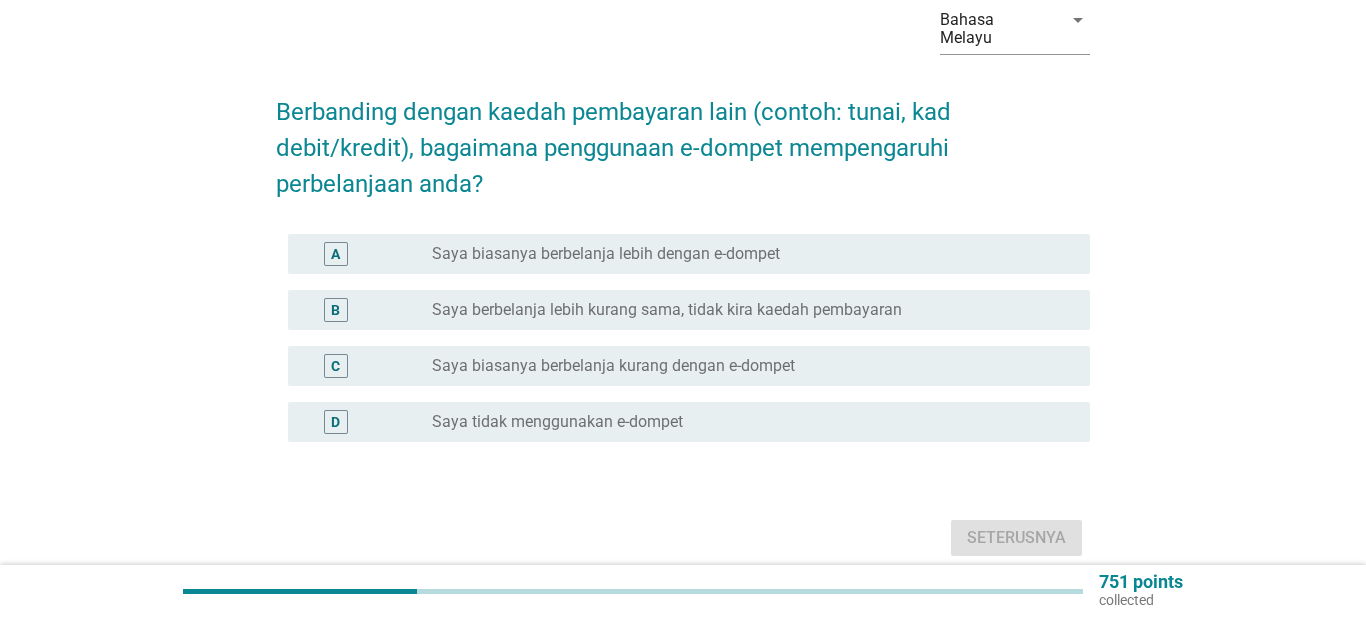 scroll, scrollTop: 0, scrollLeft: 0, axis: both 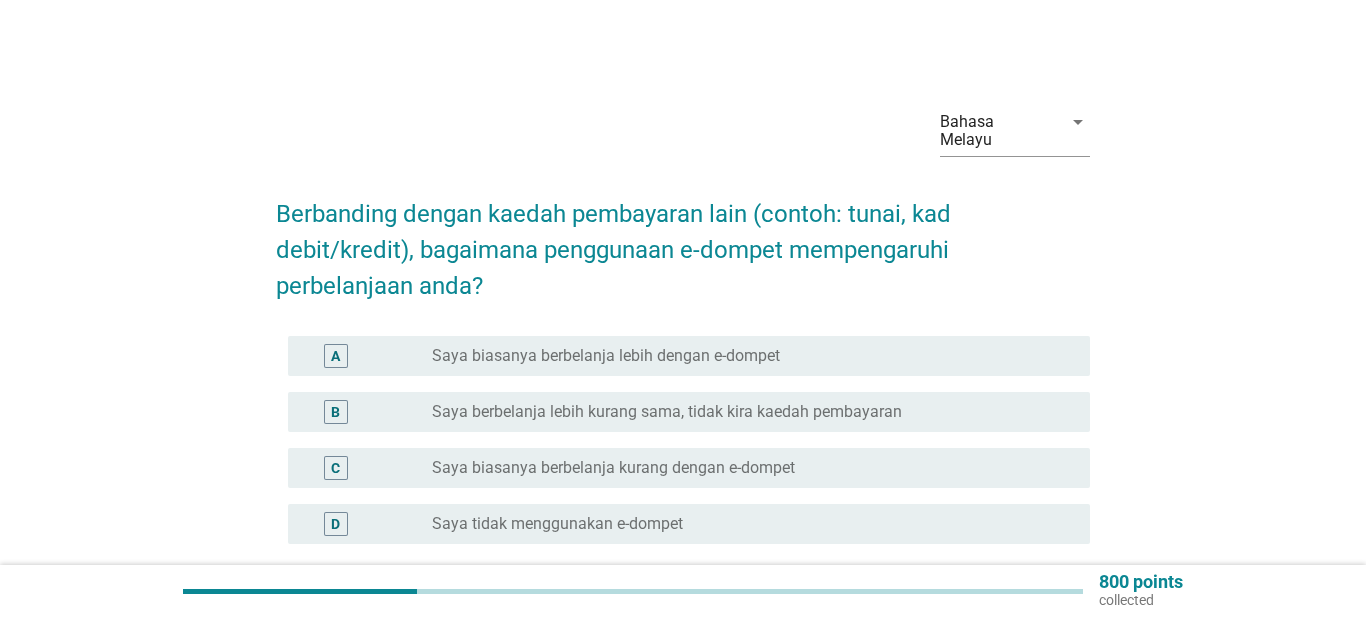 click on "radio_button_unchecked Saya berbelanja lebih kurang sama, tidak kira kaedah pembayaran" at bounding box center [745, 412] 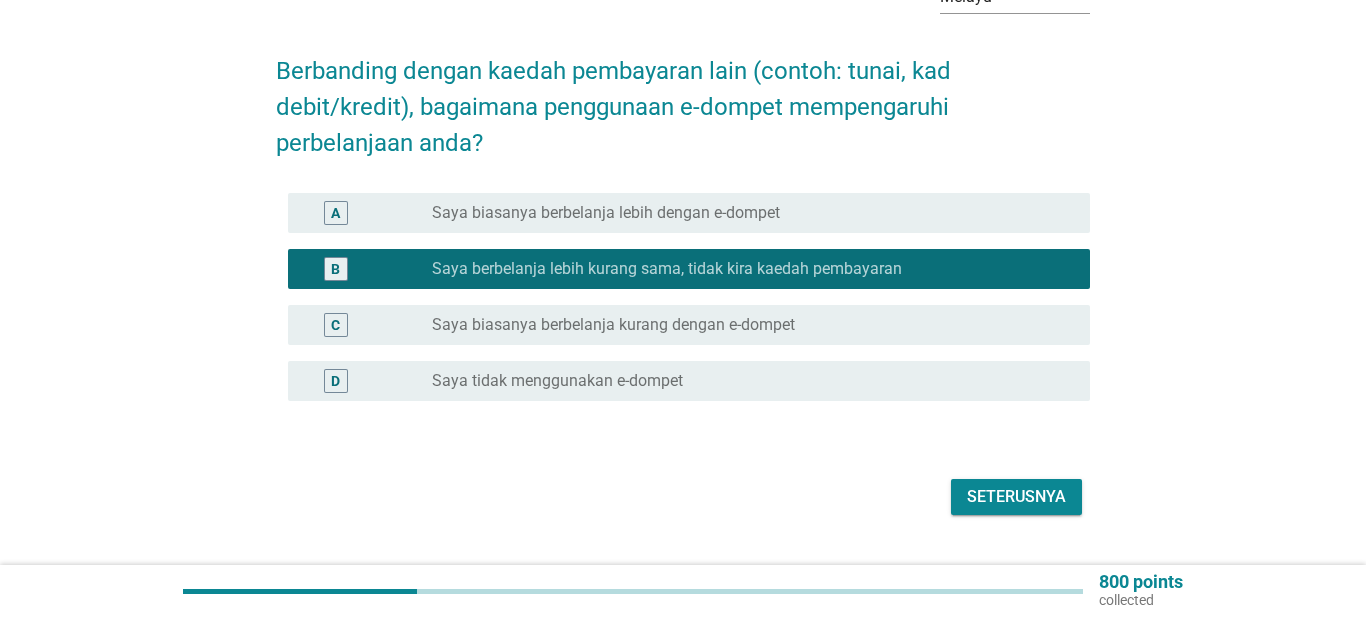 scroll, scrollTop: 162, scrollLeft: 0, axis: vertical 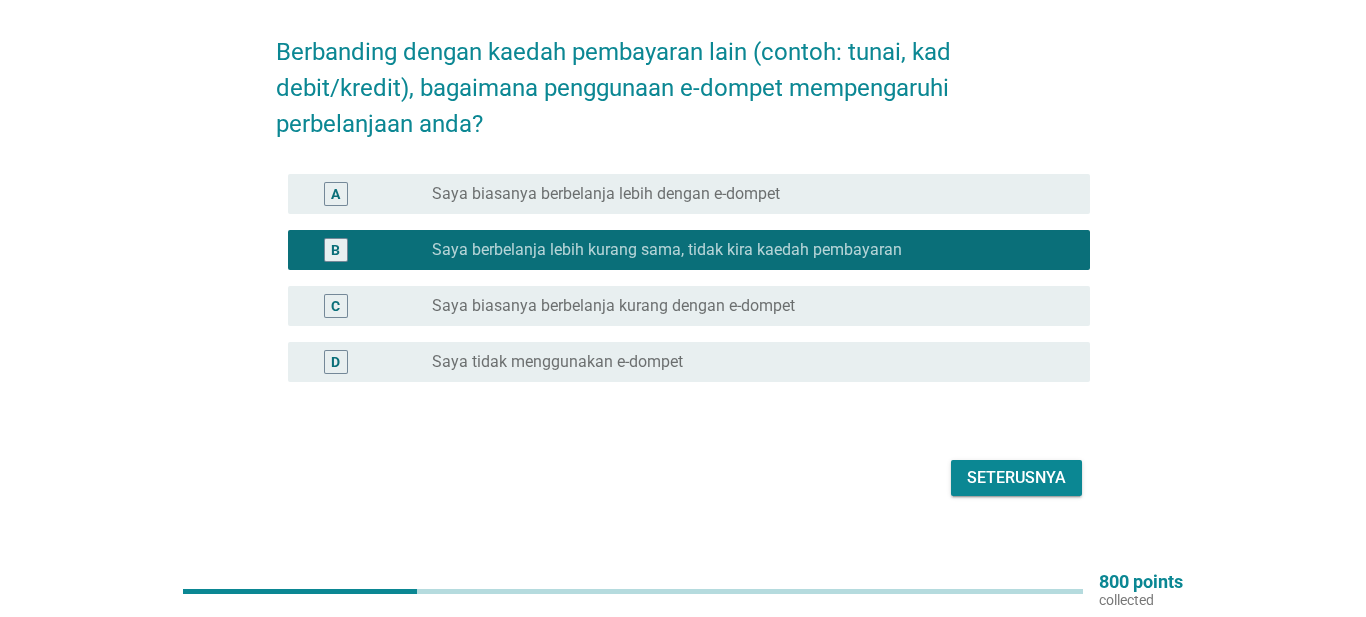click on "radio_button_unchecked Saya biasanya berbelanja kurang dengan e-dompet" at bounding box center (745, 306) 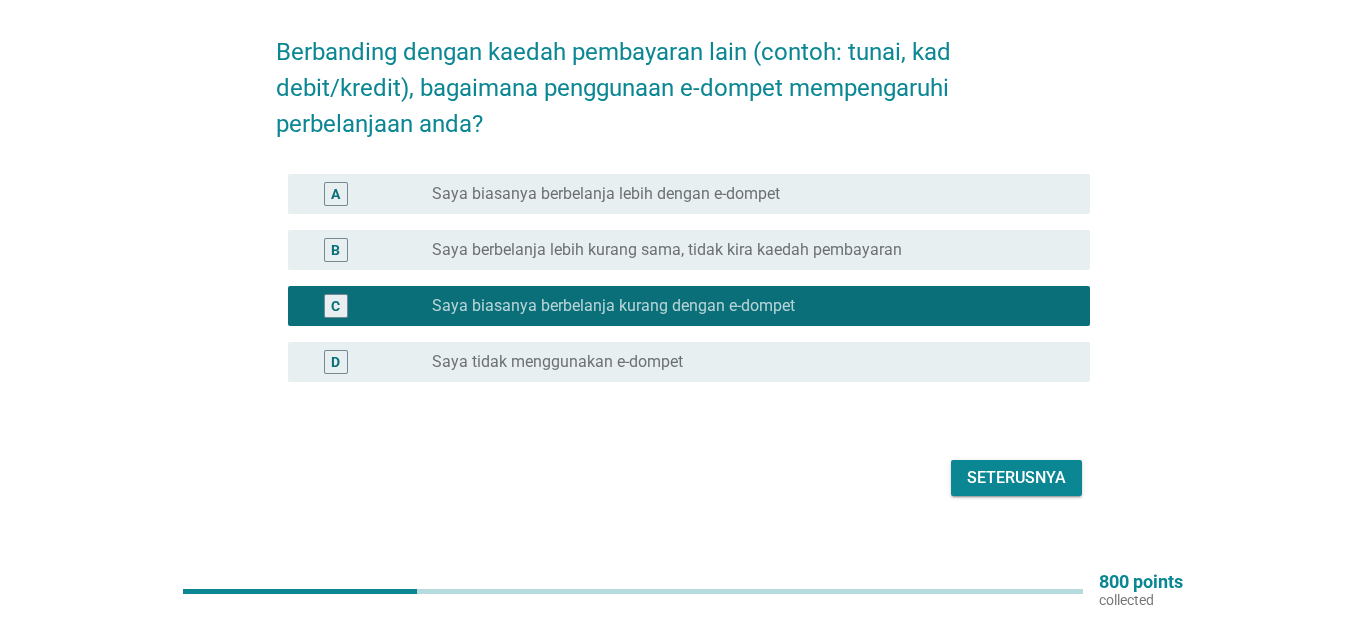 click on "radio_button_unchecked Saya berbelanja lebih kurang sama, tidak kira kaedah pembayaran" at bounding box center (745, 250) 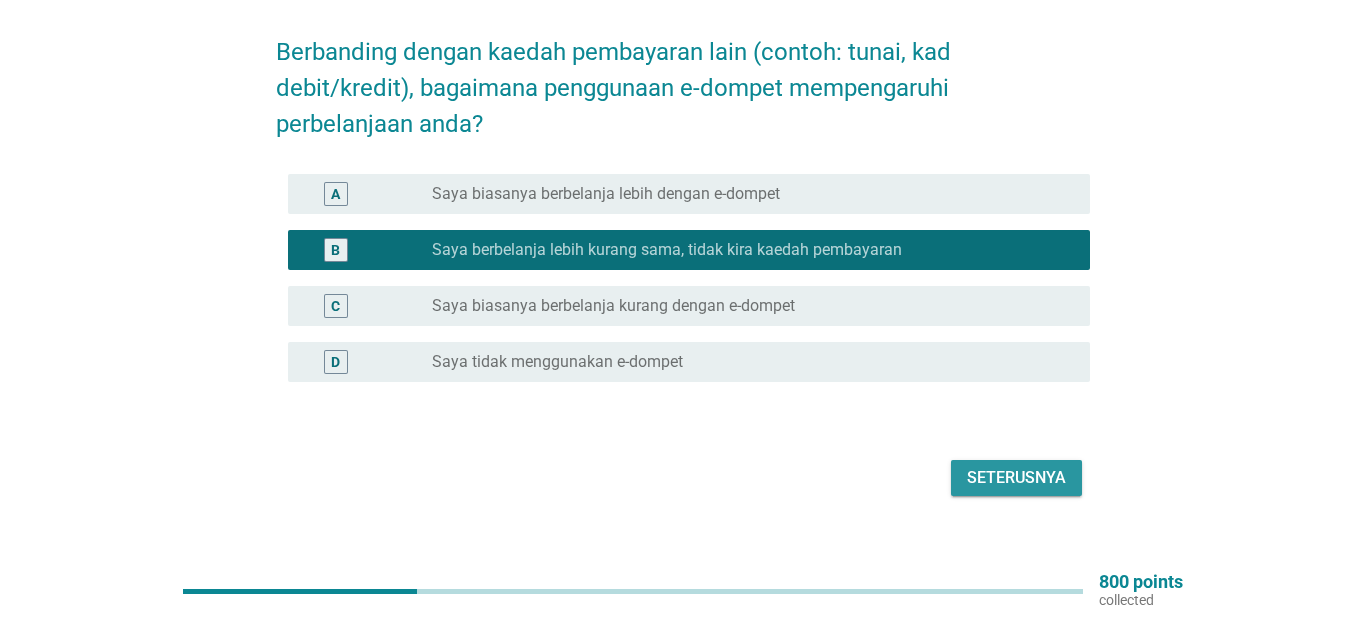 click on "Seterusnya" at bounding box center (1016, 478) 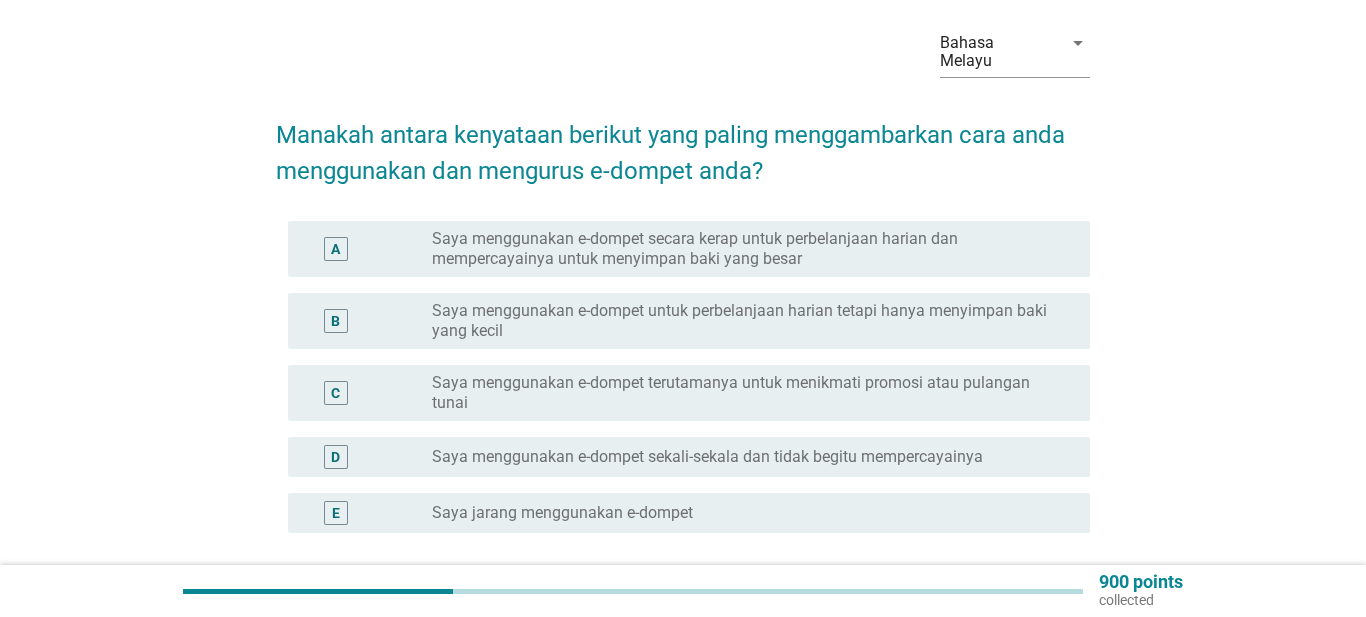 scroll, scrollTop: 80, scrollLeft: 0, axis: vertical 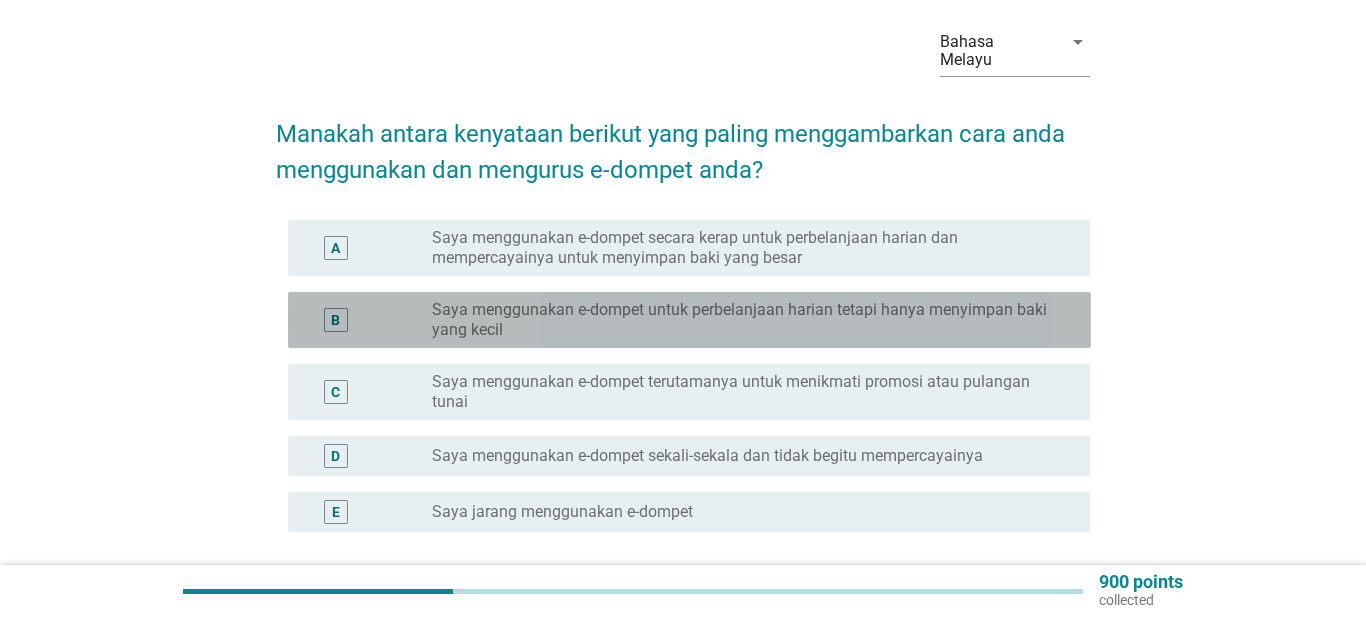 click on "Saya menggunakan e-dompet untuk perbelanjaan harian tetapi hanya menyimpan baki yang kecil" at bounding box center [745, 320] 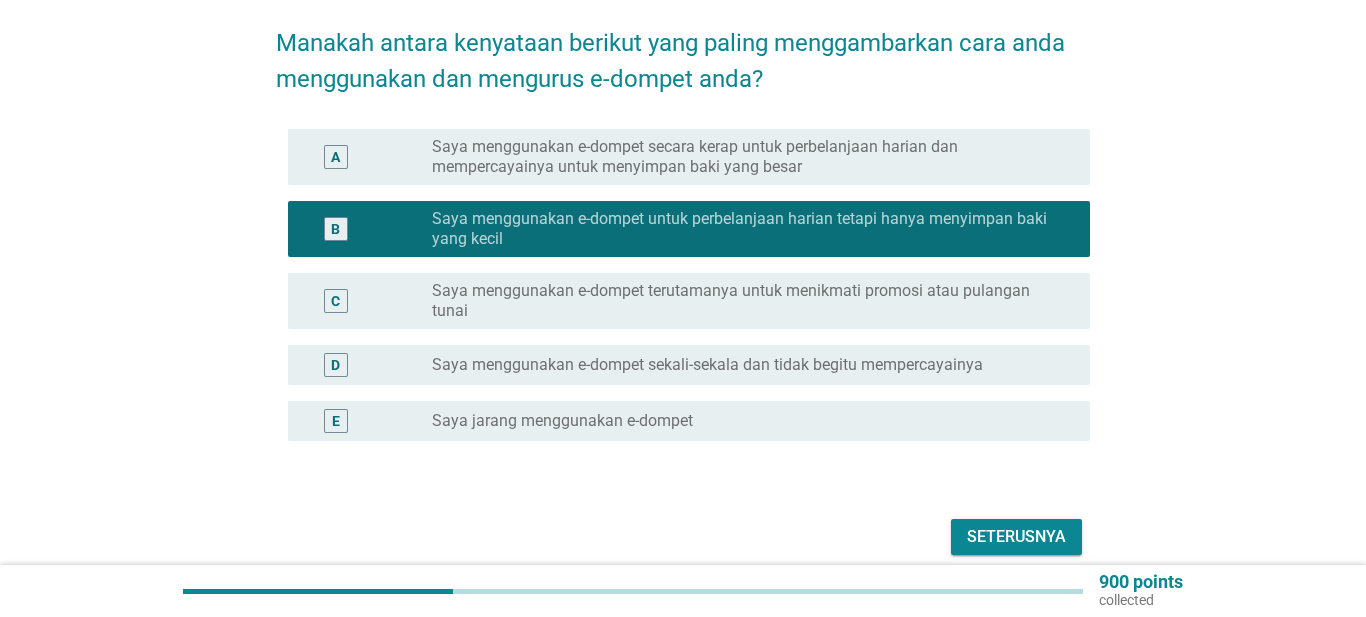 scroll, scrollTop: 178, scrollLeft: 0, axis: vertical 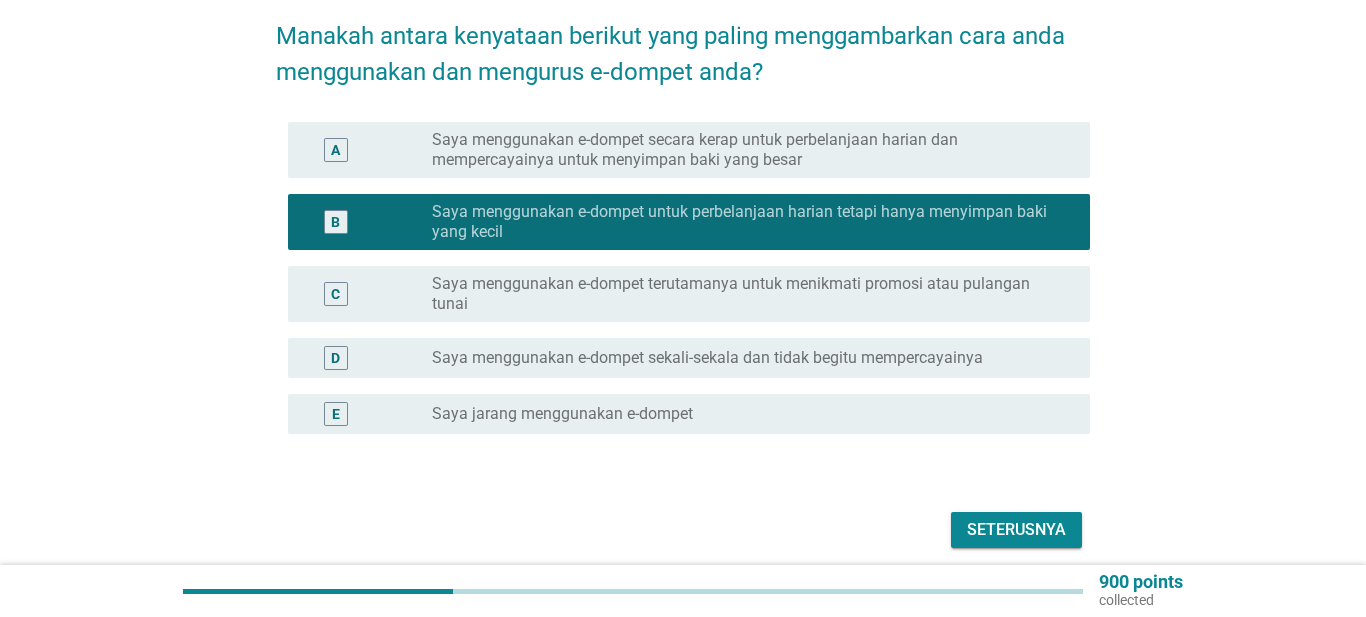 click on "radio_button_unchecked Saya menggunakan e-dompet sekali-sekala dan tidak begitu mempercayainya" at bounding box center [745, 358] 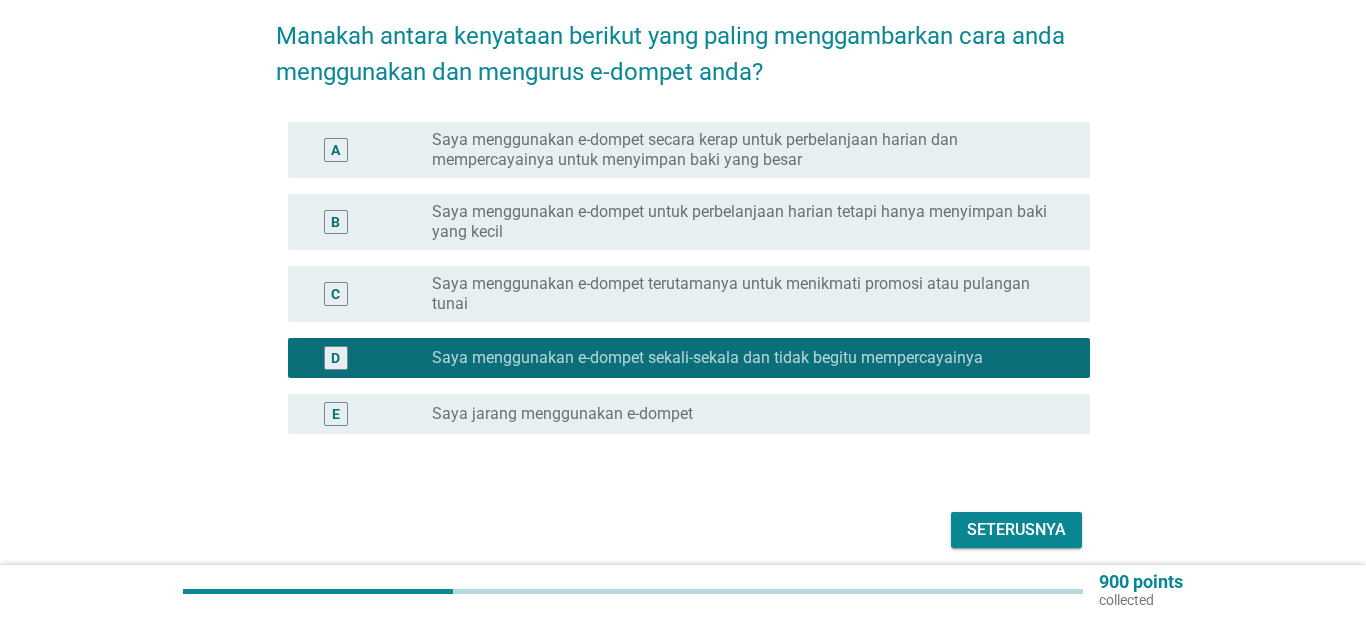 click on "Saya menggunakan e-dompet untuk perbelanjaan harian tetapi hanya menyimpan baki yang kecil" at bounding box center (745, 222) 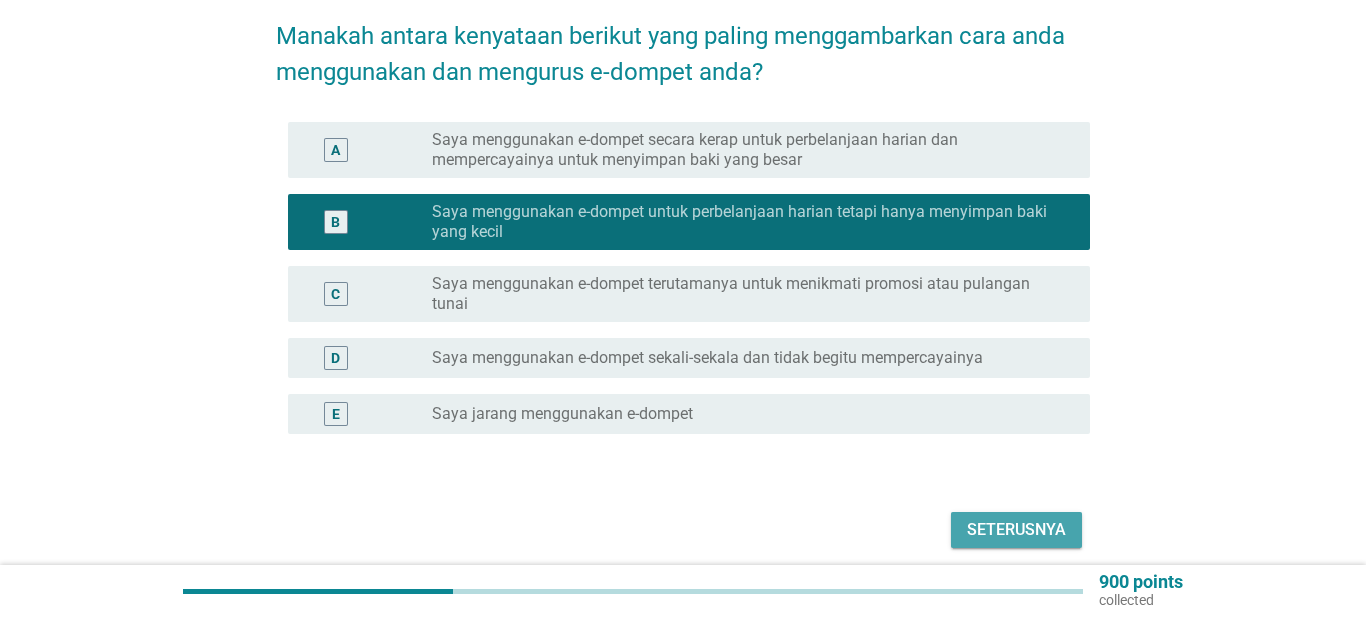 click on "Seterusnya" at bounding box center (1016, 530) 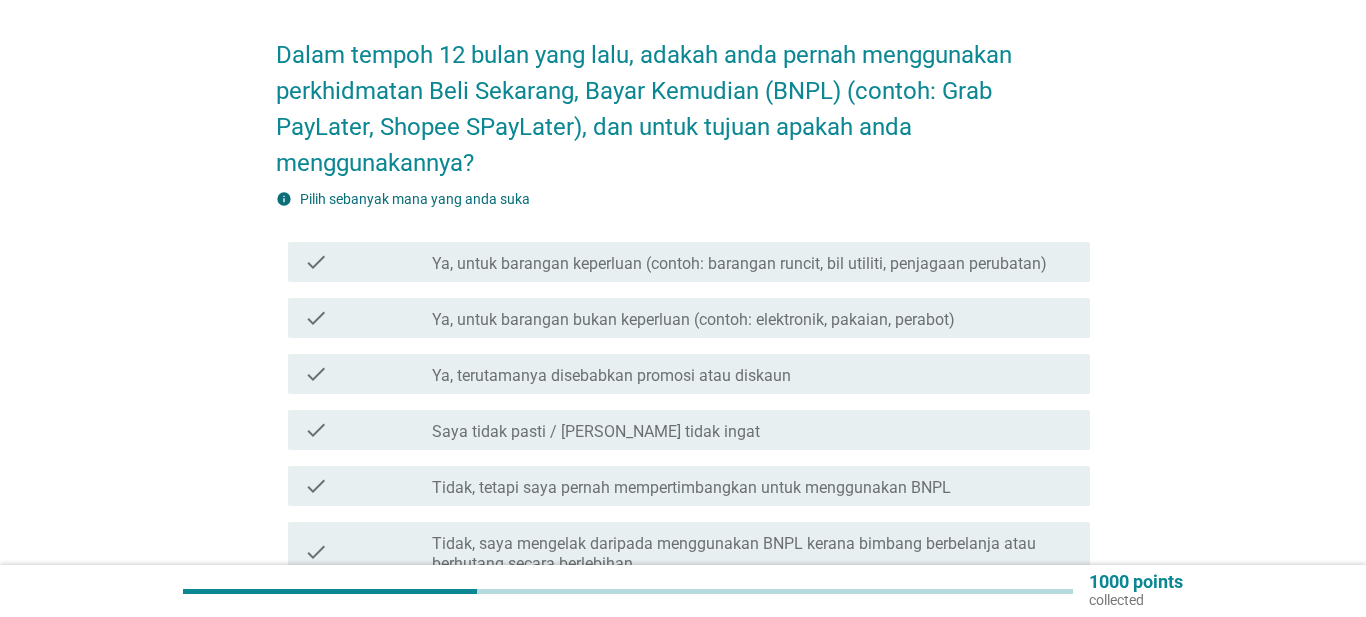 scroll, scrollTop: 172, scrollLeft: 0, axis: vertical 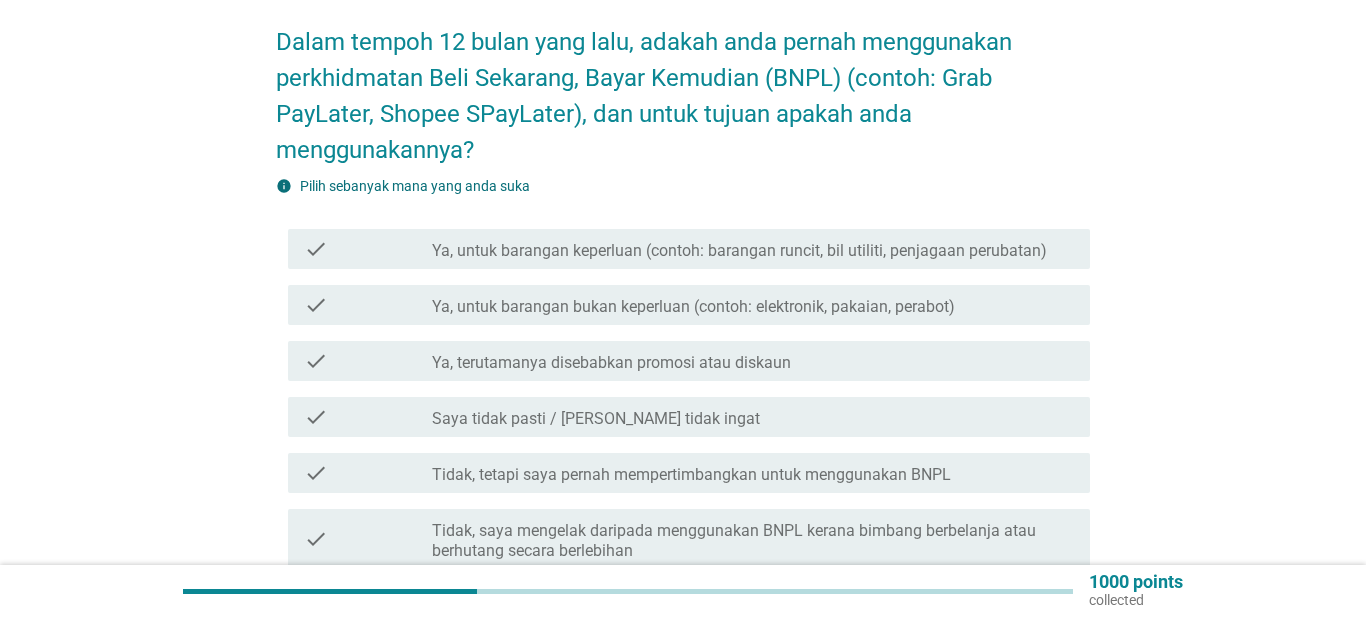 click on "Ya, untuk barangan keperluan (contoh: barangan runcit, bil utiliti, penjagaan perubatan)" at bounding box center (739, 251) 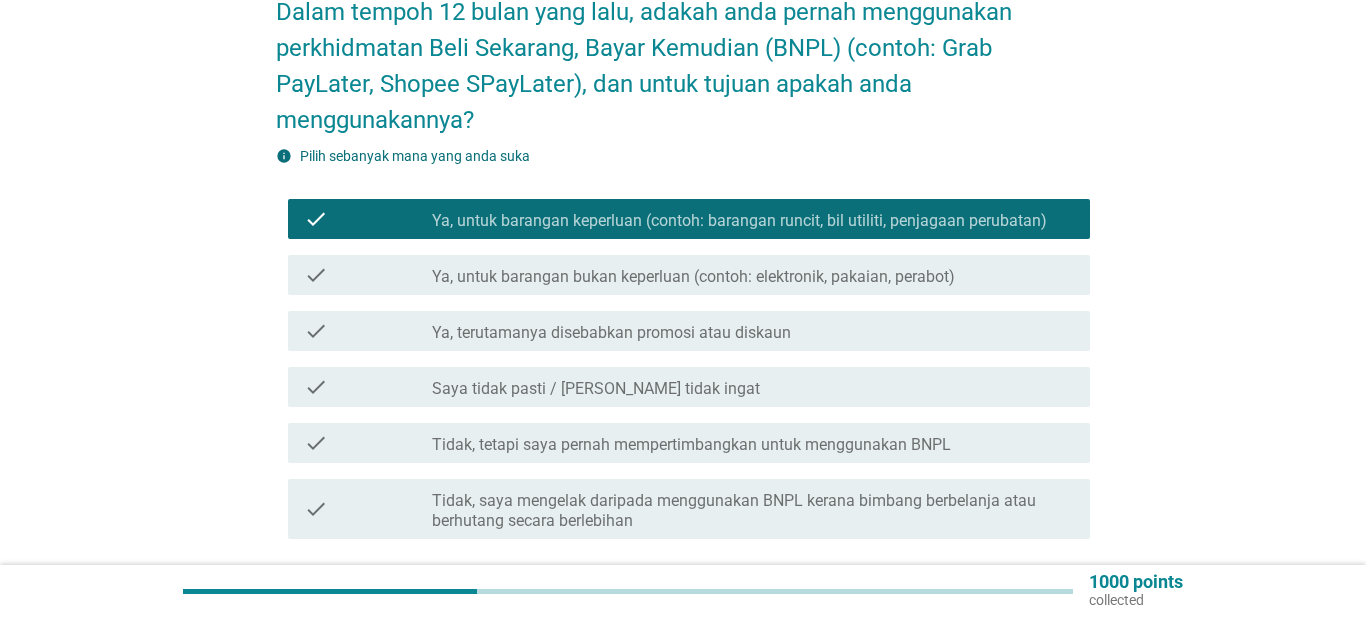 scroll, scrollTop: 251, scrollLeft: 0, axis: vertical 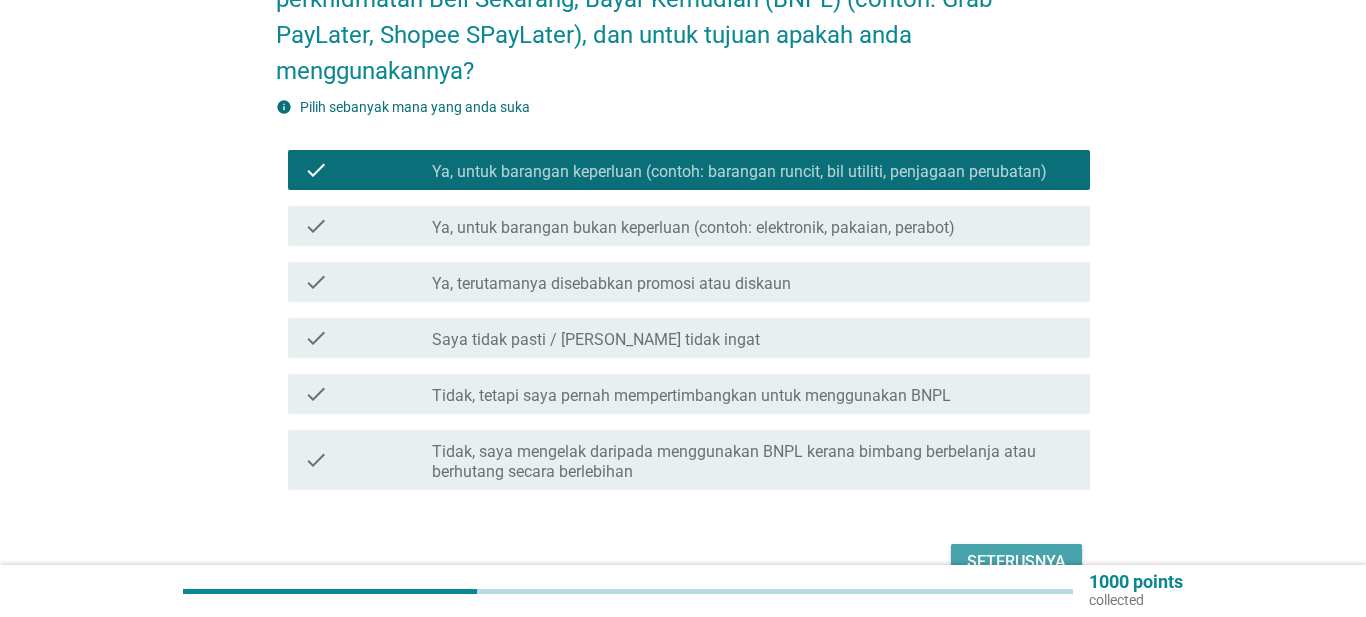 click on "Seterusnya" at bounding box center (1016, 562) 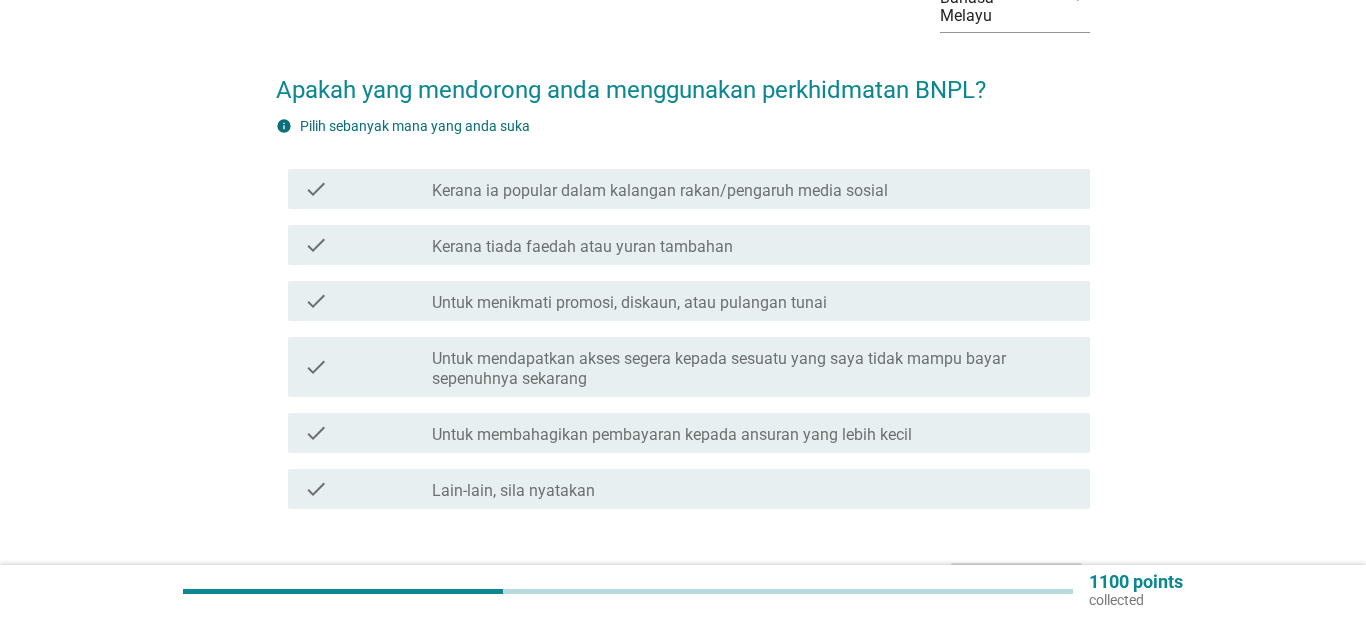 scroll, scrollTop: 236, scrollLeft: 0, axis: vertical 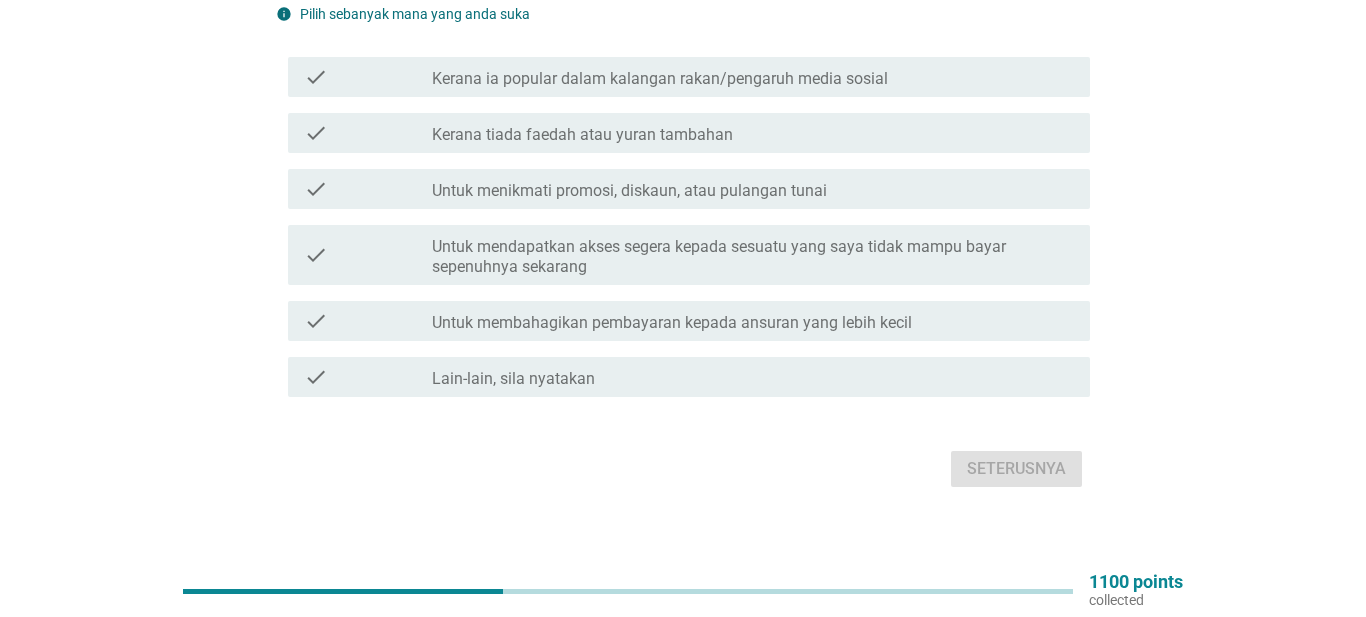 click on "check_box_outline_blank Untuk membahagikan pembayaran kepada ansuran yang lebih kecil" at bounding box center [753, 321] 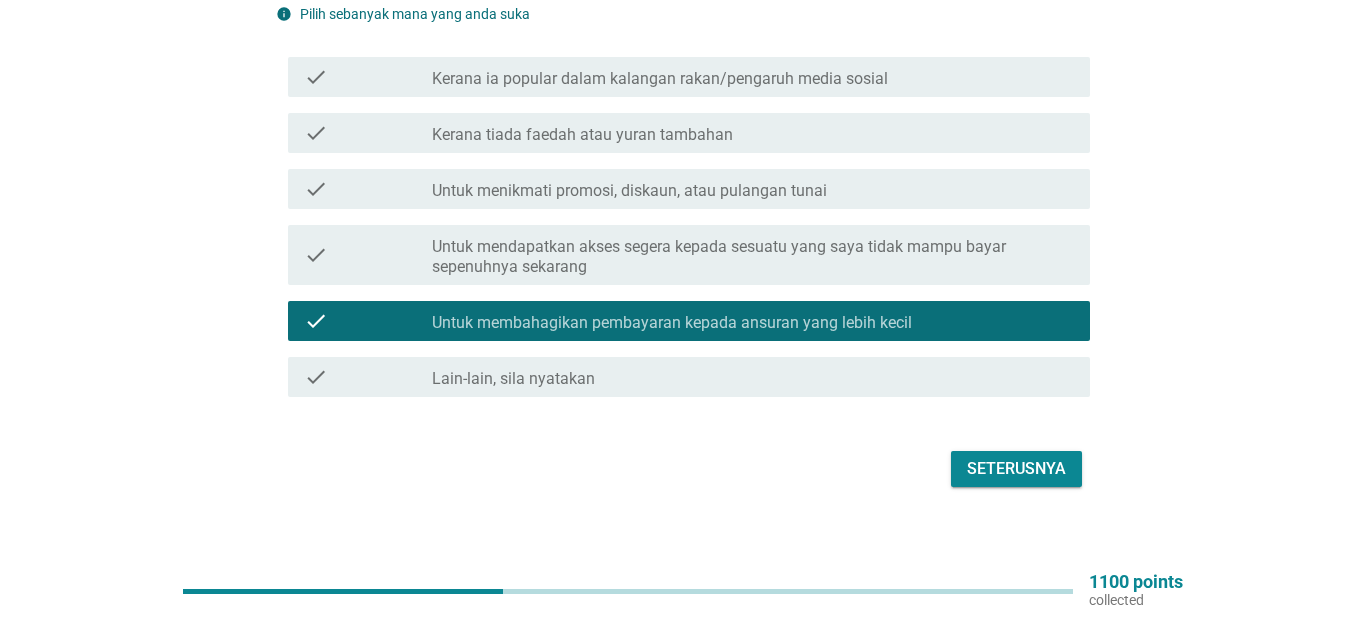 click on "Untuk mendapatkan akses segera kepada sesuatu yang saya tidak mampu bayar sepenuhnya sekarang" at bounding box center (753, 257) 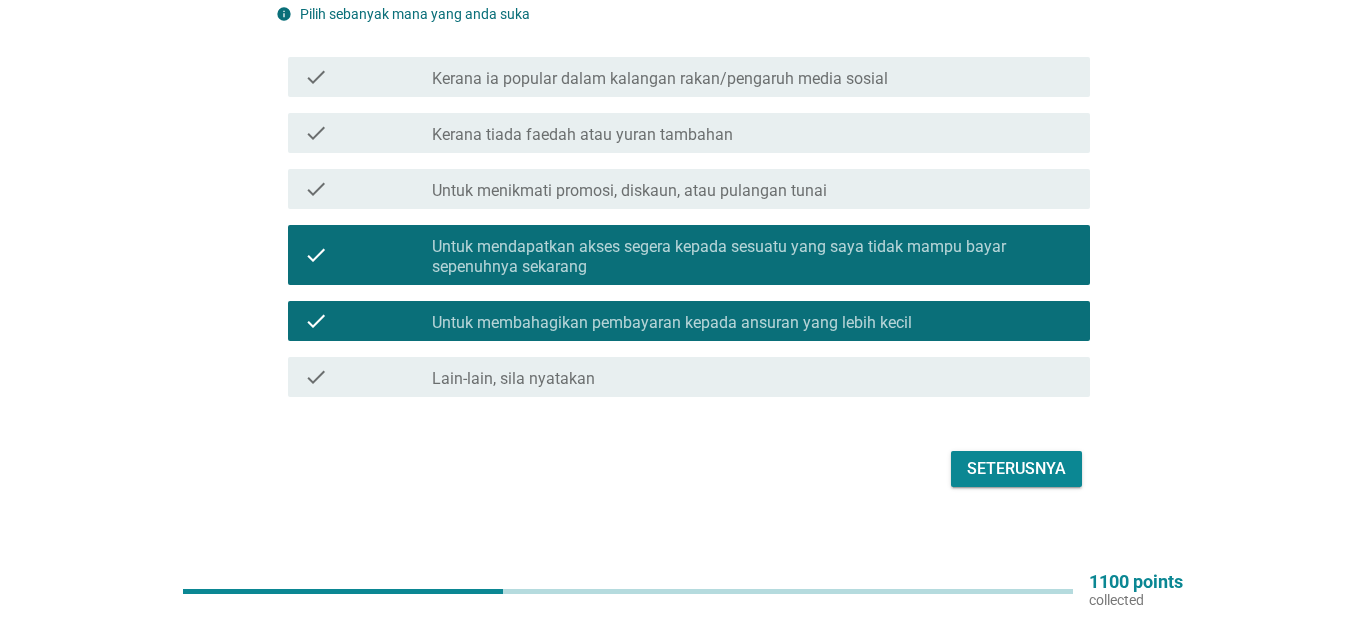click on "check_box_outline_blank Untuk membahagikan pembayaran kepada ansuran yang lebih kecil" at bounding box center [753, 321] 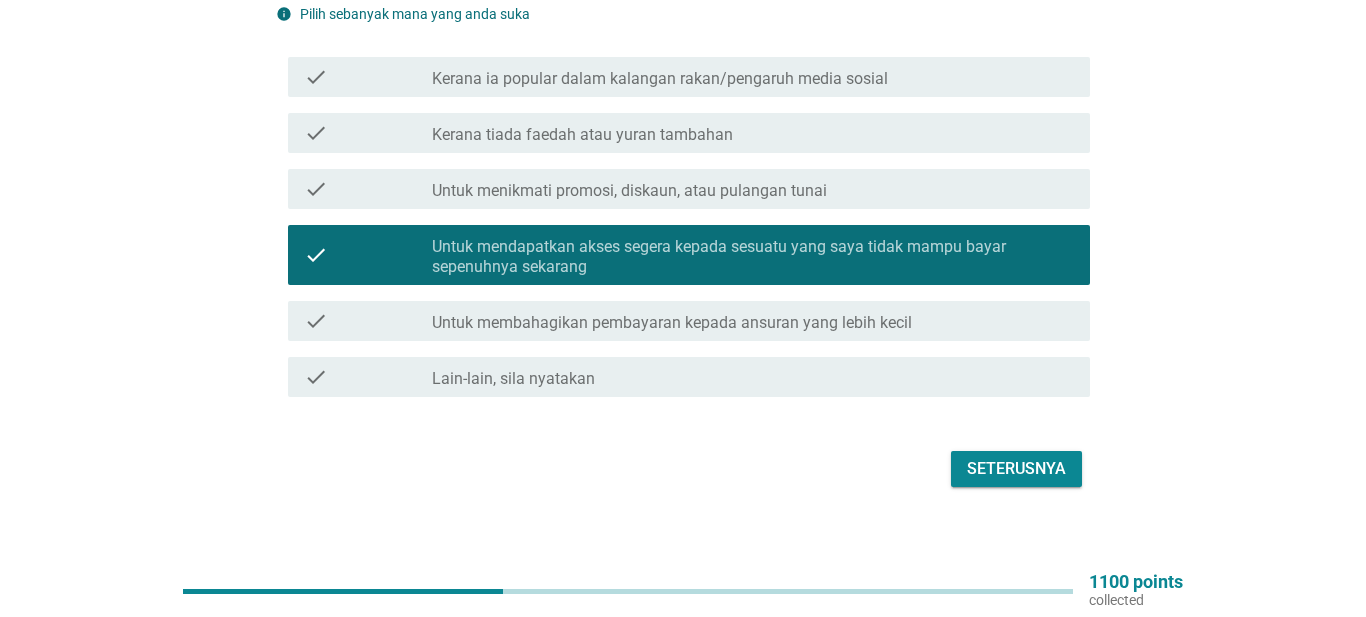 click on "Untuk mendapatkan akses segera kepada sesuatu yang saya tidak mampu bayar sepenuhnya sekarang" at bounding box center (753, 257) 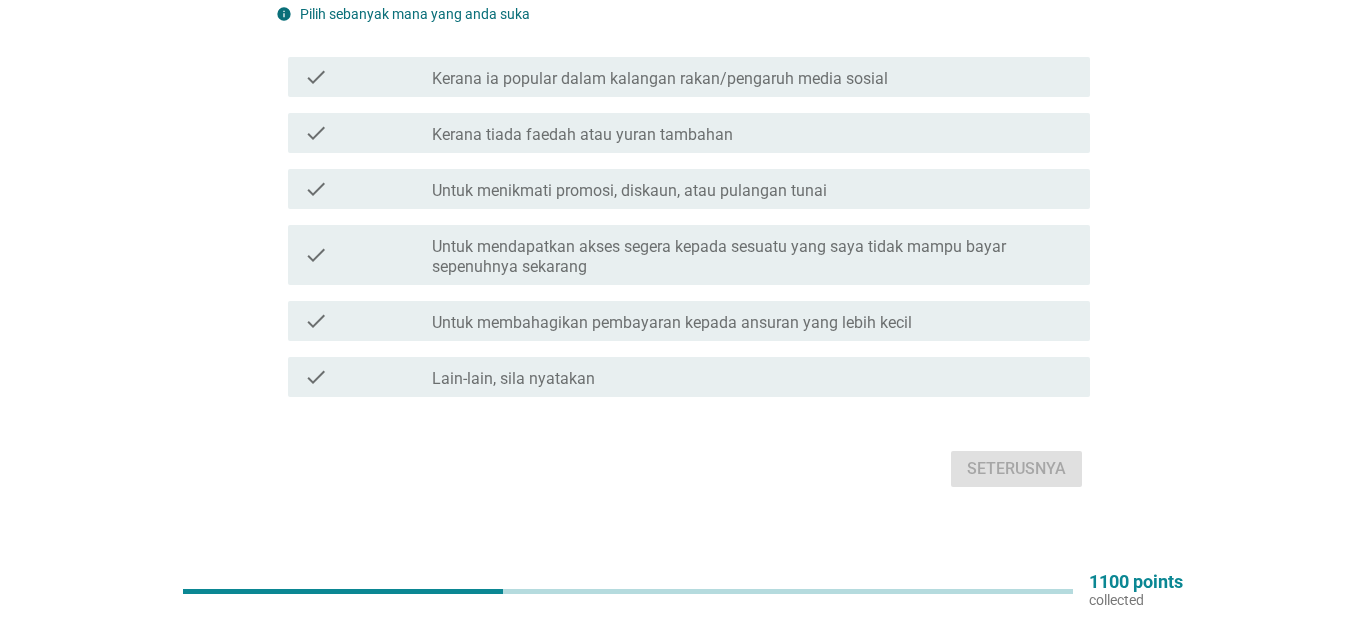 click on "check_box_outline_blank Untuk membahagikan pembayaran kepada ansuran yang lebih kecil" at bounding box center [753, 321] 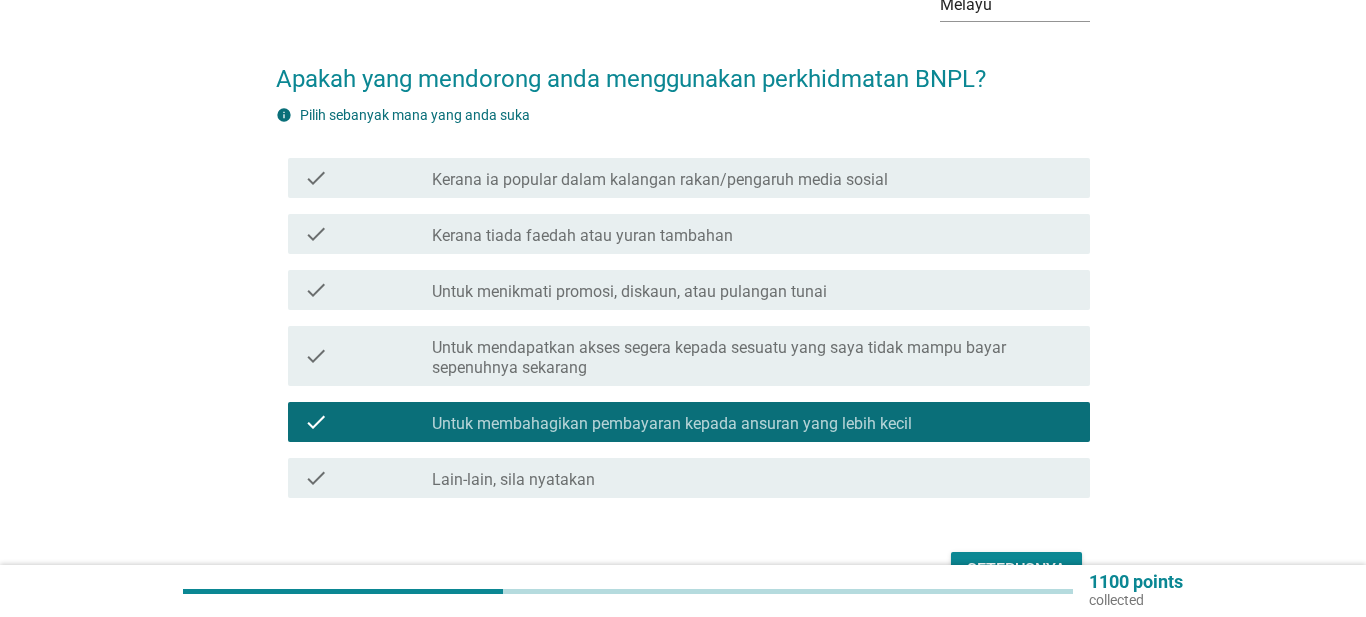 scroll, scrollTop: 147, scrollLeft: 0, axis: vertical 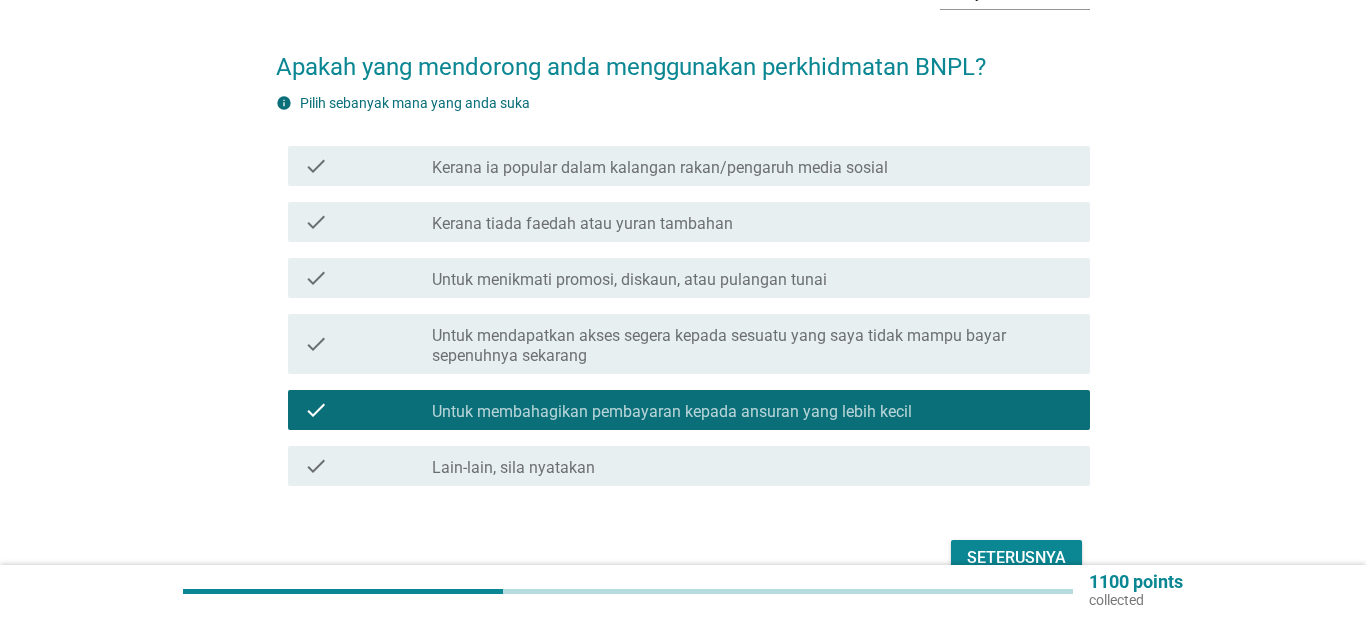 click on "Seterusnya" at bounding box center [1016, 558] 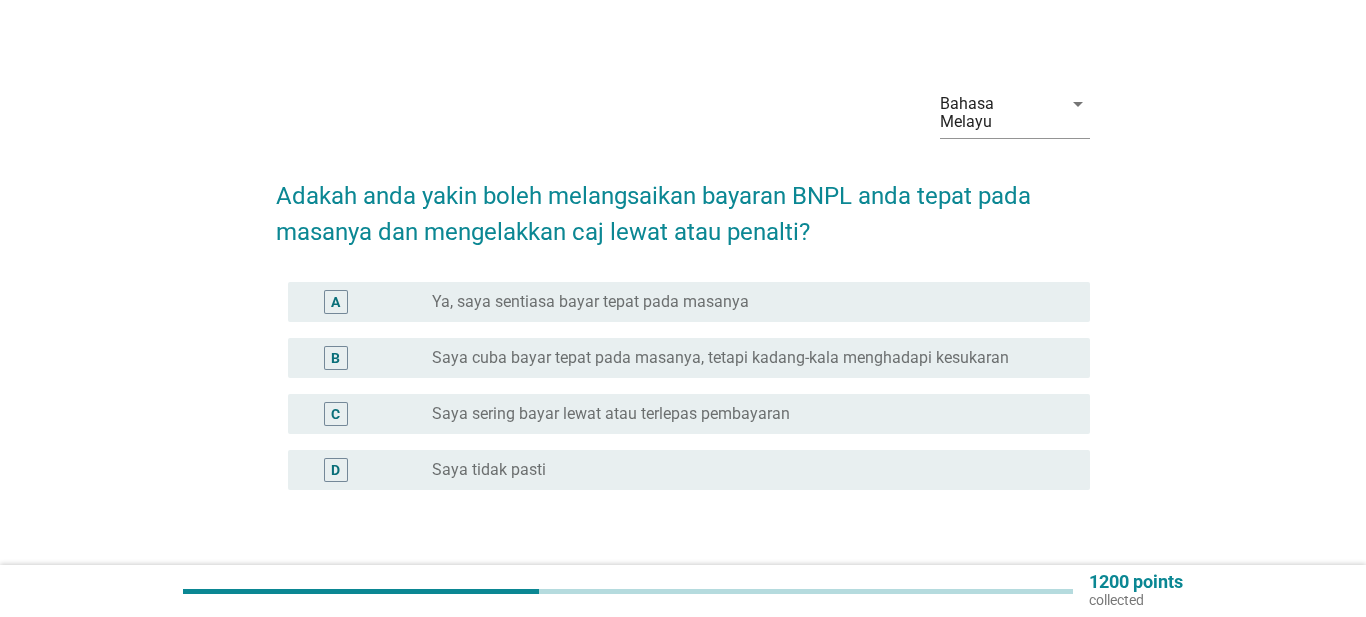scroll, scrollTop: 56, scrollLeft: 0, axis: vertical 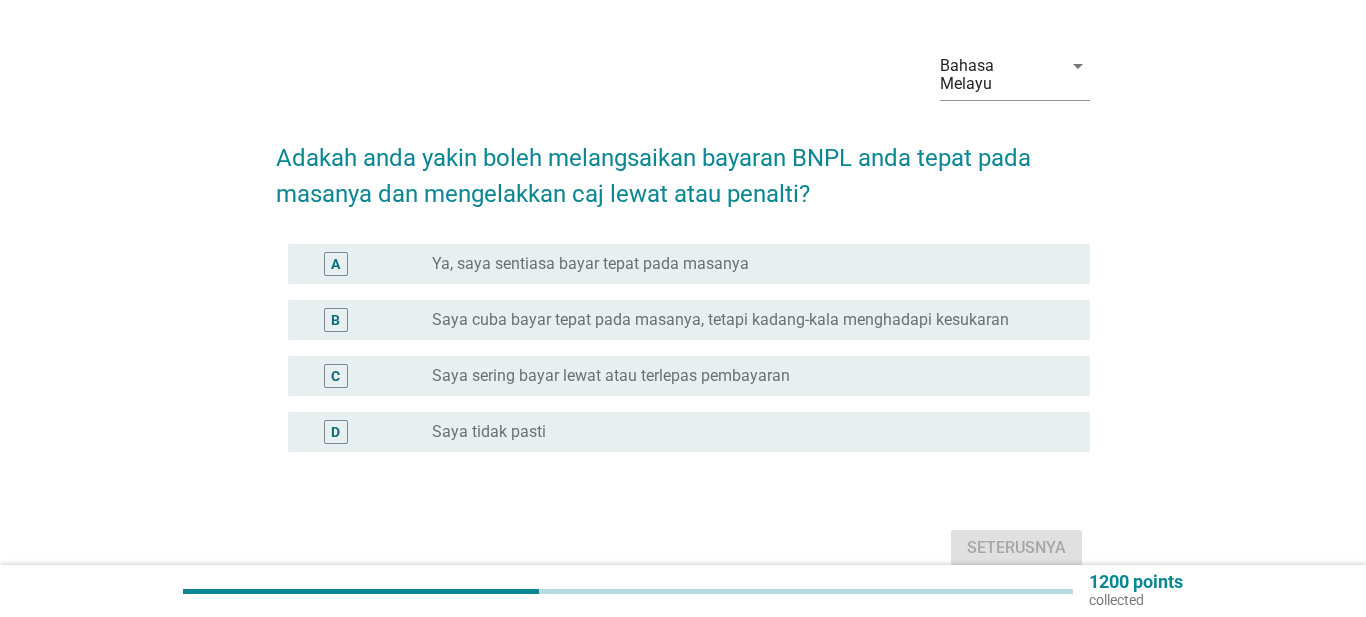 click on "radio_button_unchecked Saya cuba bayar tepat pada masanya, tetapi kadang-kala menghadapi kesukaran" at bounding box center [745, 320] 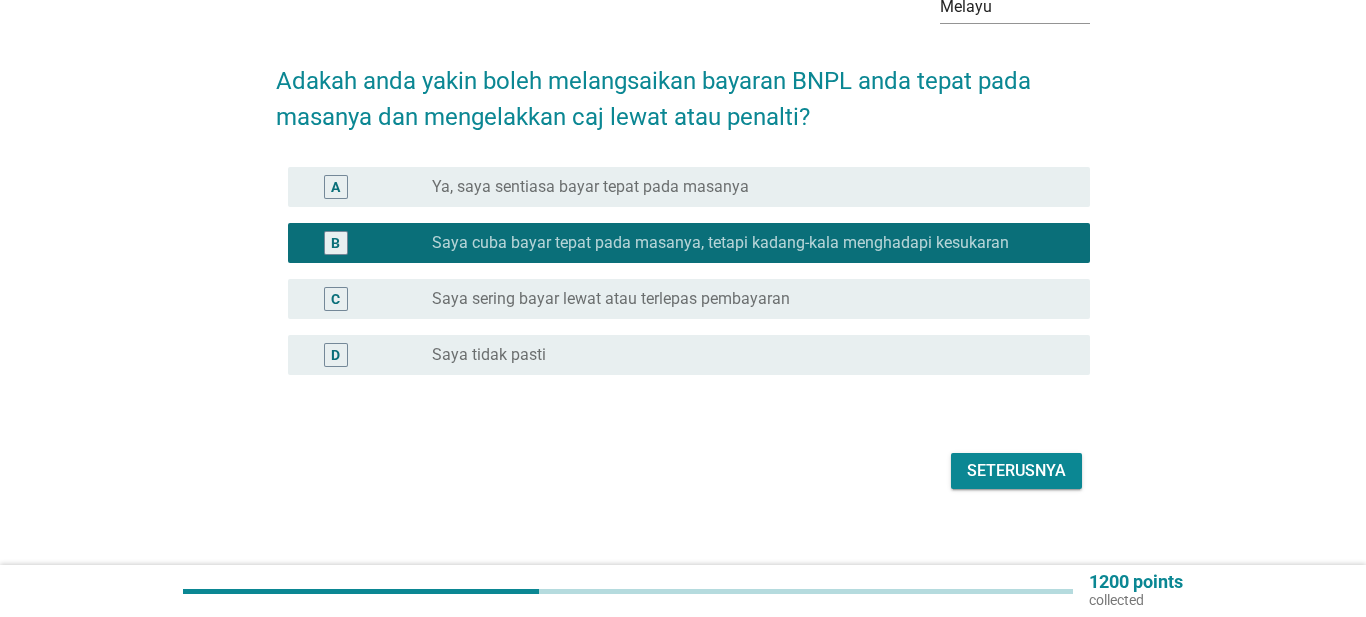 scroll, scrollTop: 135, scrollLeft: 0, axis: vertical 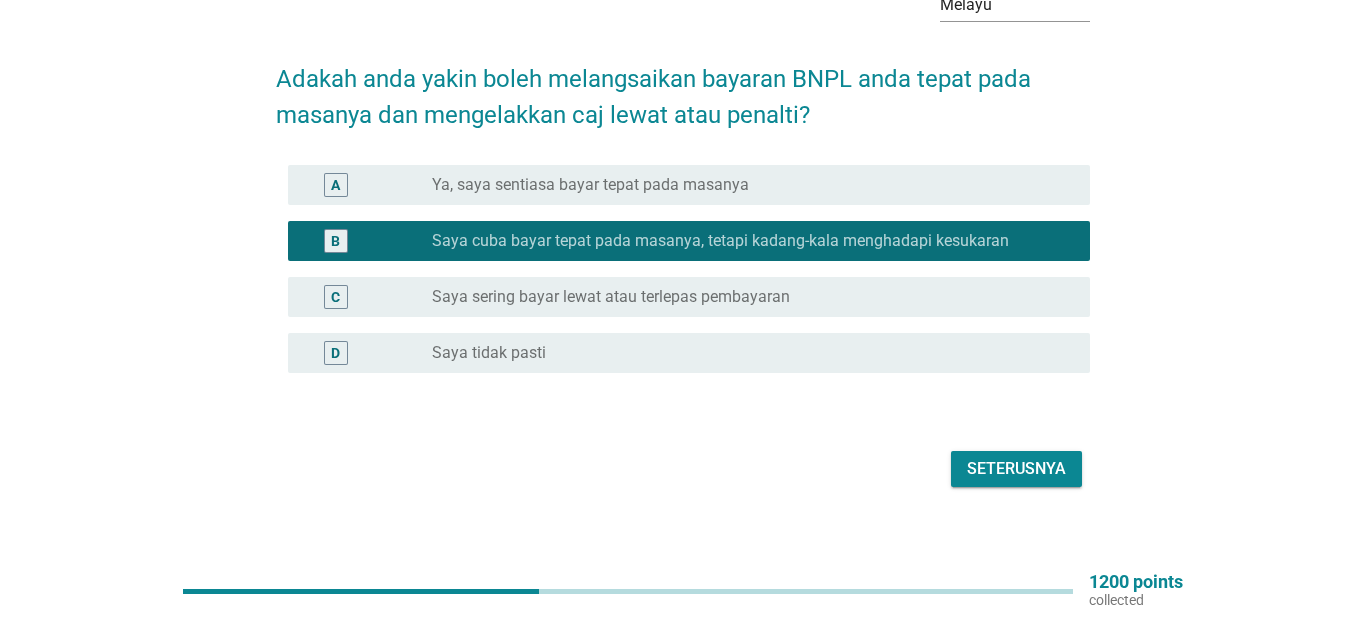 click on "Seterusnya" at bounding box center (1016, 469) 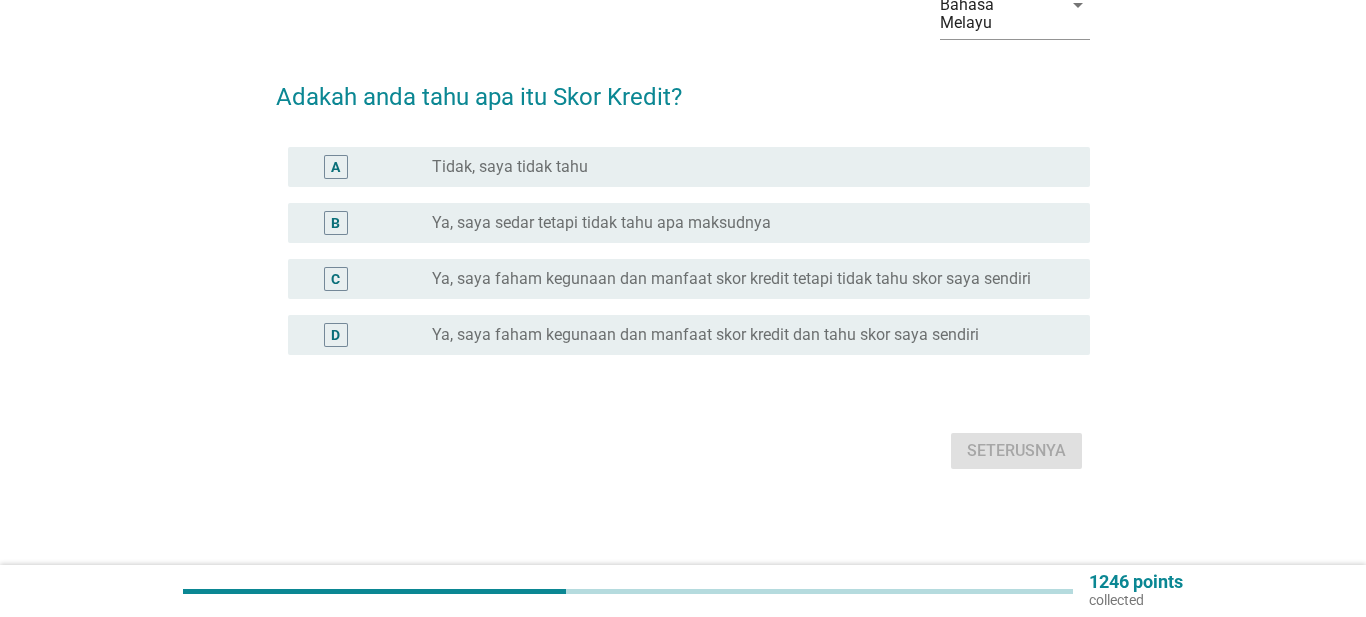 scroll, scrollTop: 0, scrollLeft: 0, axis: both 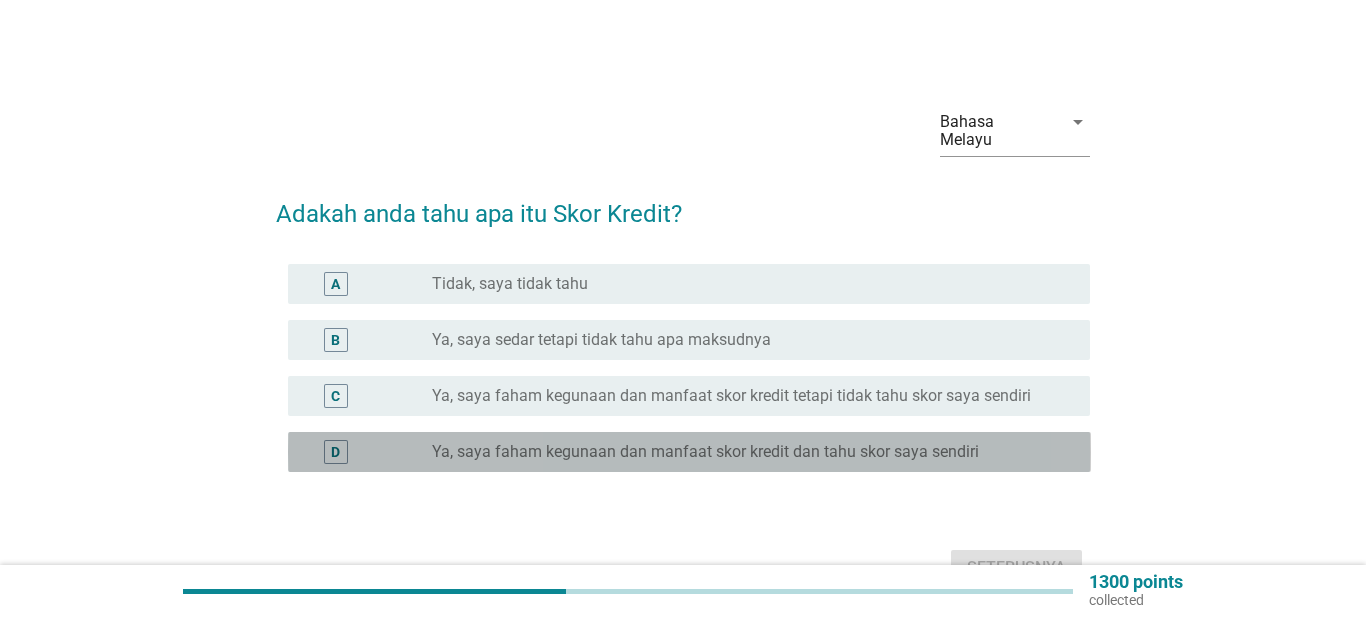 click on "radio_button_unchecked Ya, saya faham kegunaan dan manfaat skor kredit dan tahu skor saya sendiri" at bounding box center (745, 452) 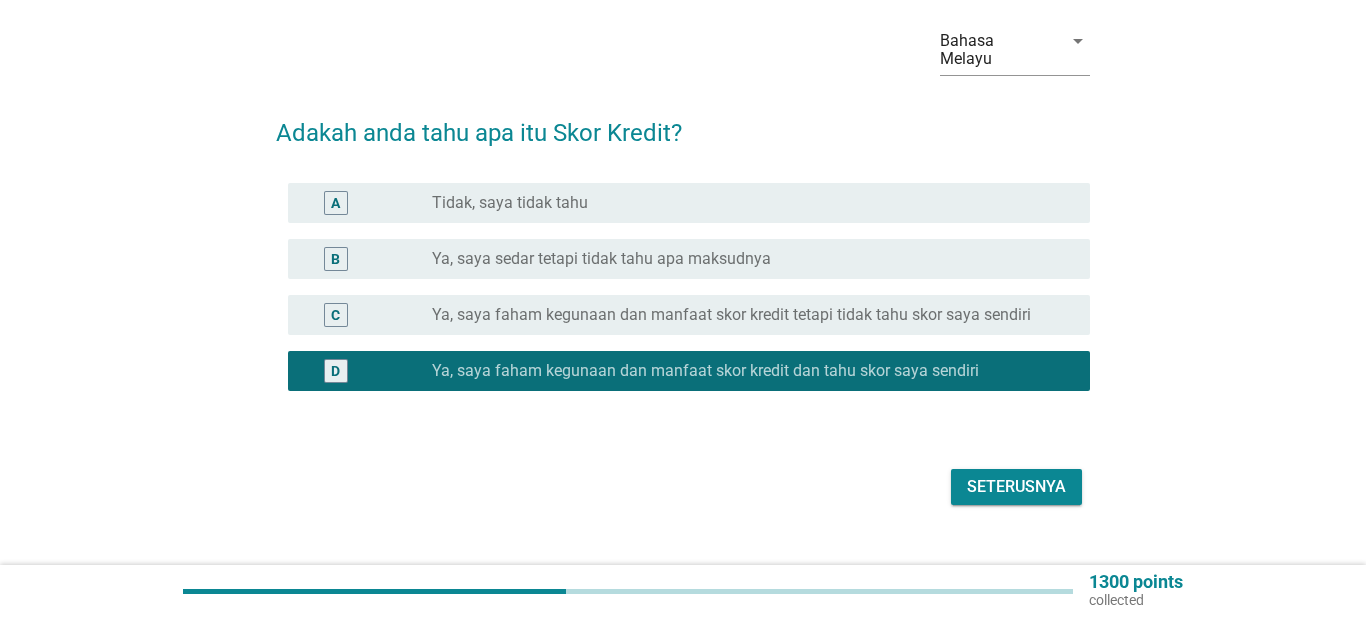 scroll, scrollTop: 99, scrollLeft: 0, axis: vertical 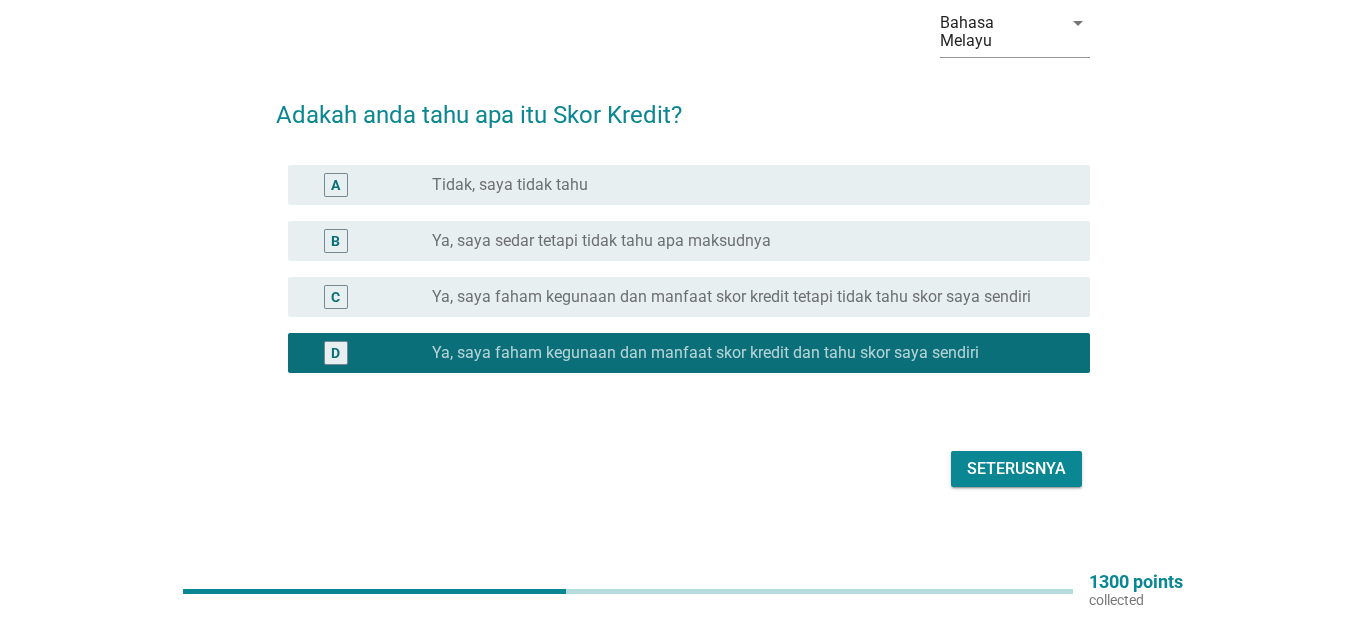 click on "Seterusnya" at bounding box center (1016, 469) 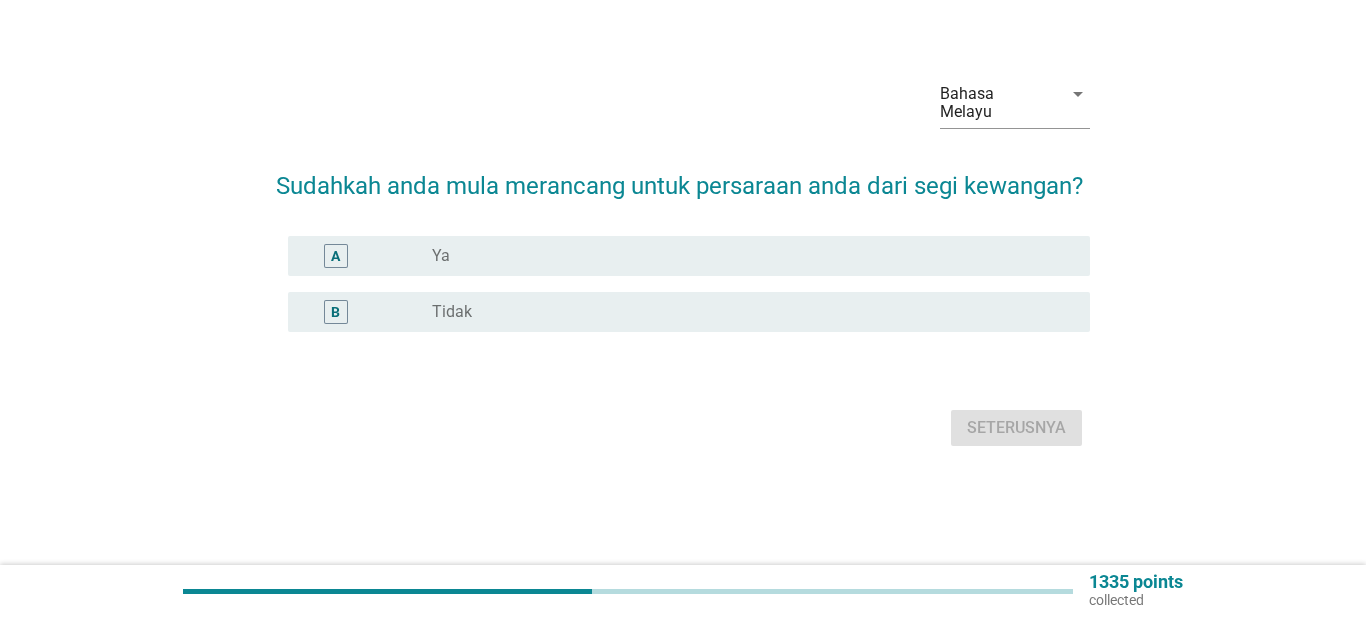 scroll, scrollTop: 0, scrollLeft: 0, axis: both 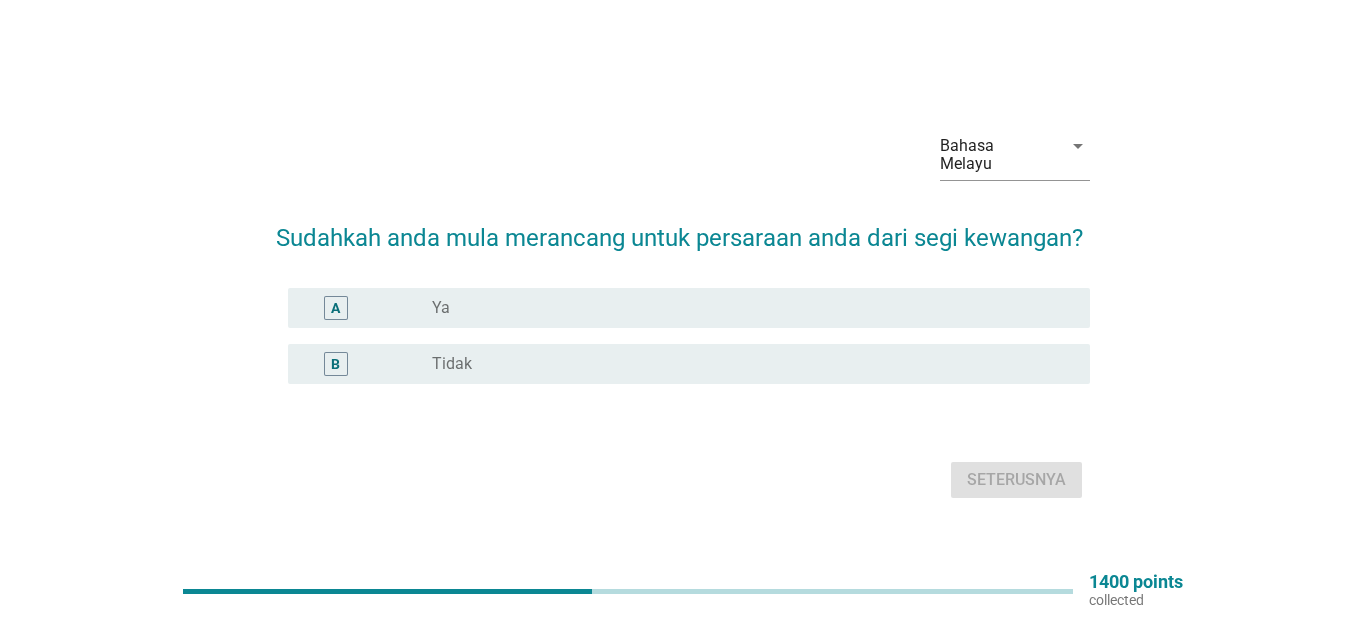 click on "radio_button_unchecked Ya" at bounding box center (745, 308) 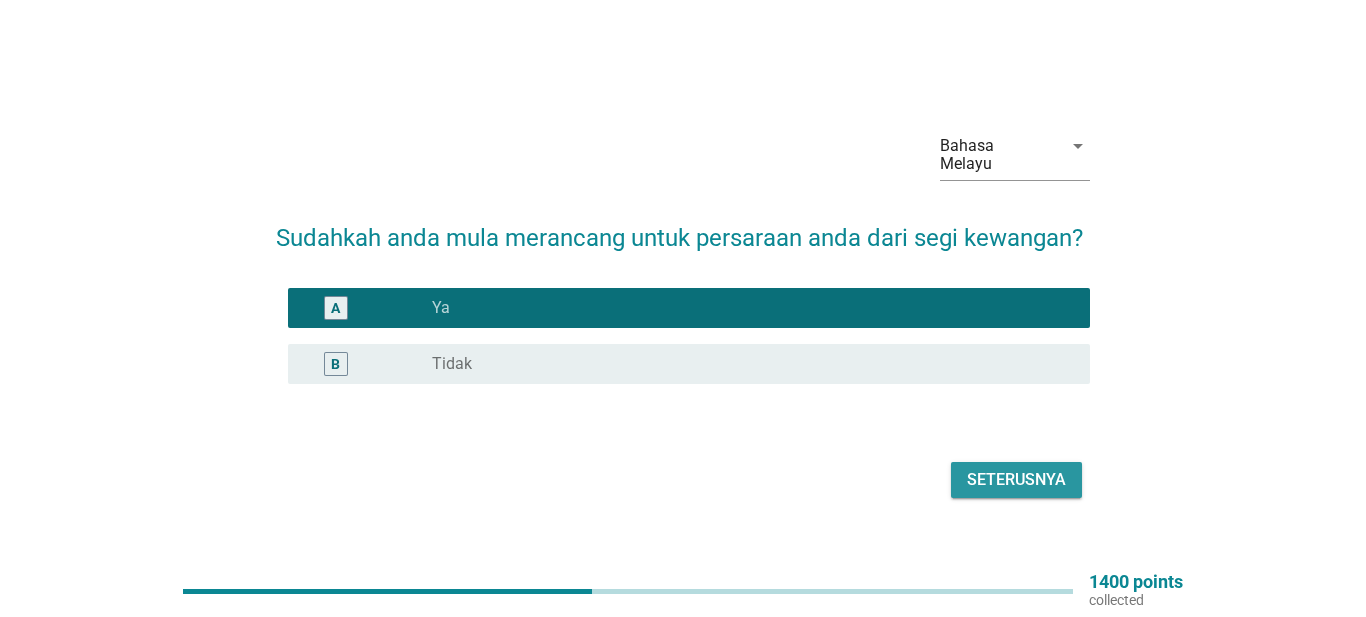 click on "Seterusnya" at bounding box center [1016, 480] 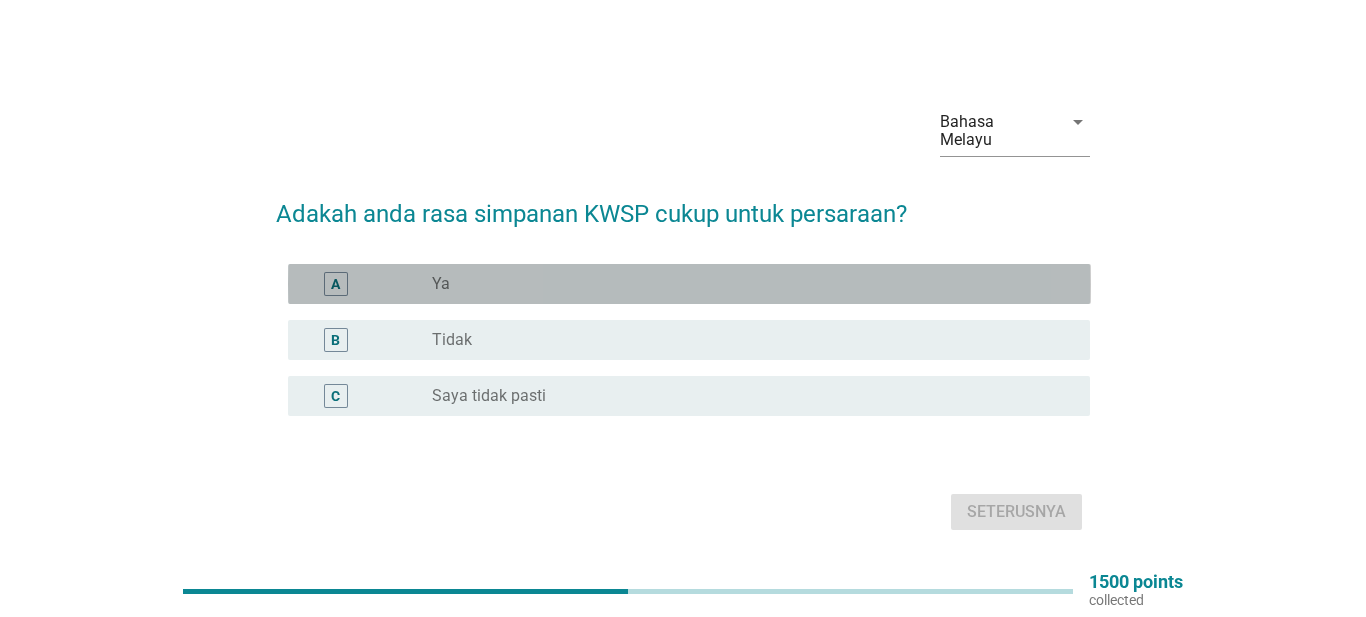 click on "radio_button_unchecked Ya" at bounding box center (745, 284) 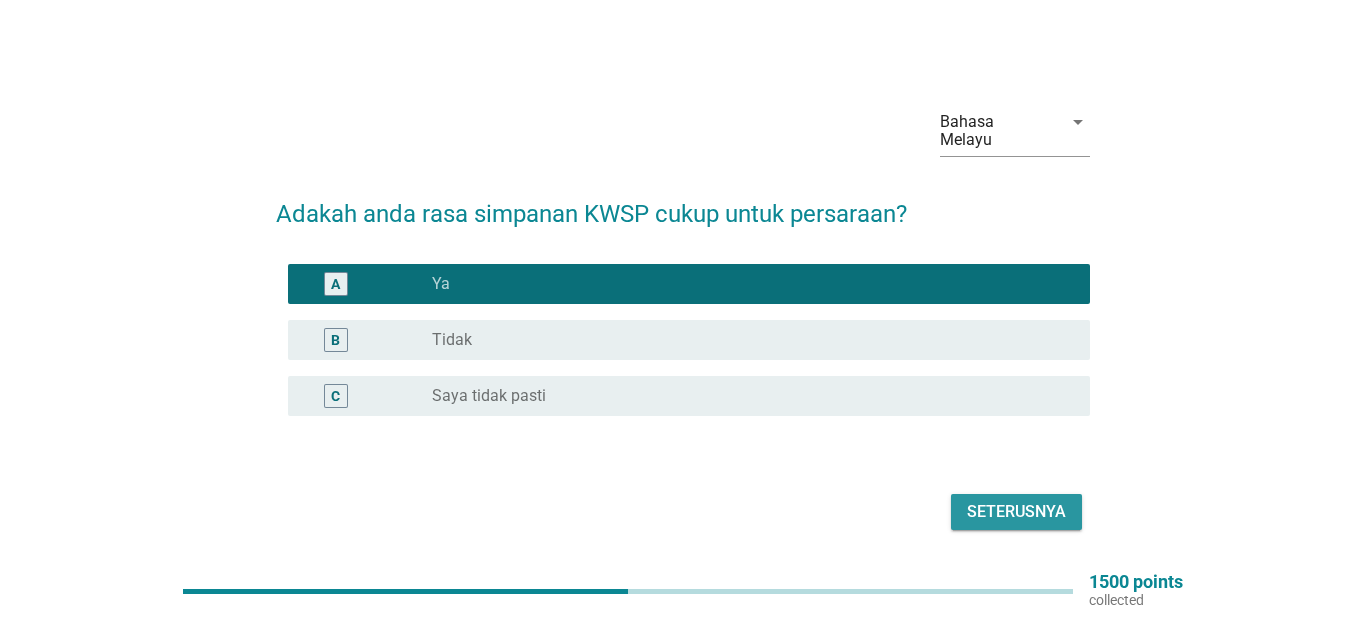 click on "Seterusnya" at bounding box center [1016, 512] 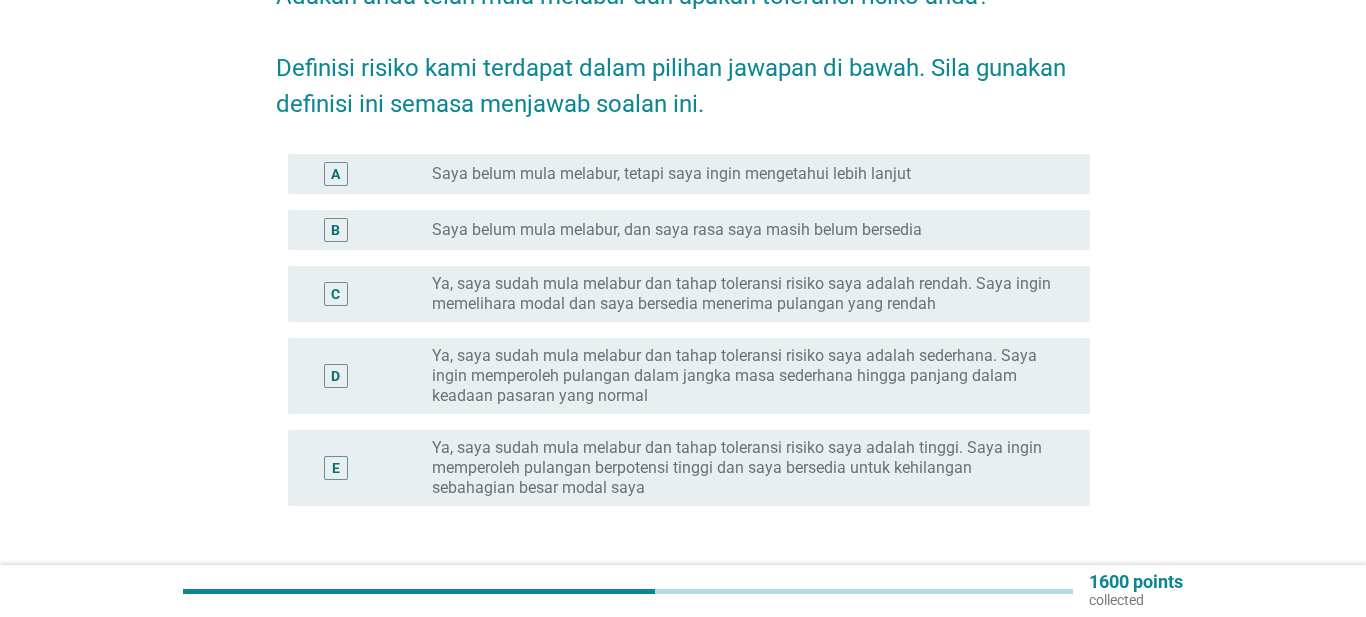 scroll, scrollTop: 184, scrollLeft: 0, axis: vertical 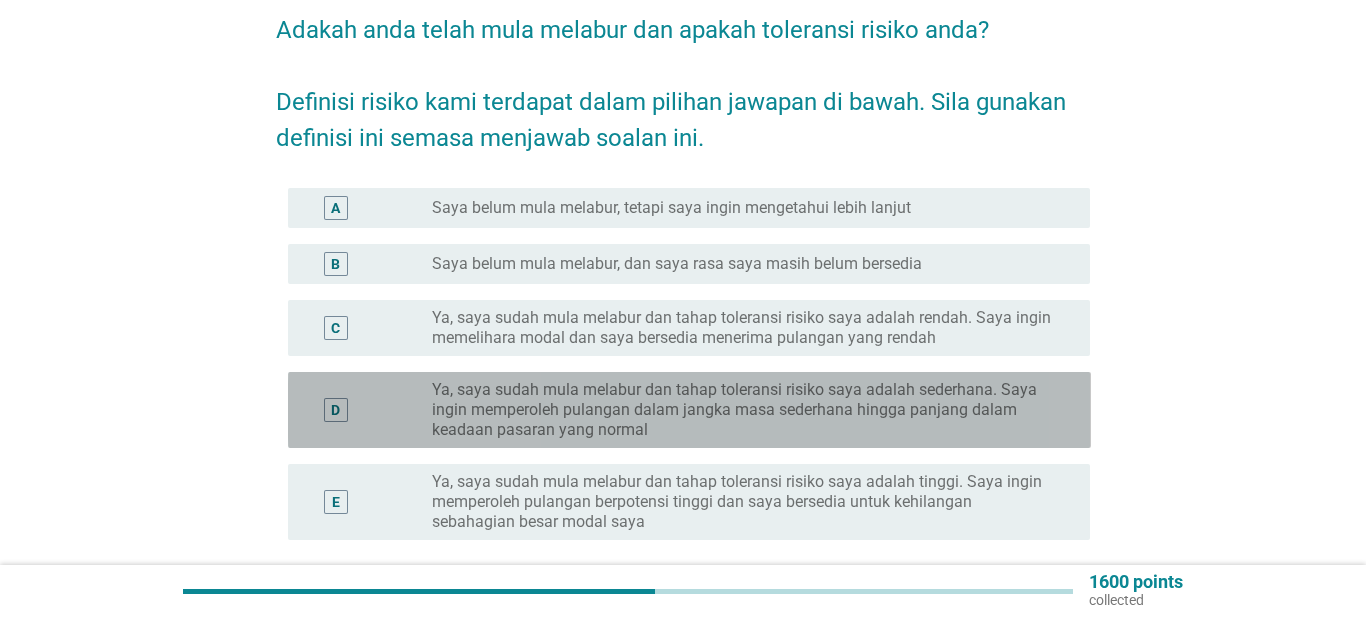 click on "Ya, saya sudah mula melabur dan tahap toleransi risiko saya adalah sederhana. Saya ingin memperoleh pulangan dalam jangka masa sederhana hingga panjang dalam keadaan pasaran yang normal" at bounding box center (745, 410) 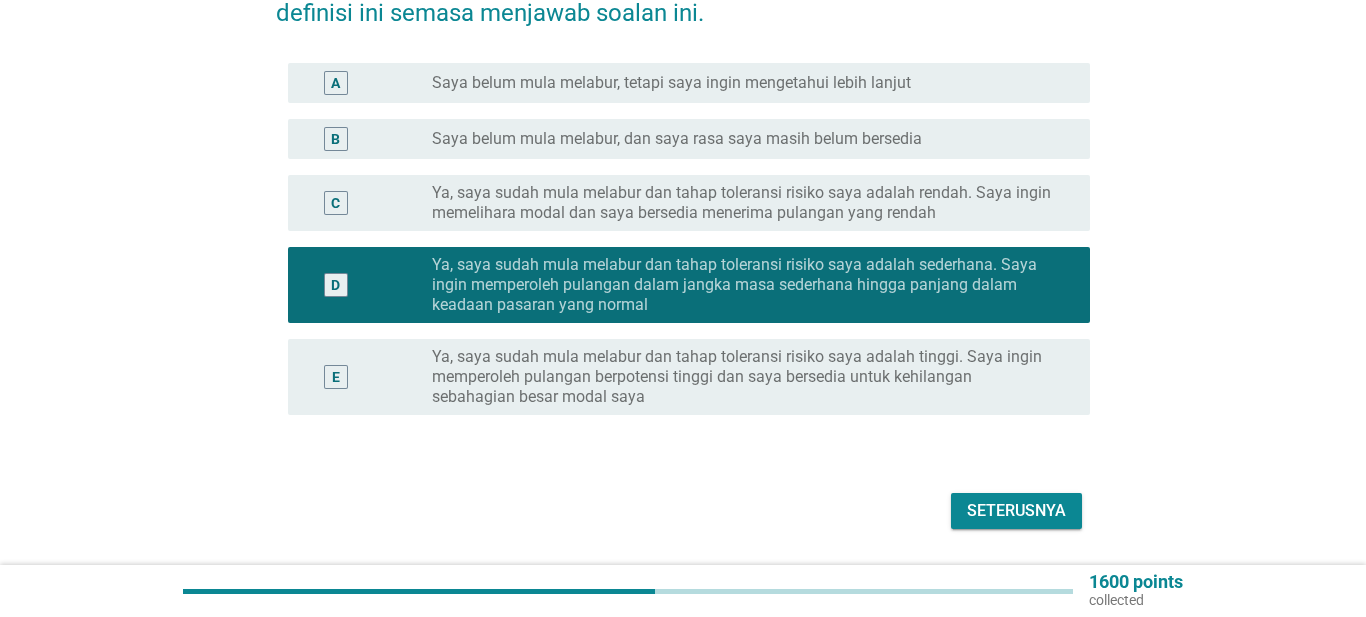 scroll, scrollTop: 320, scrollLeft: 0, axis: vertical 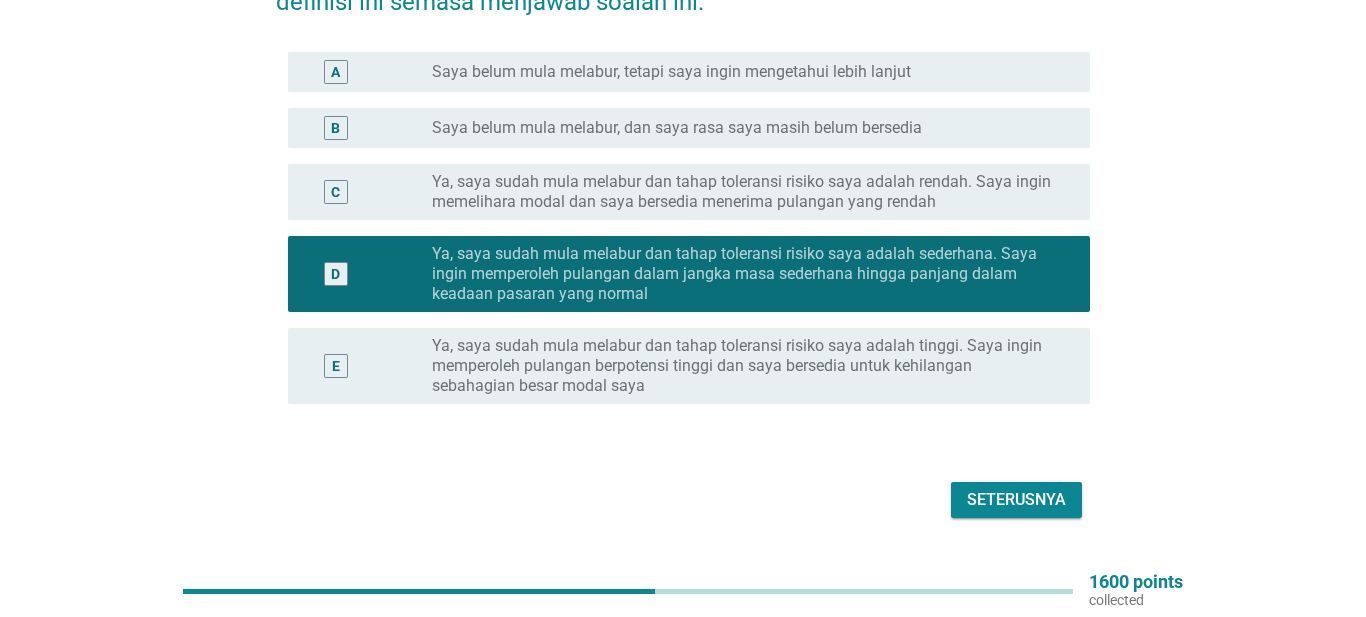 click on "Seterusnya" at bounding box center (1016, 500) 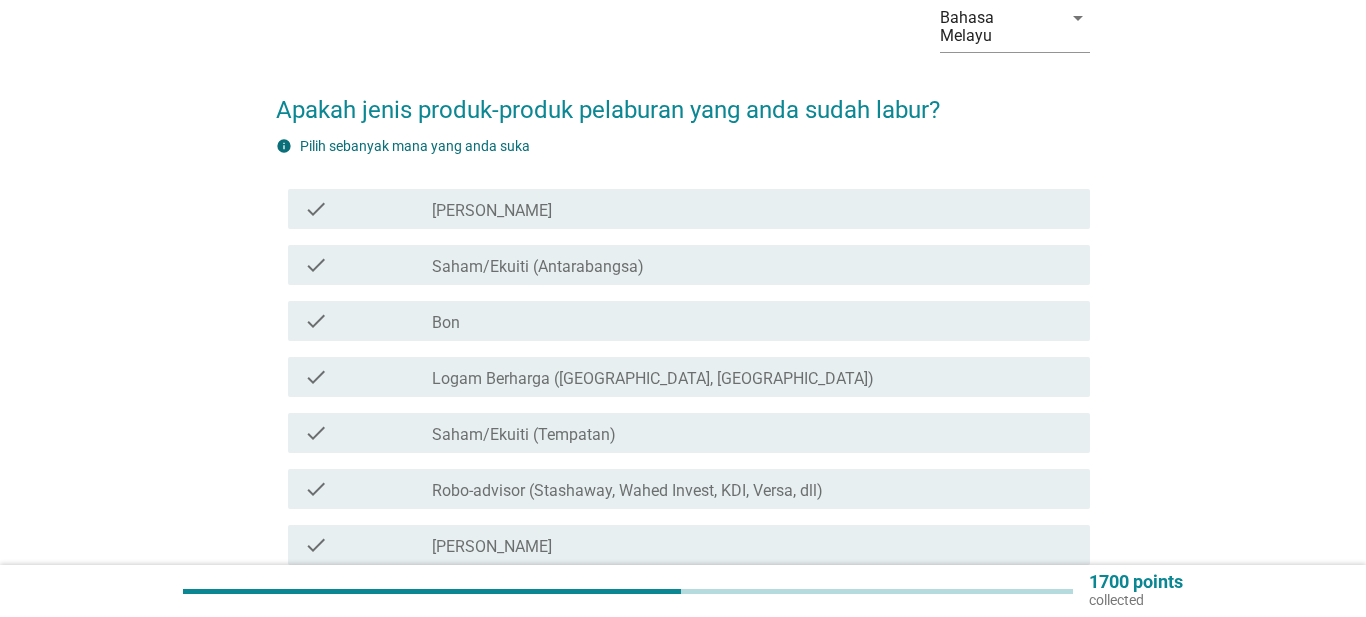 scroll, scrollTop: 106, scrollLeft: 0, axis: vertical 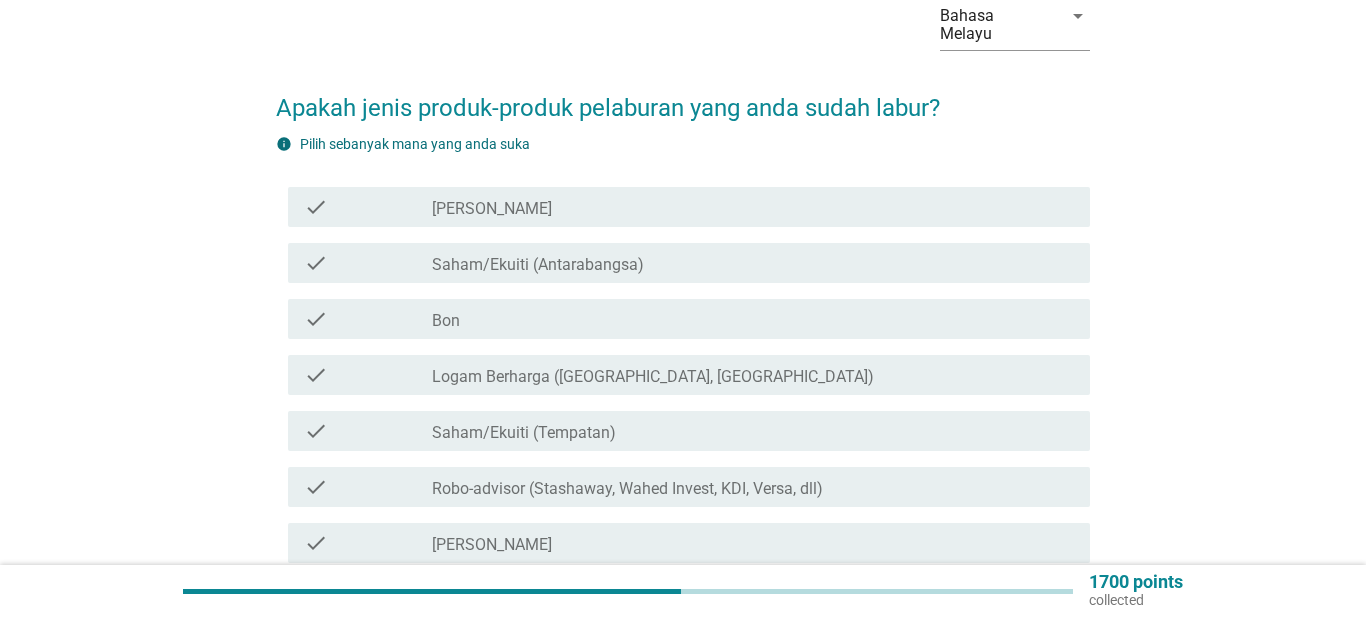 click on "check_box_outline_blank Bon" at bounding box center [753, 319] 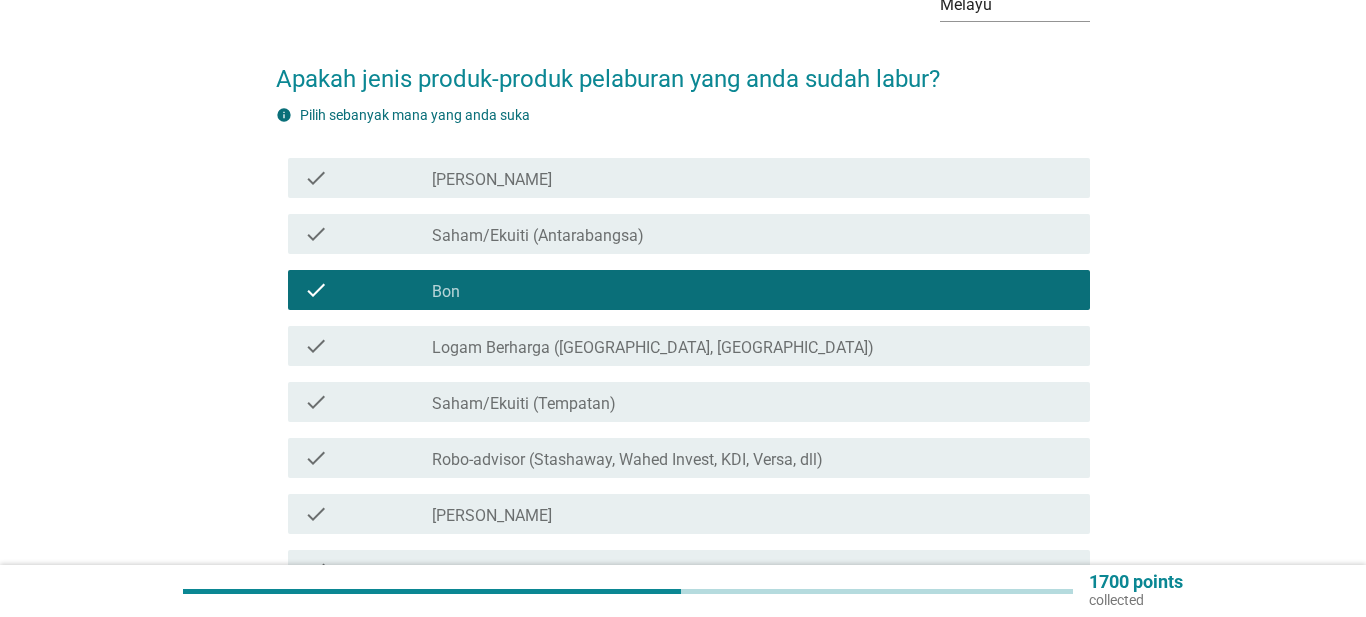 scroll, scrollTop: 167, scrollLeft: 0, axis: vertical 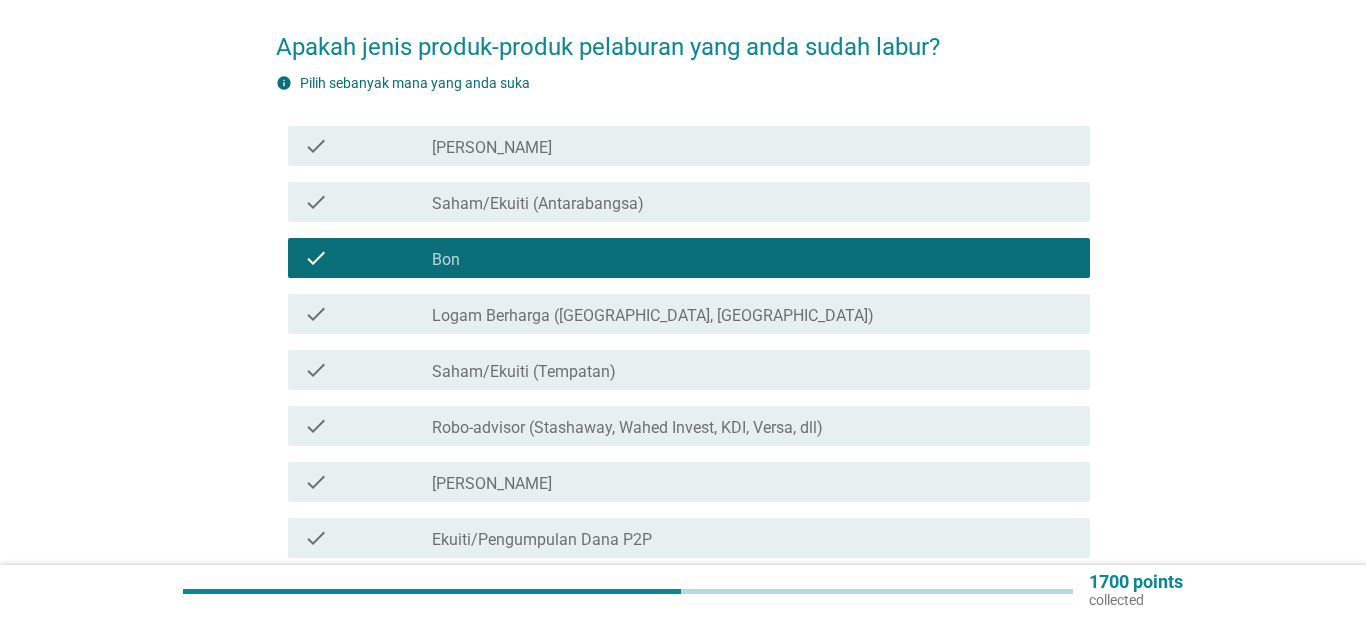 click on "check_box_outline_blank Saham/Ekuiti (Tempatan)" at bounding box center [753, 370] 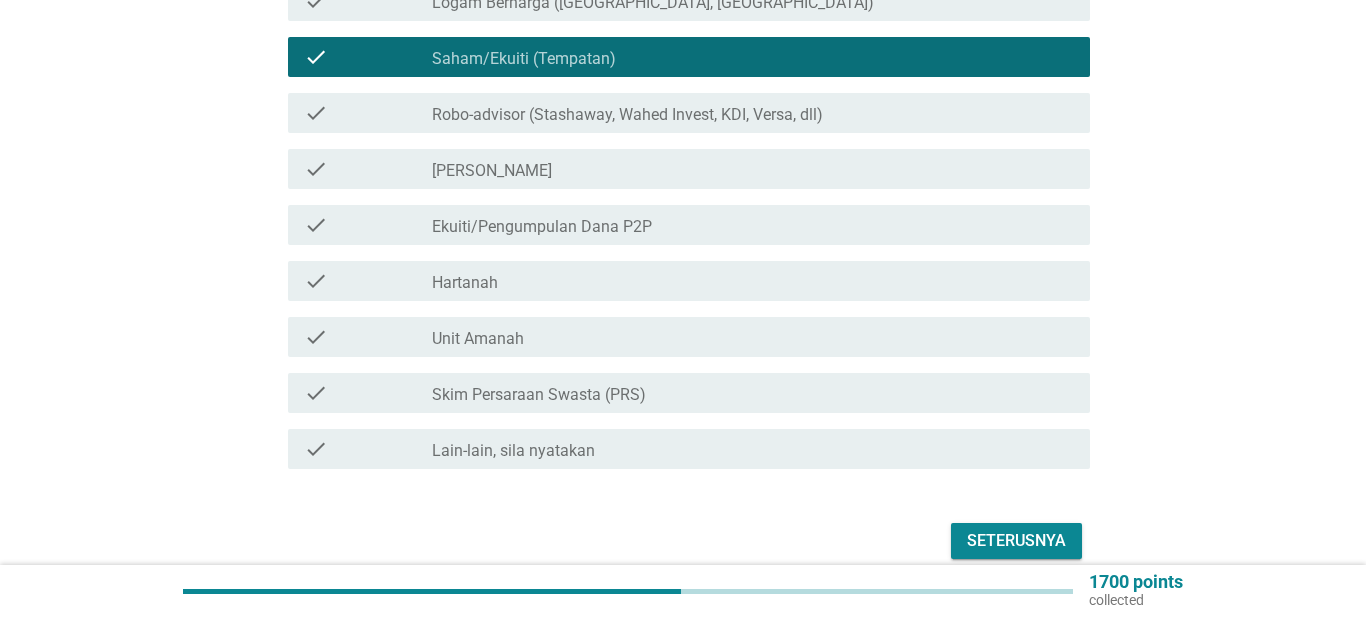 scroll, scrollTop: 486, scrollLeft: 0, axis: vertical 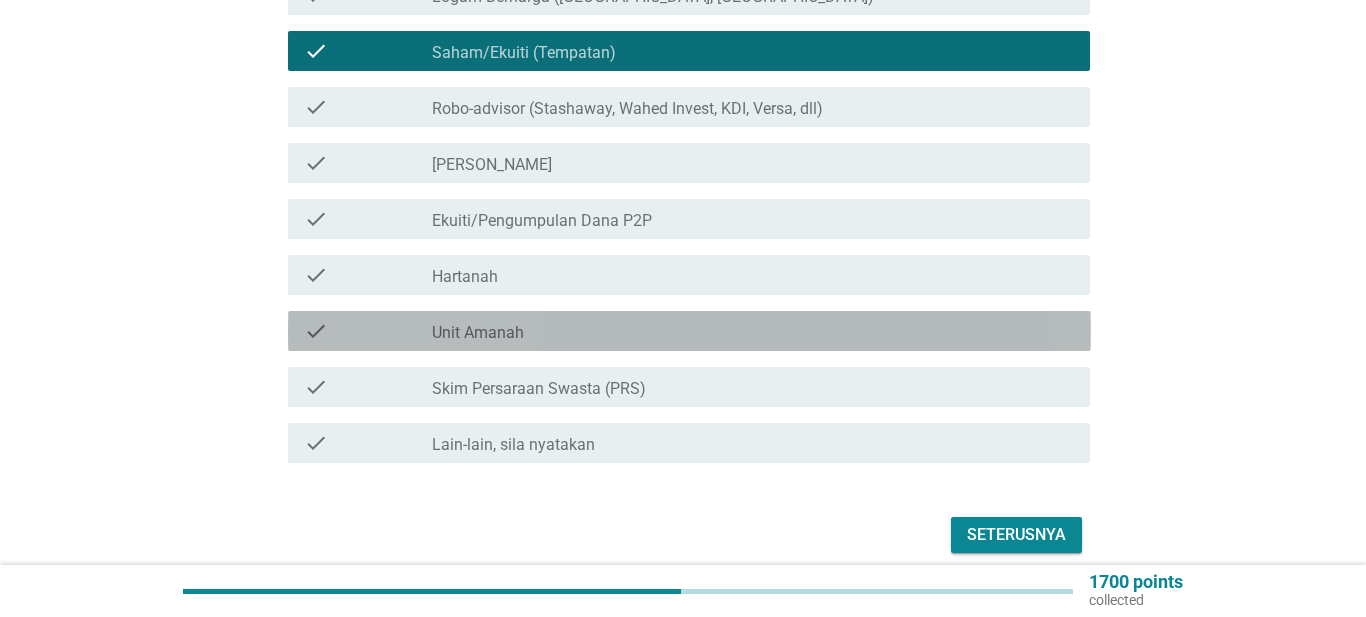 click on "check_box_outline_blank Unit Amanah" at bounding box center (753, 331) 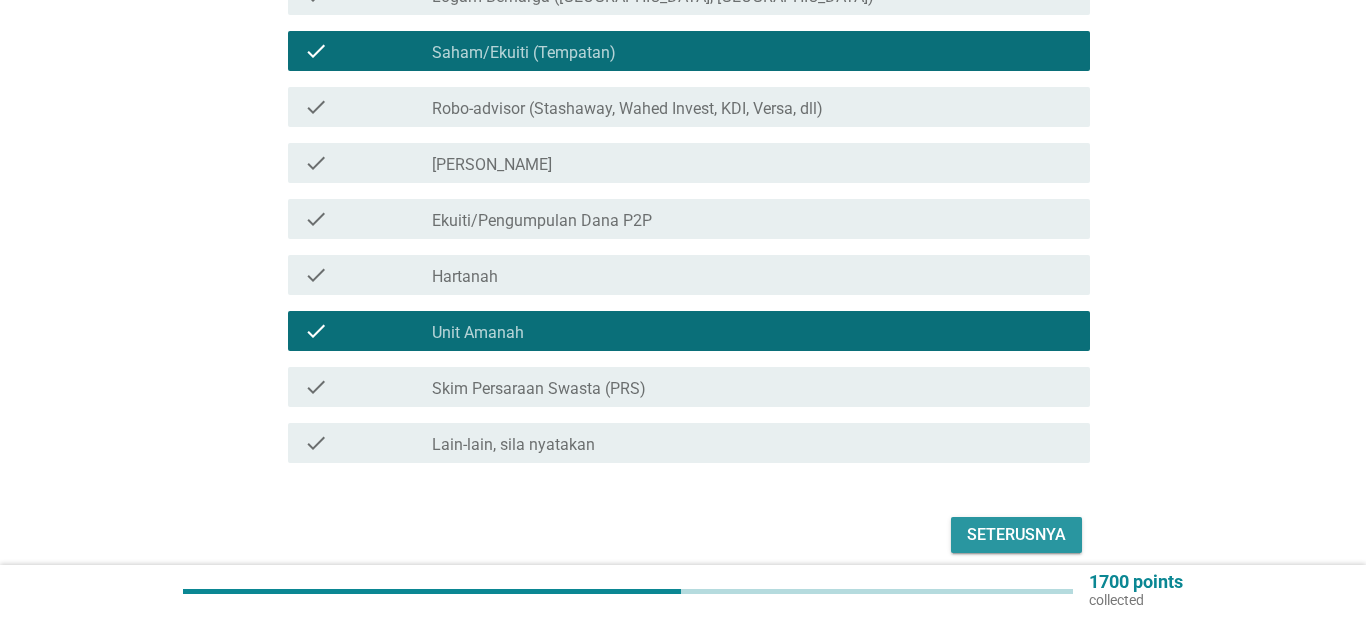 click on "Seterusnya" at bounding box center [1016, 535] 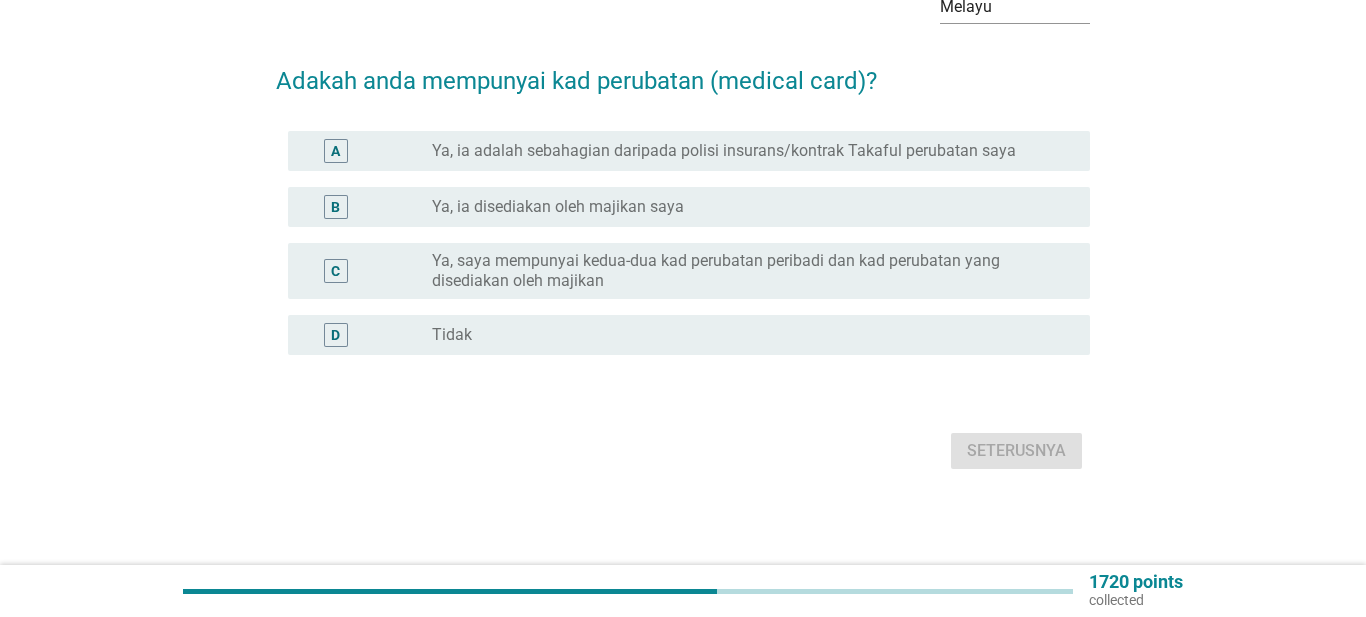 scroll, scrollTop: 0, scrollLeft: 0, axis: both 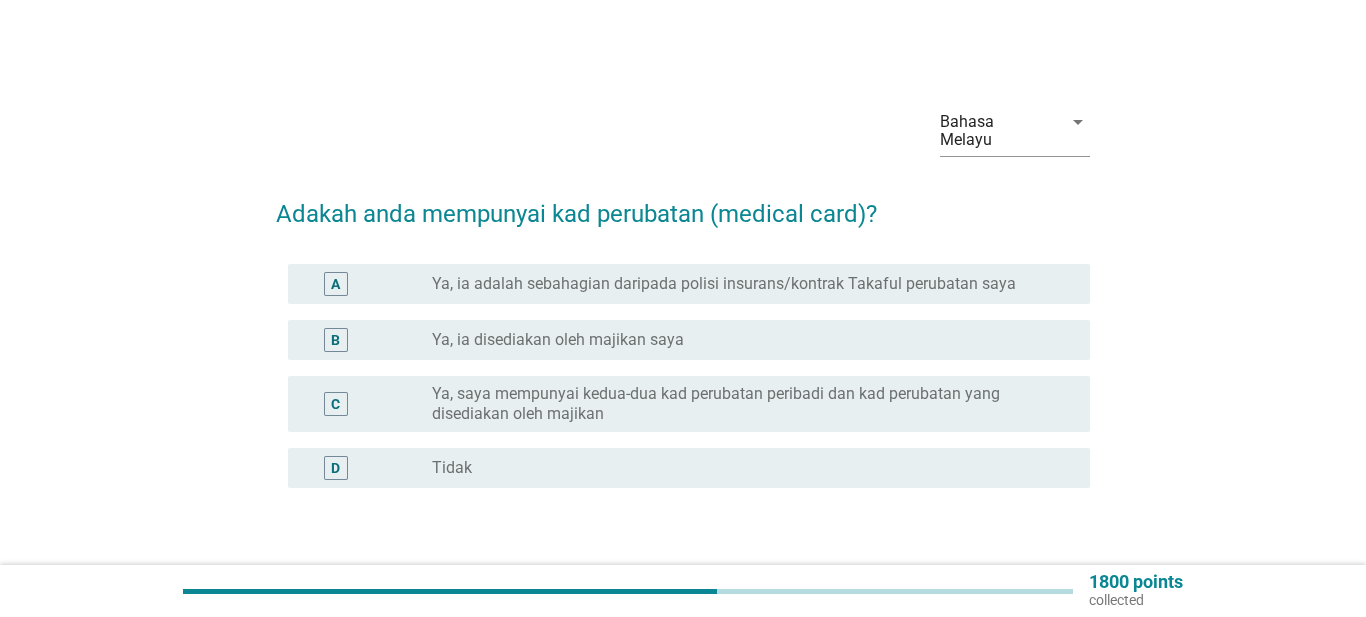 click on "radio_button_unchecked Ya, ia disediakan oleh [PERSON_NAME]" at bounding box center [753, 340] 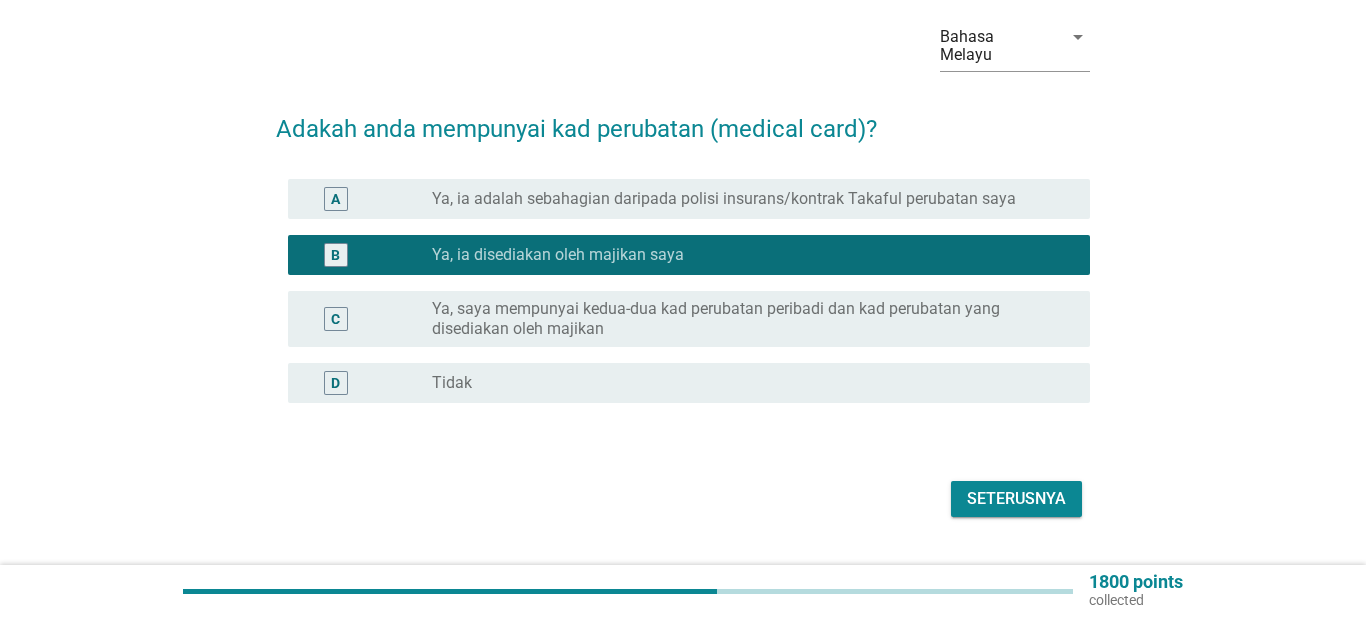 scroll, scrollTop: 86, scrollLeft: 0, axis: vertical 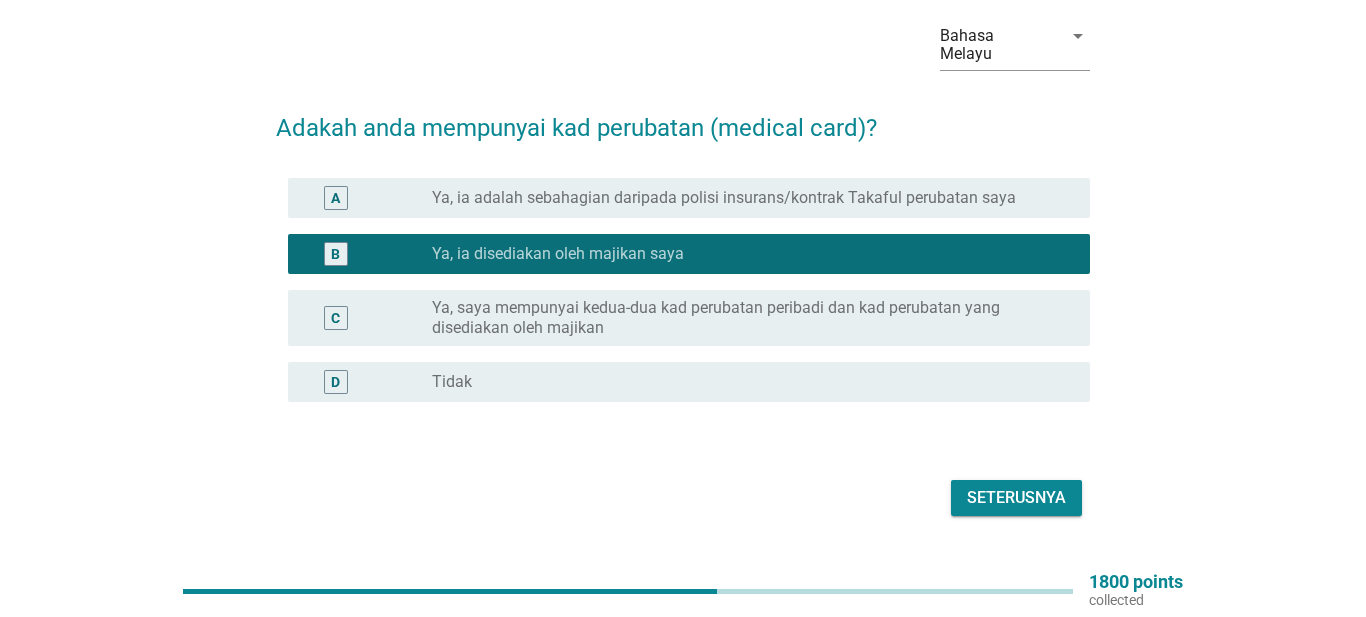 click on "Seterusnya" at bounding box center [1016, 498] 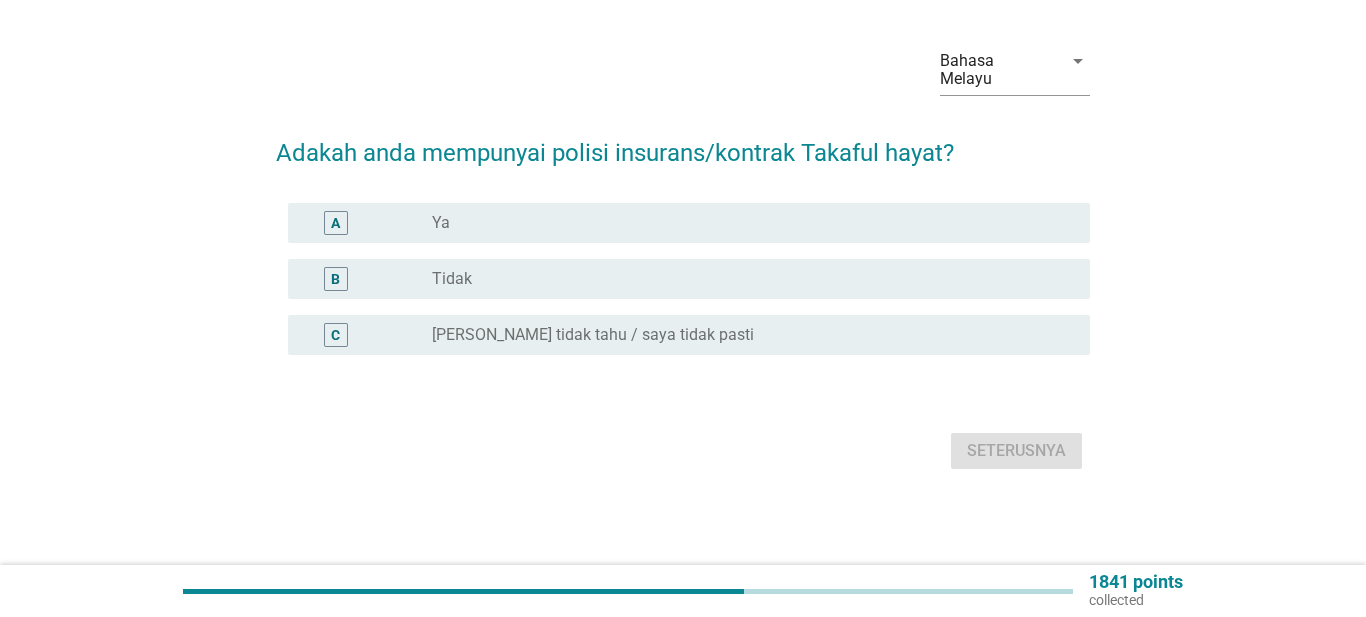 scroll, scrollTop: 0, scrollLeft: 0, axis: both 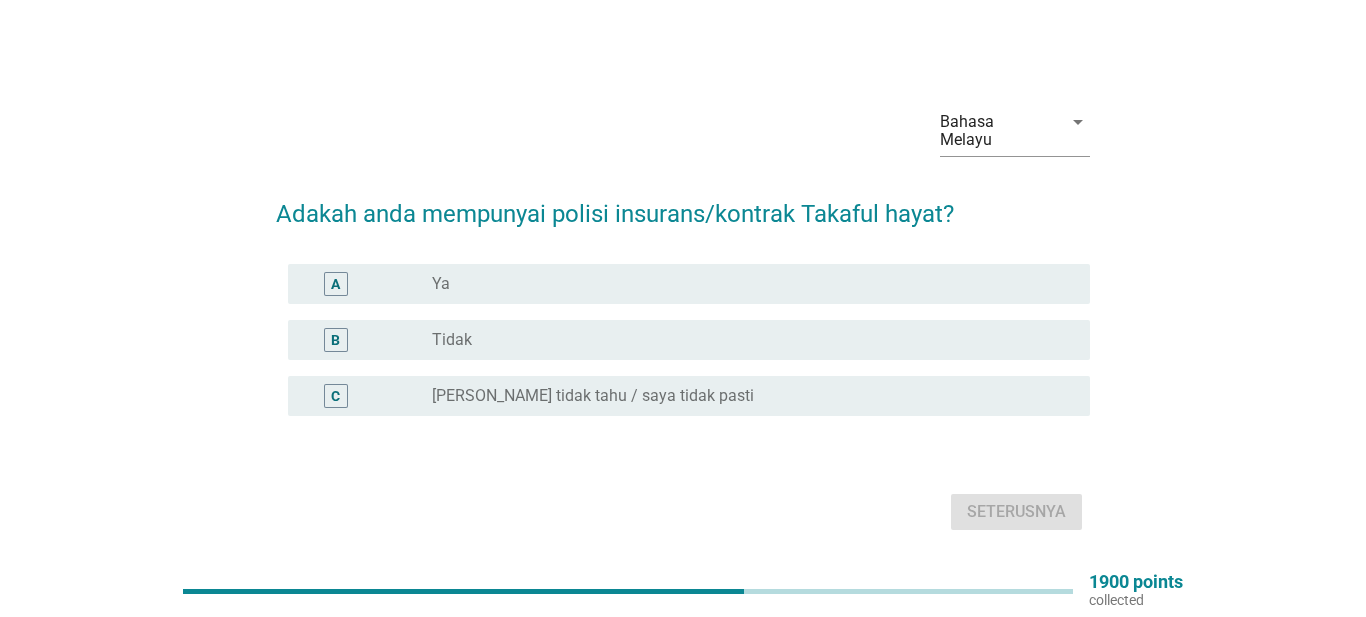 click on "radio_button_unchecked Tidak" at bounding box center [745, 340] 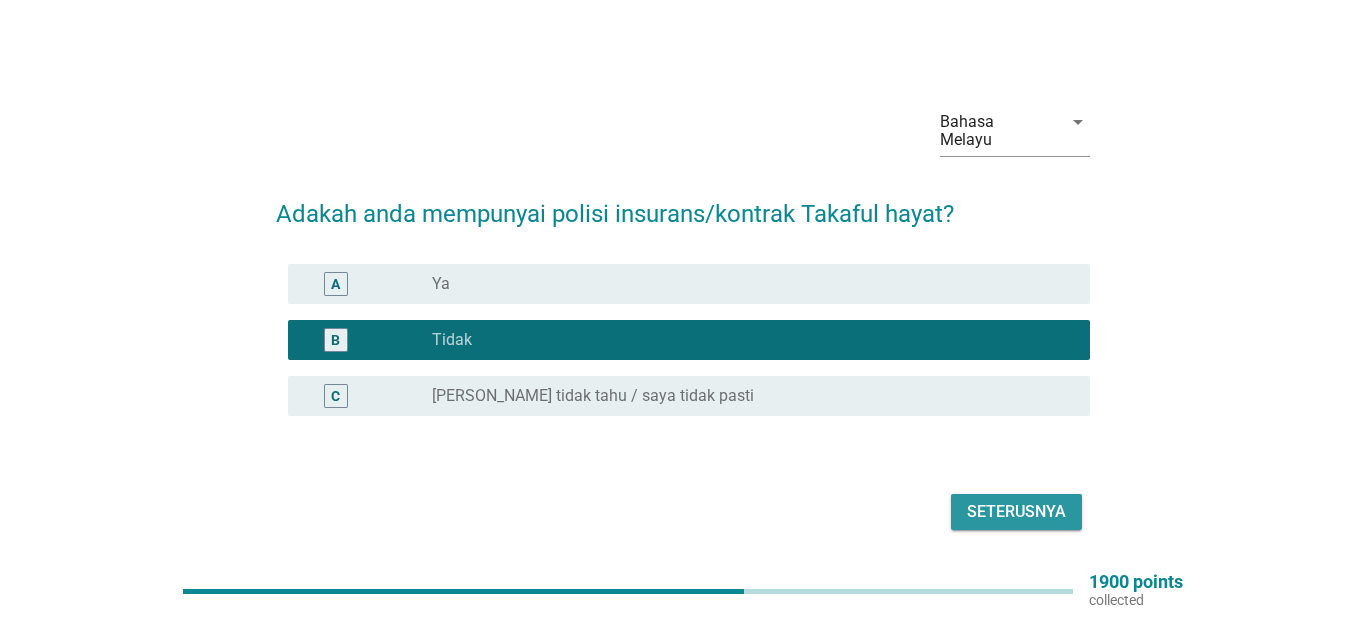 click on "Seterusnya" at bounding box center [1016, 512] 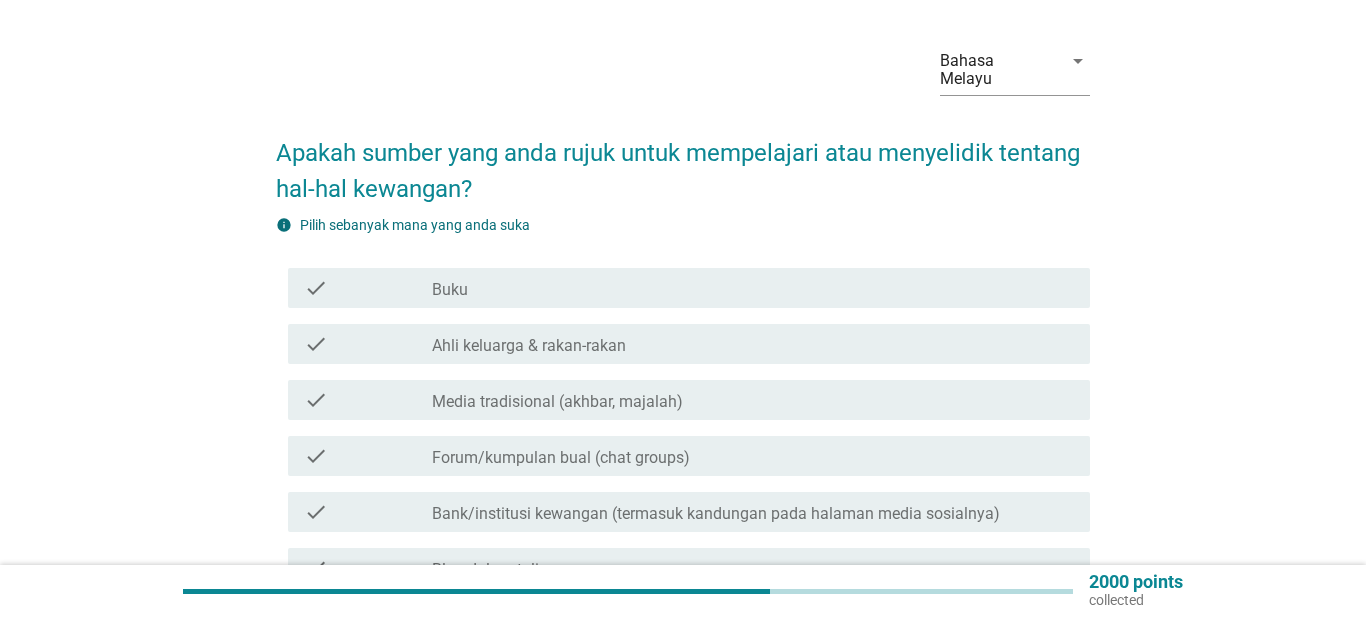 scroll, scrollTop: 73, scrollLeft: 0, axis: vertical 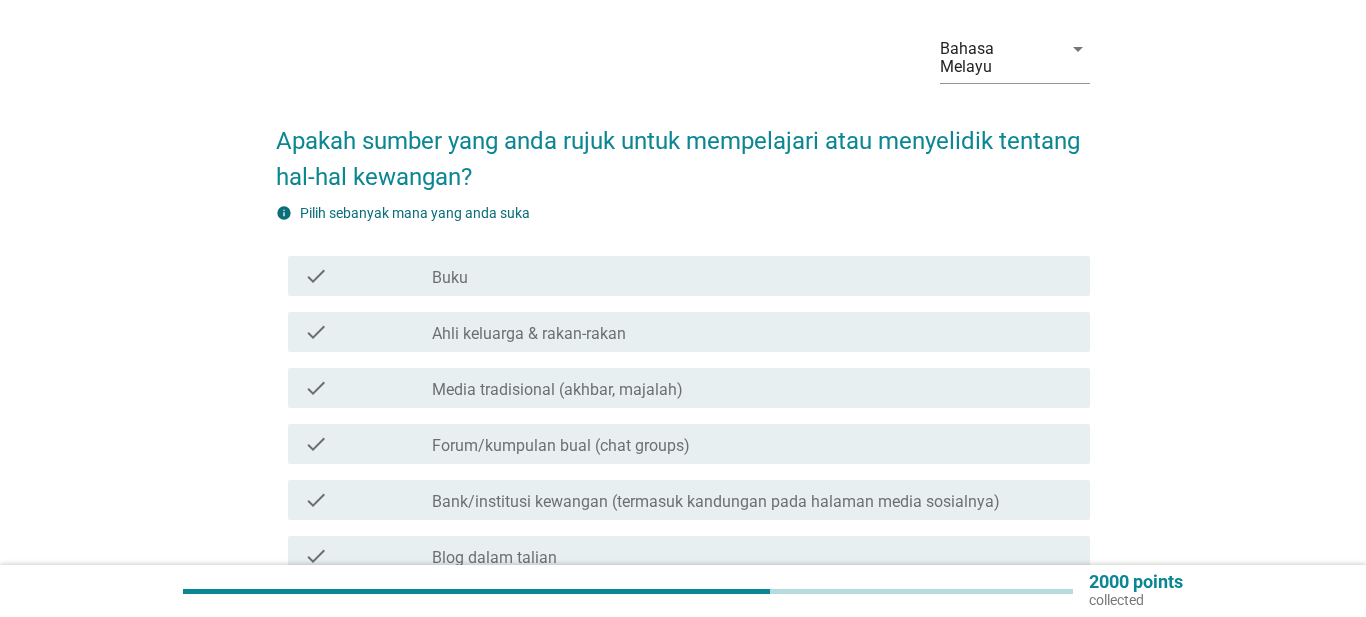click on "check_box_outline_blank Ahli keluarga & rakan-rakan" at bounding box center (753, 332) 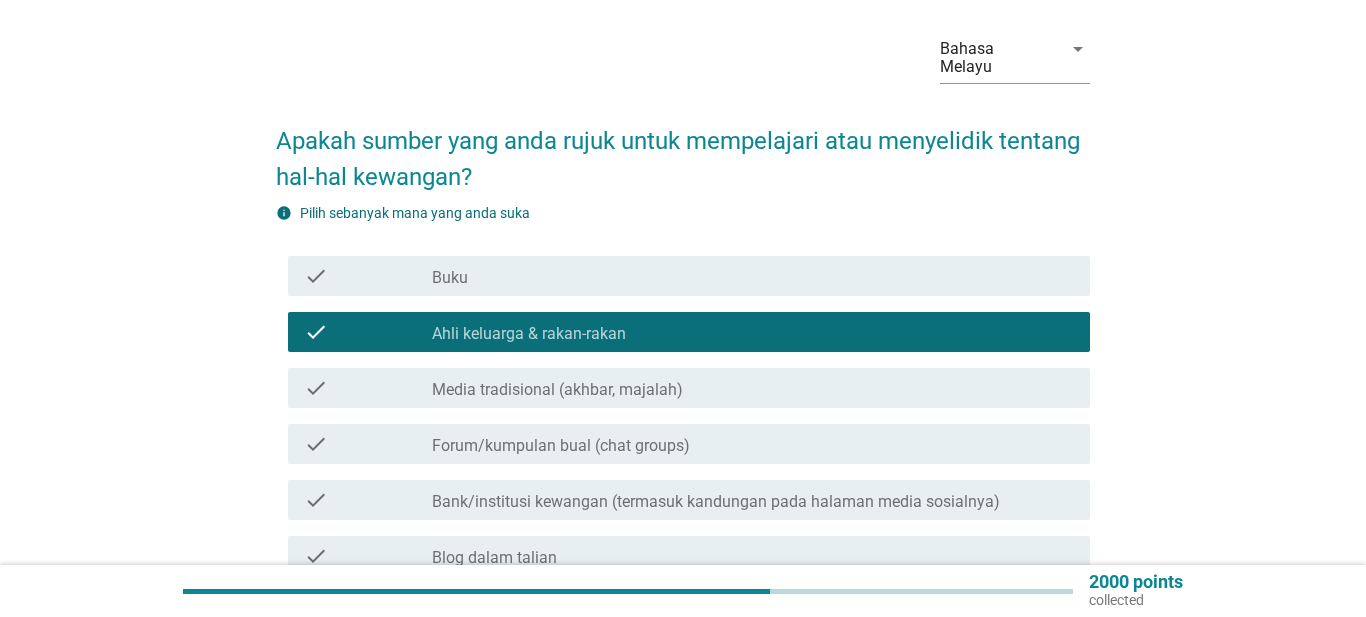 click on "check_box_outline_blank Media tradisional (akhbar, majalah)" at bounding box center [753, 388] 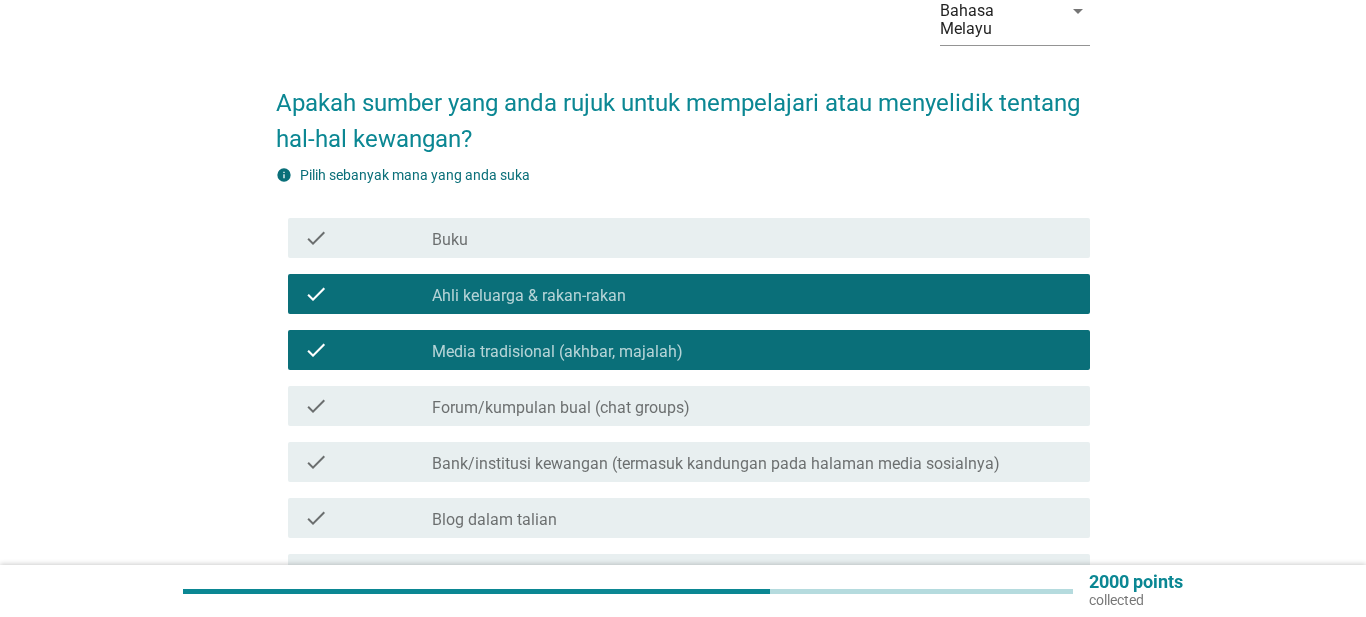 scroll, scrollTop: 134, scrollLeft: 0, axis: vertical 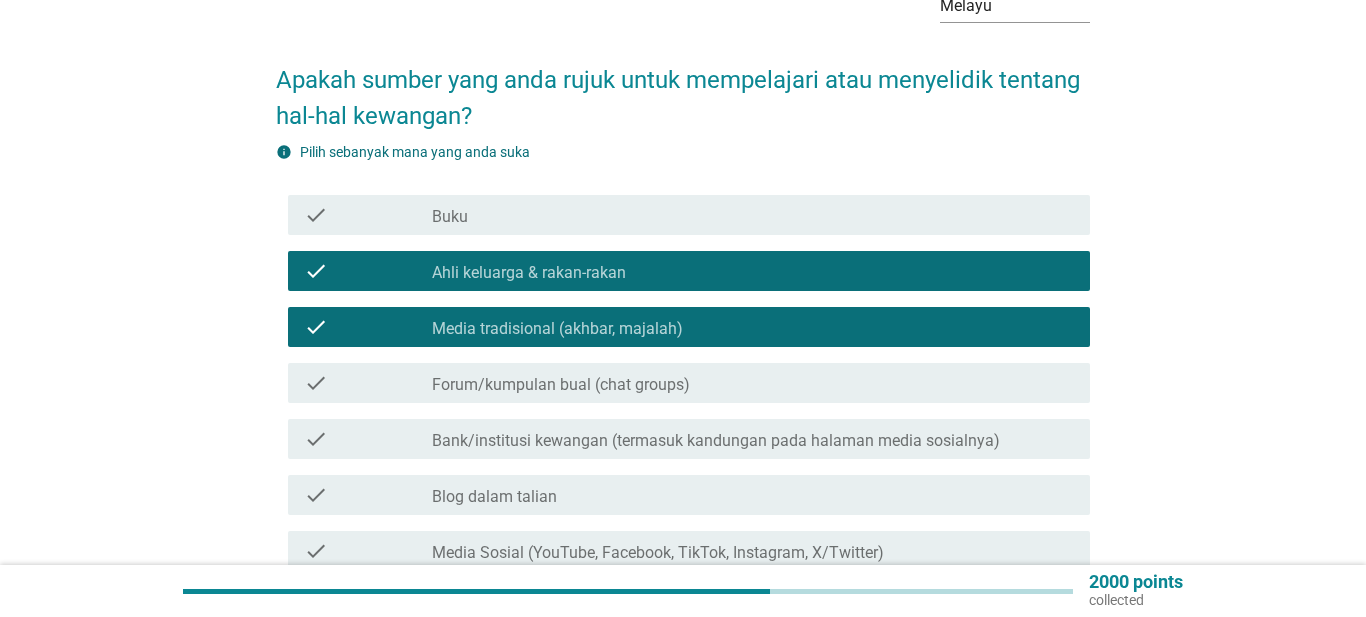 click on "Bank/institusi kewangan (termasuk kandungan pada halaman media sosialnya)" at bounding box center (716, 441) 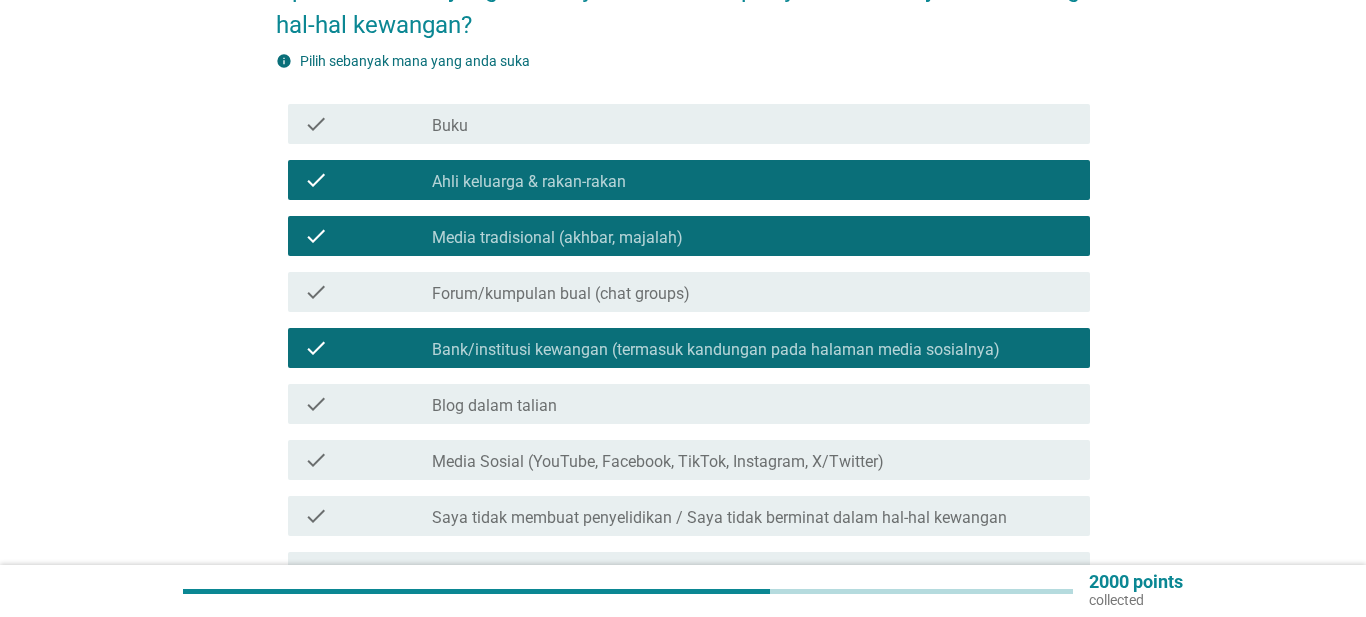 scroll, scrollTop: 237, scrollLeft: 0, axis: vertical 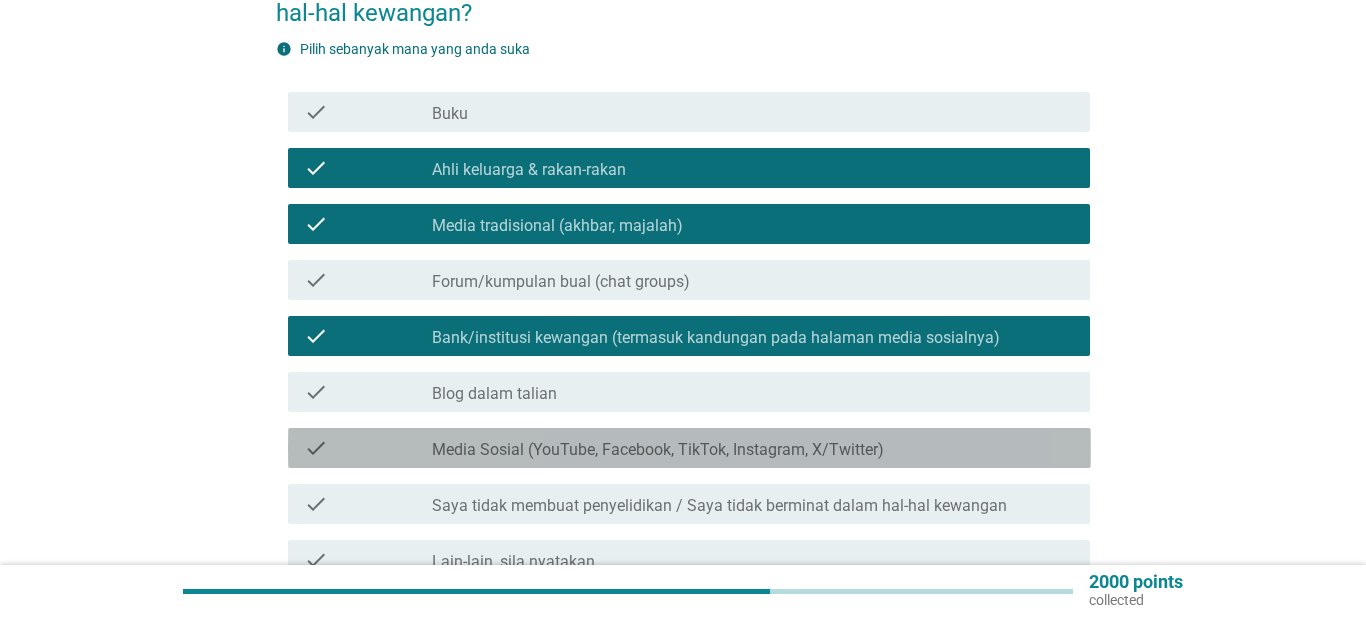 click on "check_box_outline_blank Media Sosial (YouTube, Facebook, TikTok, Instagram, X/Twitter)" at bounding box center (753, 448) 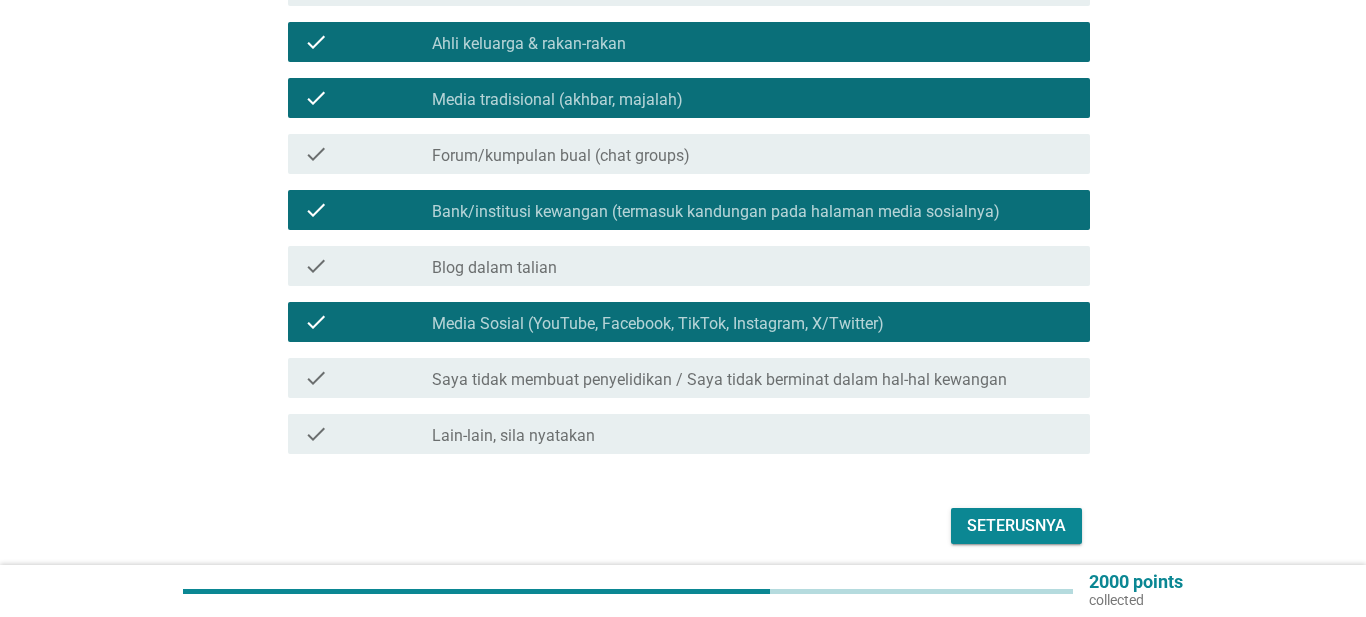 scroll, scrollTop: 420, scrollLeft: 0, axis: vertical 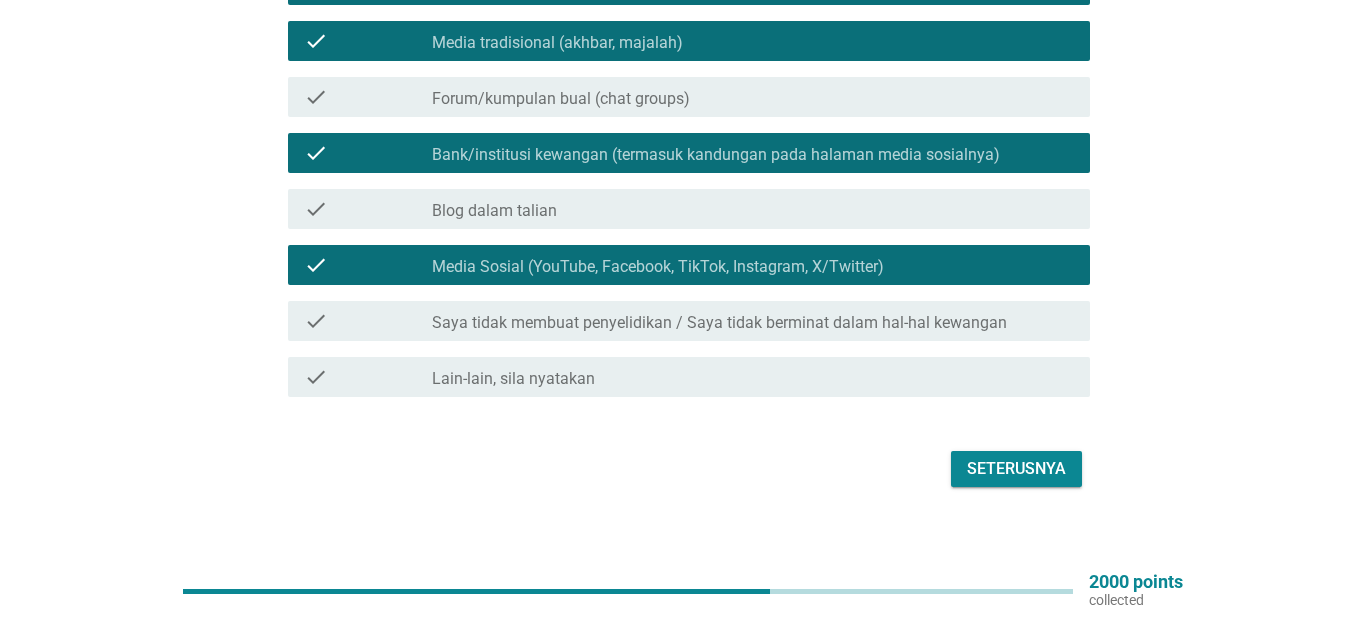 click on "Seterusnya" at bounding box center [1016, 469] 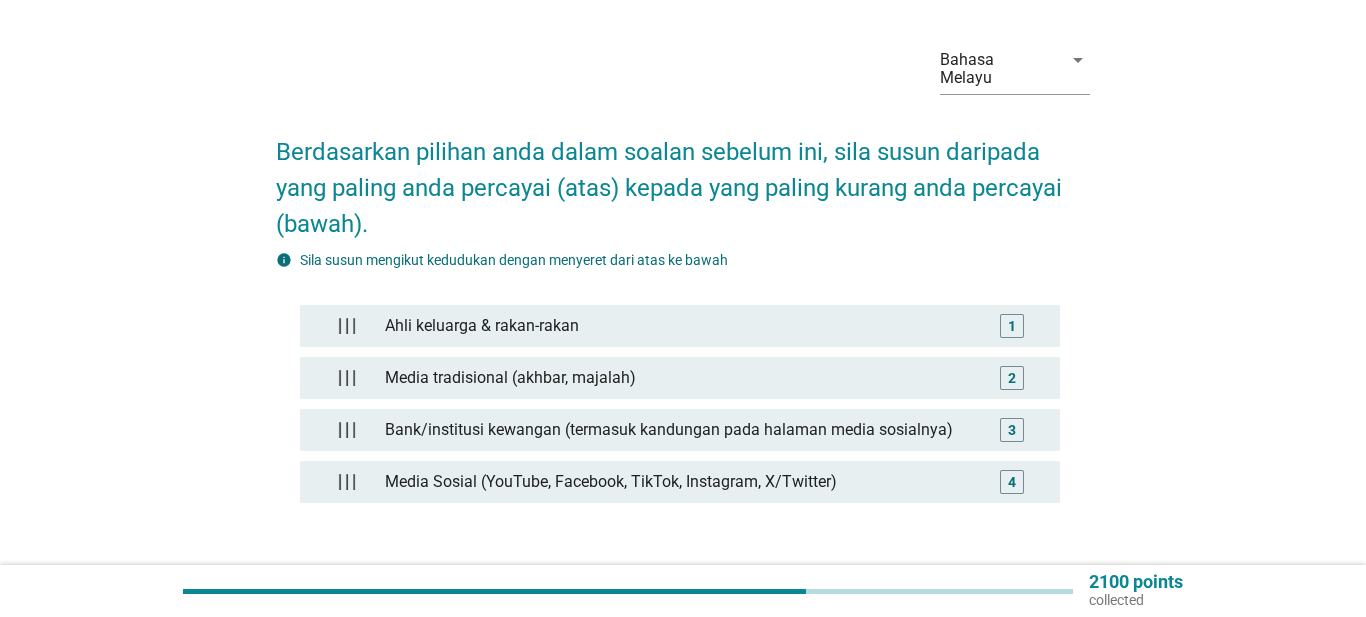 scroll, scrollTop: 63, scrollLeft: 0, axis: vertical 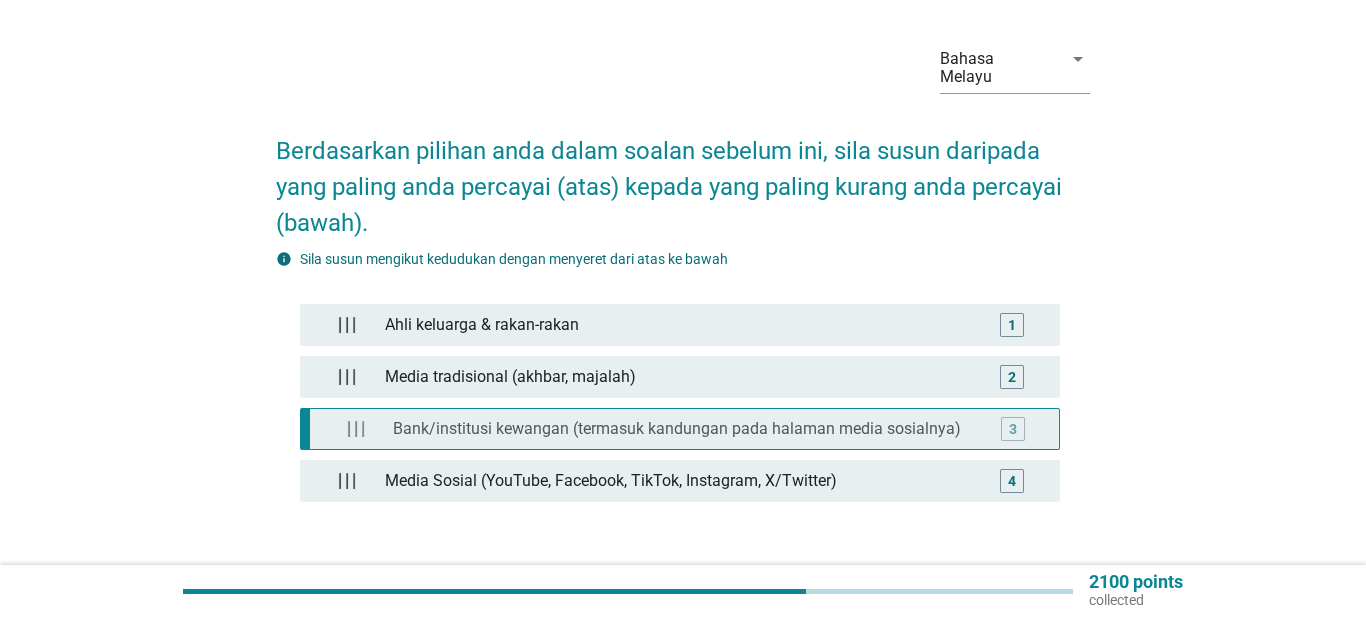 type 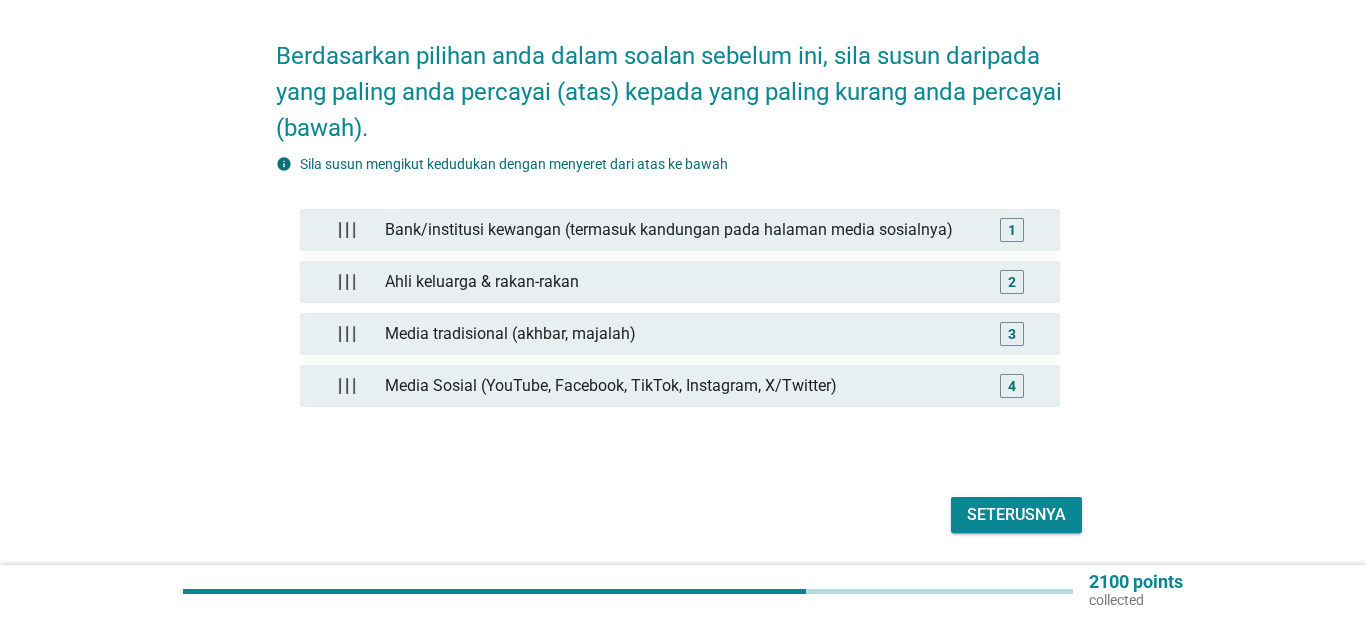 scroll, scrollTop: 161, scrollLeft: 0, axis: vertical 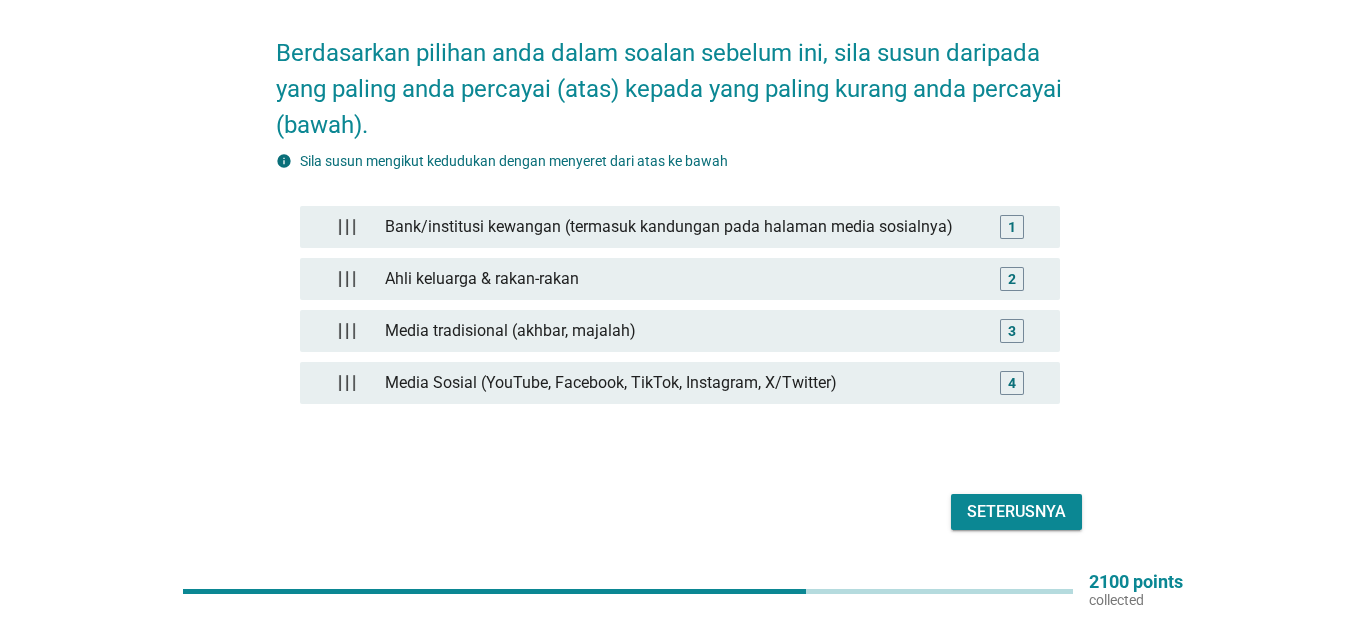 click on "Seterusnya" at bounding box center (1016, 512) 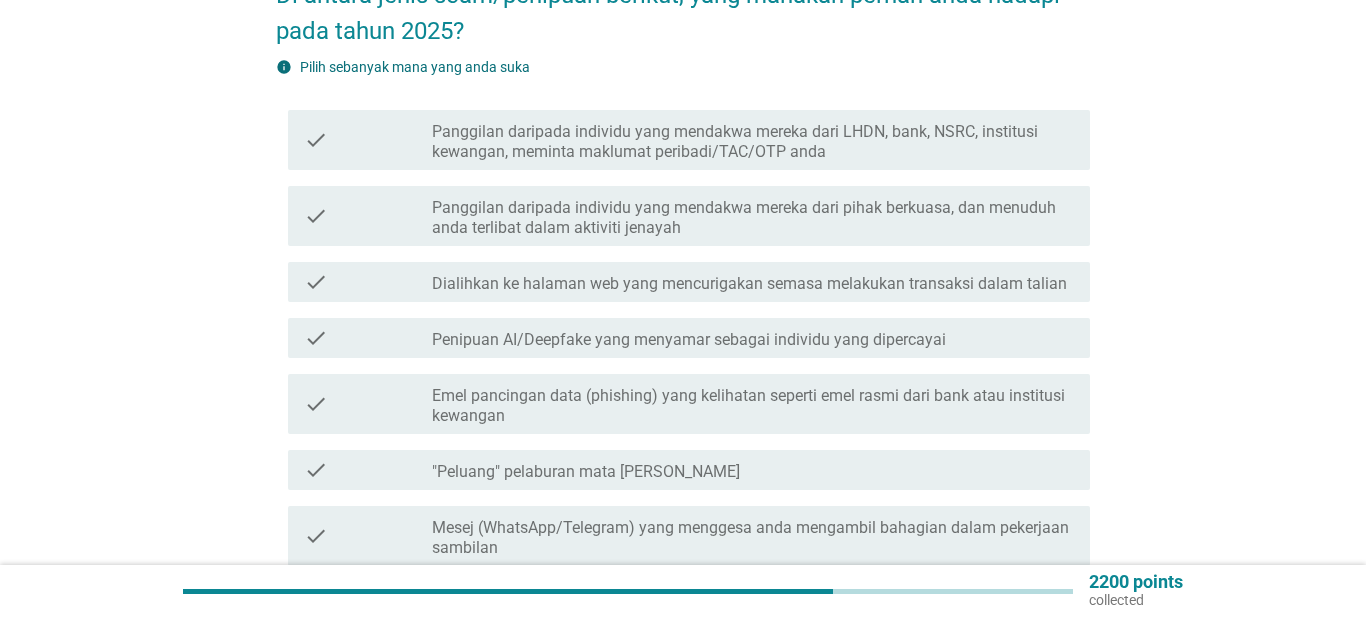 scroll, scrollTop: 229, scrollLeft: 0, axis: vertical 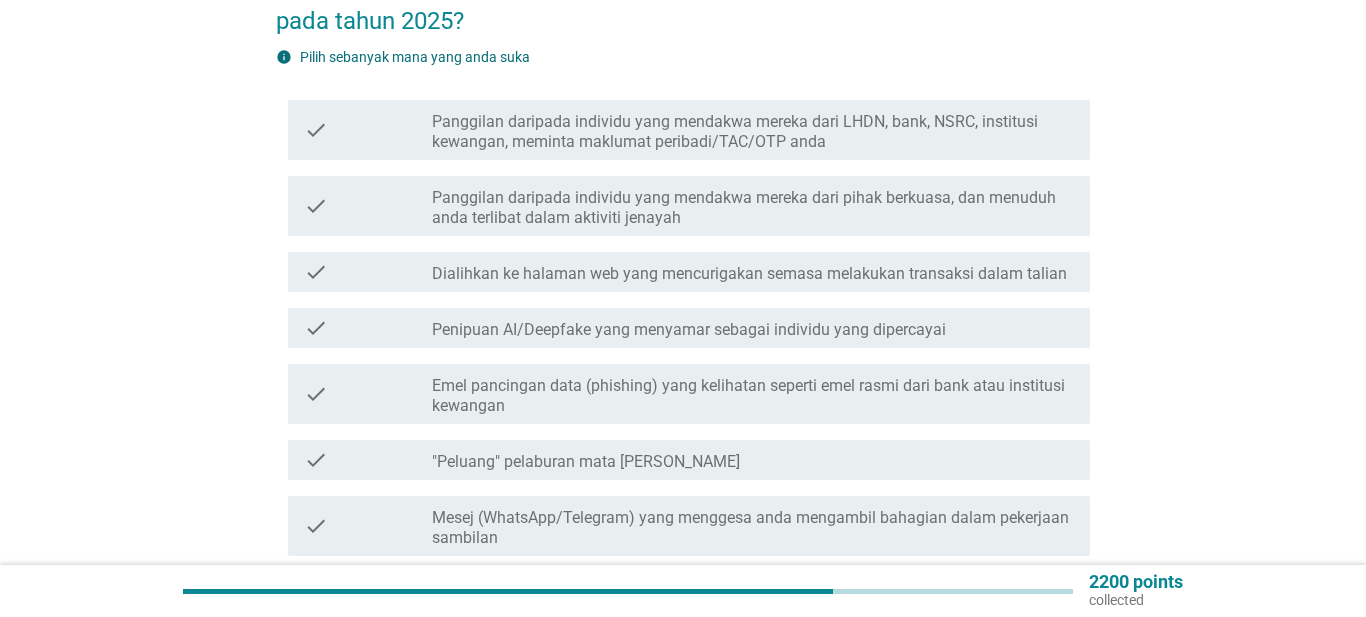 click on "check_box_outline_blank Penipuan AI/Deepfake yang menyamar sebagai individu yang dipercayai" at bounding box center [753, 328] 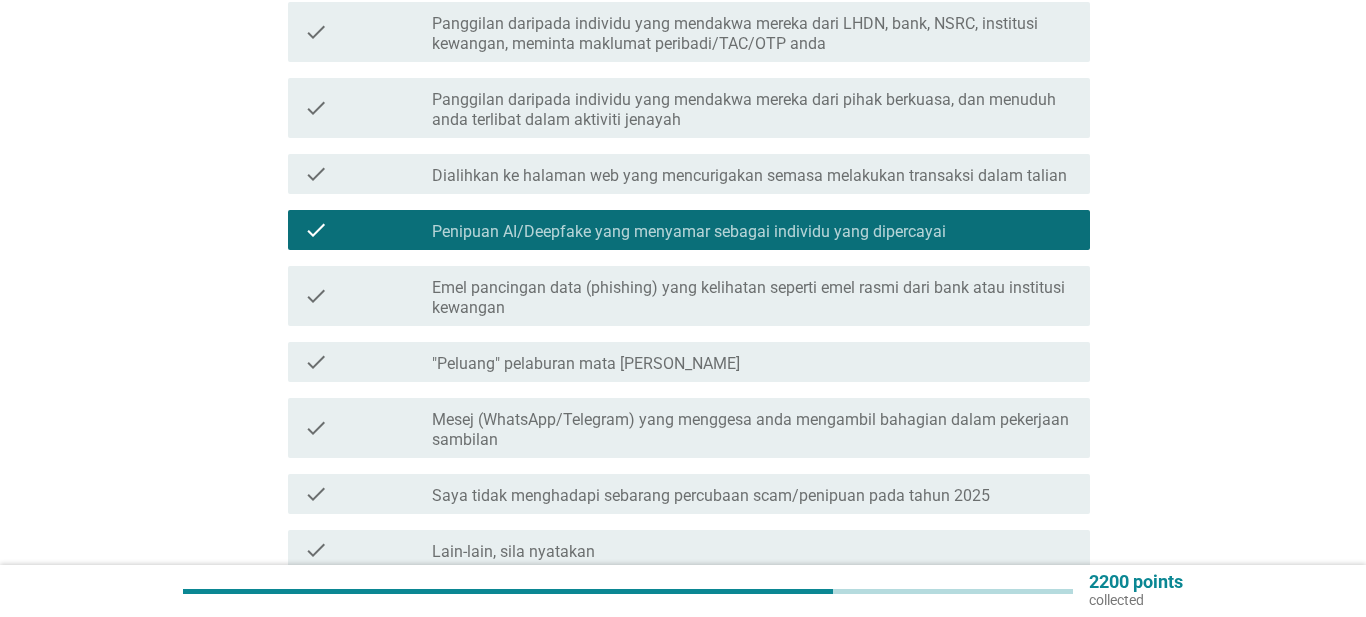 scroll, scrollTop: 328, scrollLeft: 0, axis: vertical 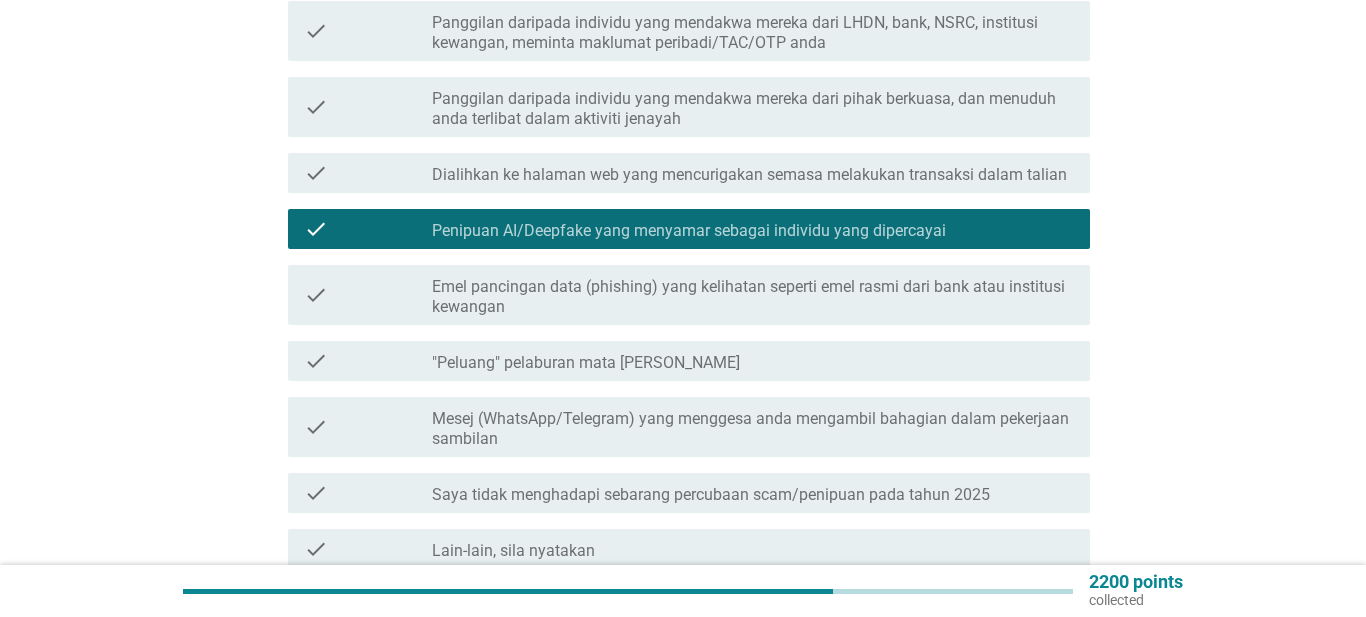 click on "check     check_box_outline_blank Mesej (WhatsApp/Telegram) yang menggesa anda mengambil bahagian dalam pekerjaan sambilan" at bounding box center [689, 427] 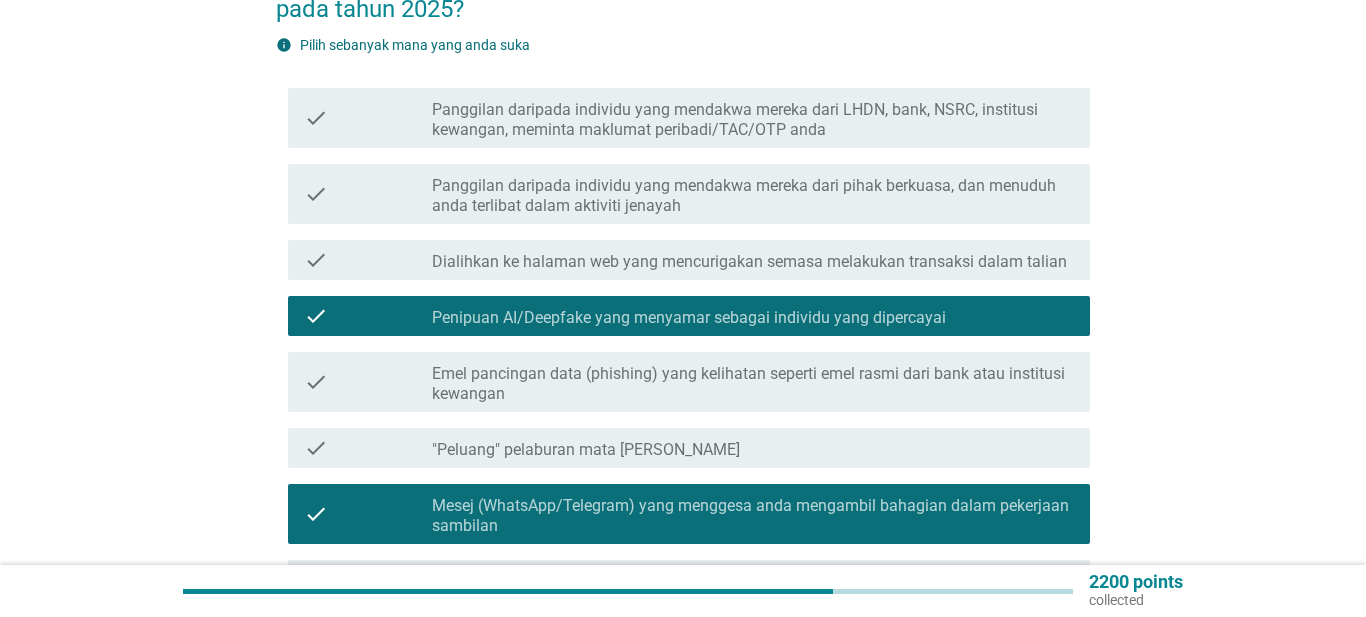scroll, scrollTop: 236, scrollLeft: 0, axis: vertical 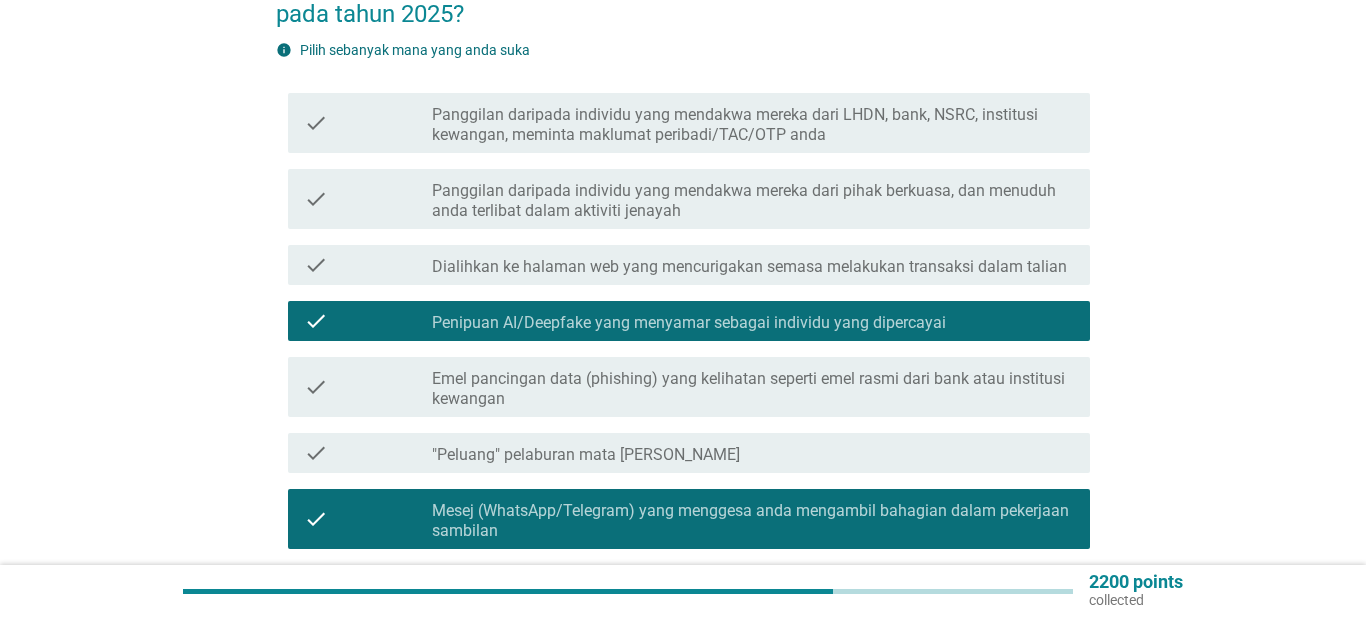 click on "Panggilan daripada individu yang mendakwa mereka dari LHDN, bank, NSRC, institusi kewangan, meminta maklumat peribadi/TAC/OTP anda" at bounding box center [753, 125] 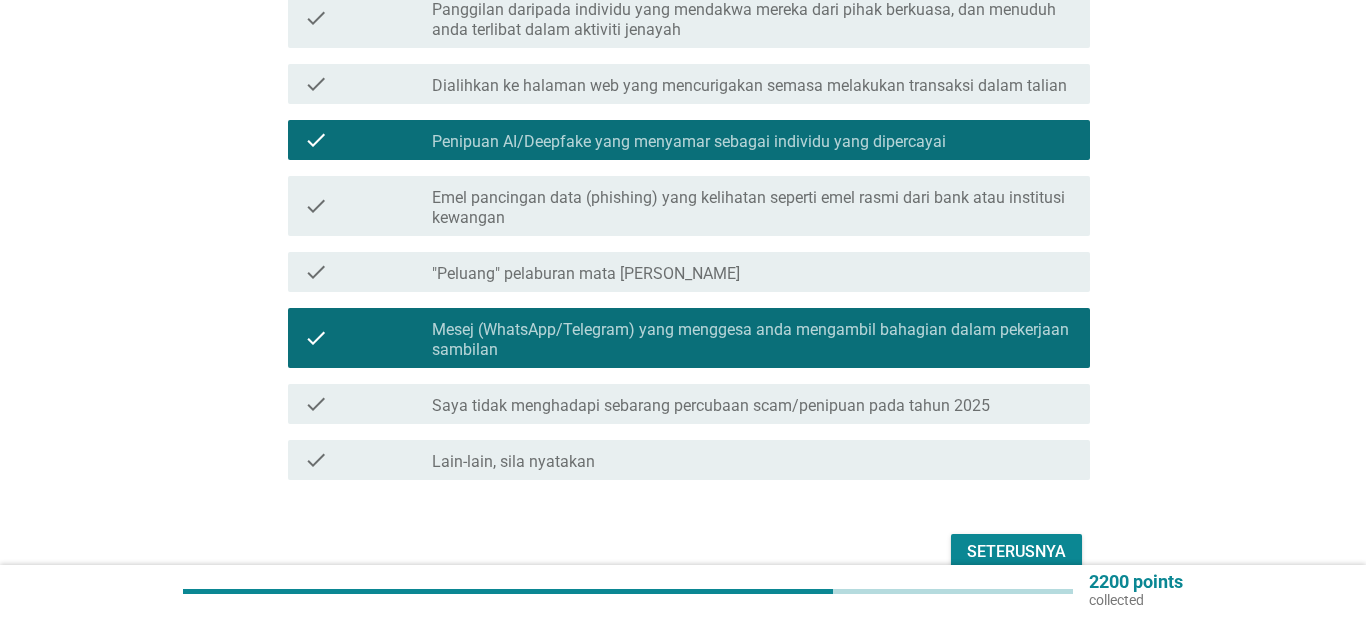 scroll, scrollTop: 424, scrollLeft: 0, axis: vertical 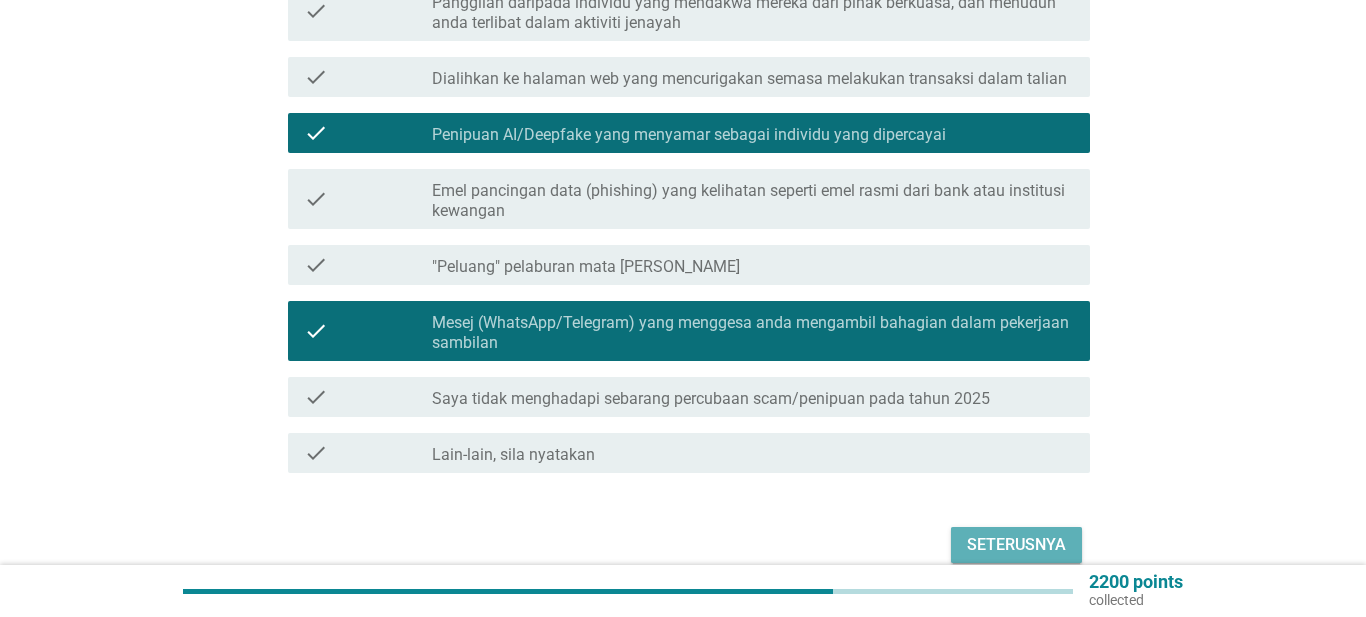 click on "Seterusnya" at bounding box center (1016, 545) 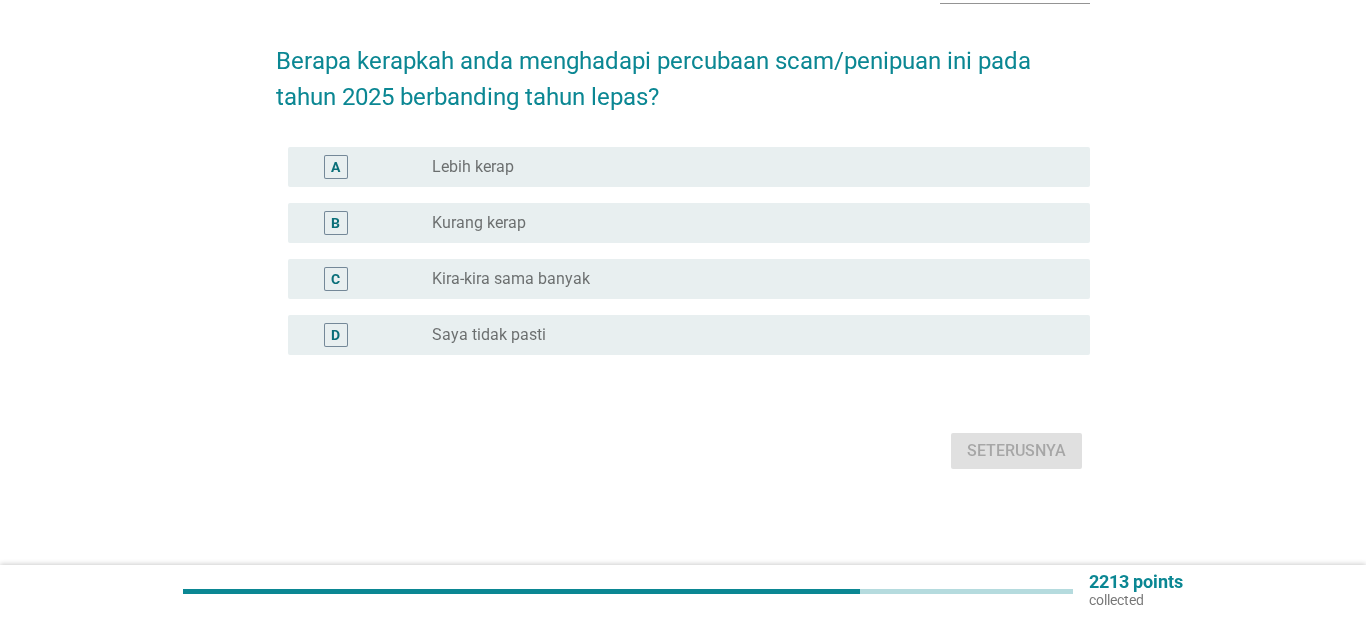 scroll, scrollTop: 0, scrollLeft: 0, axis: both 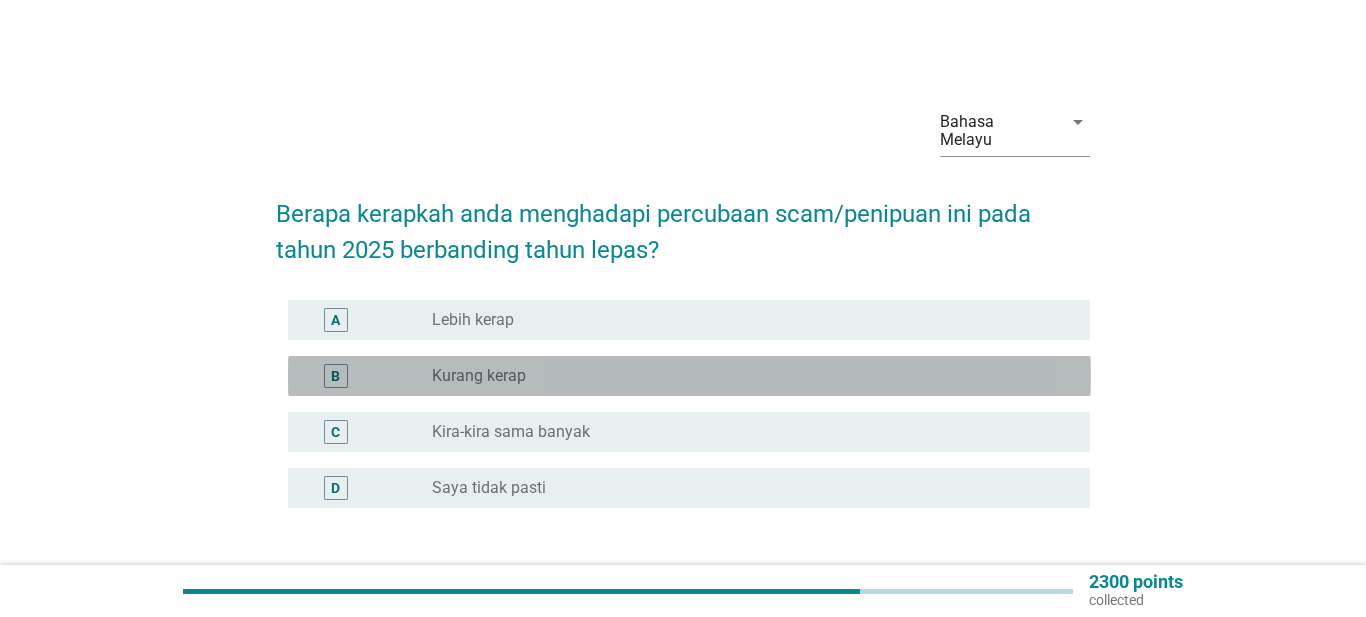 click on "radio_button_unchecked Kurang kerap" at bounding box center (753, 376) 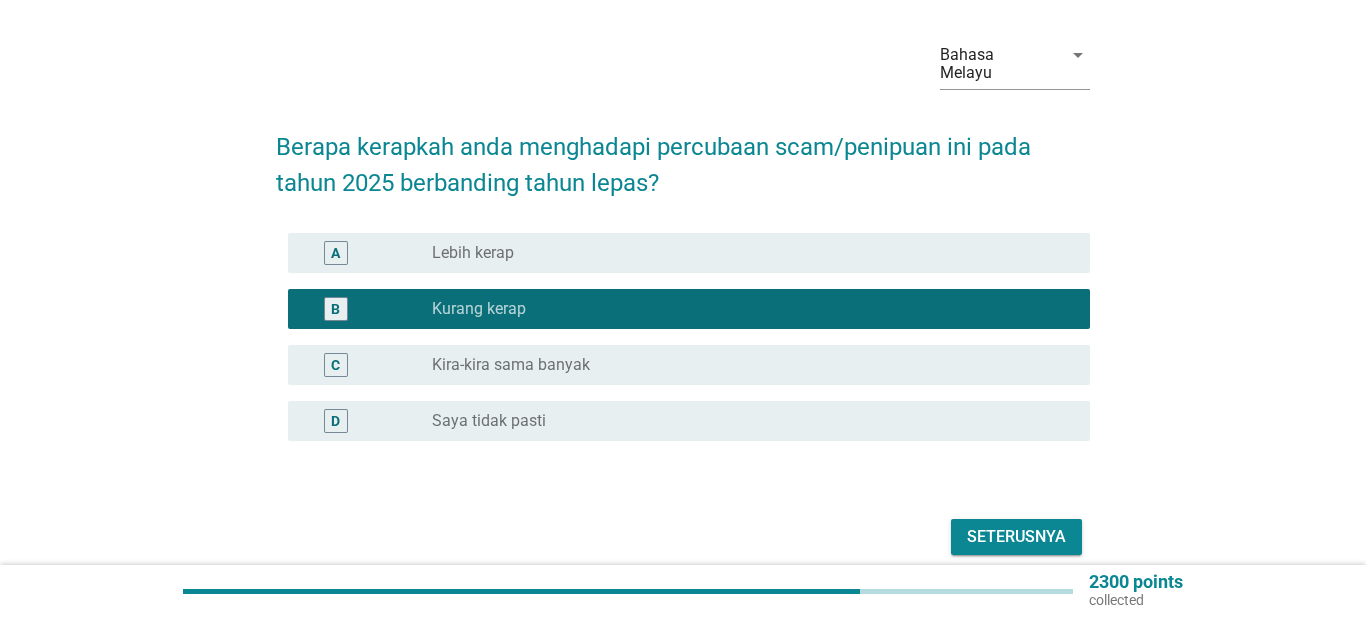 scroll, scrollTop: 135, scrollLeft: 0, axis: vertical 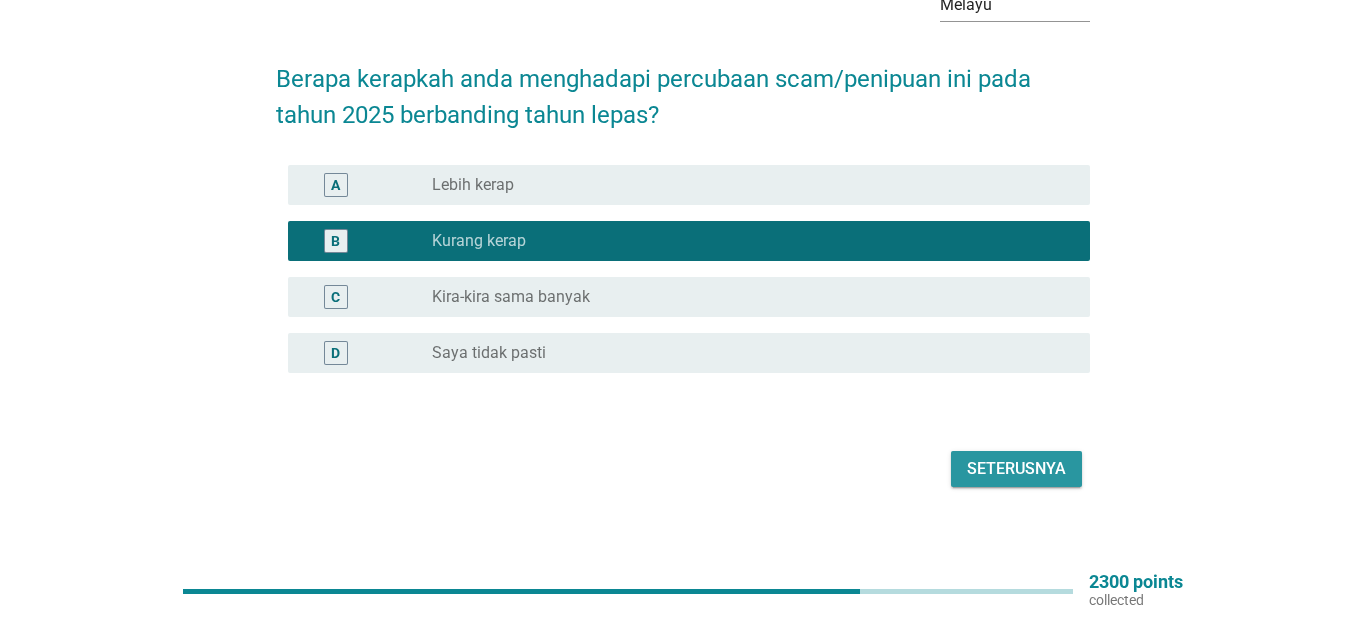 click on "Seterusnya" at bounding box center [1016, 469] 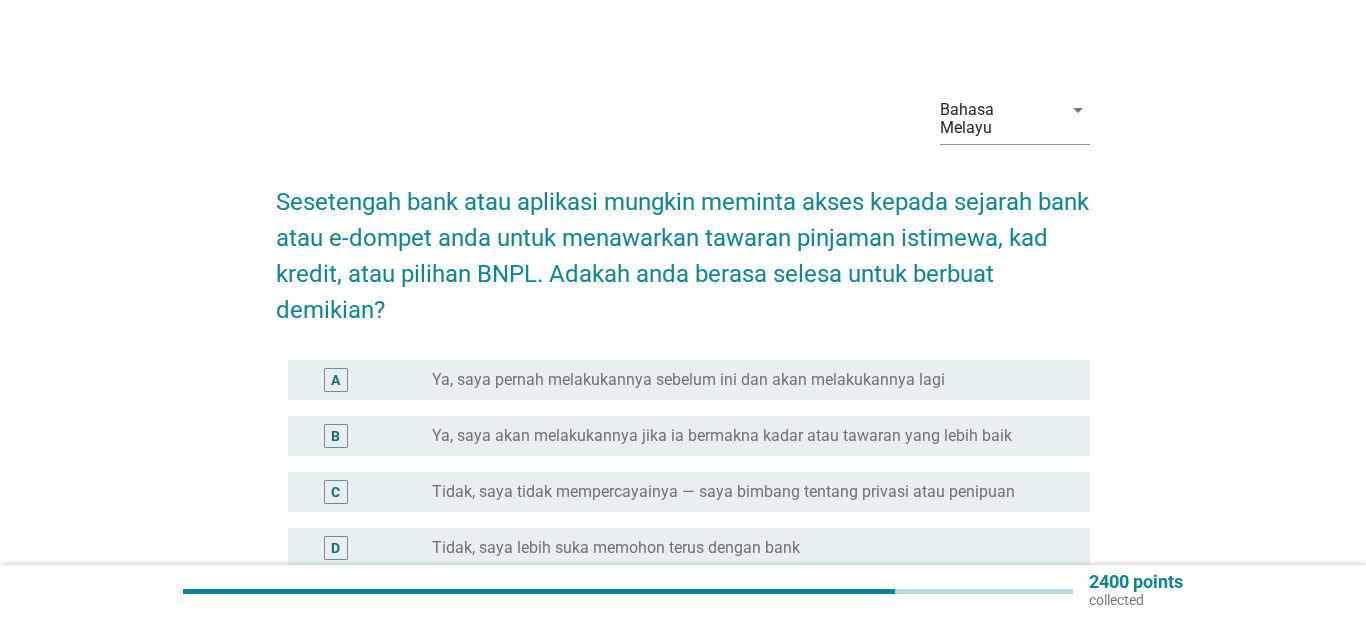 scroll, scrollTop: 55, scrollLeft: 0, axis: vertical 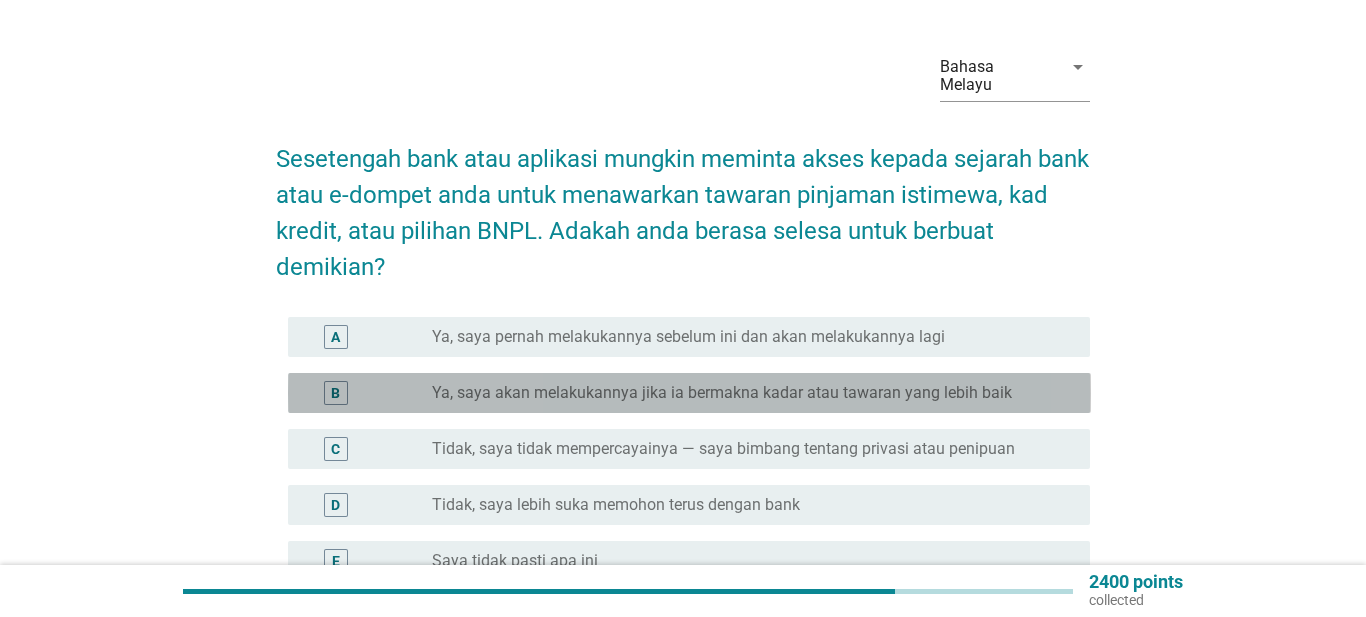 click on "Ya, saya akan melakukannya jika ia bermakna kadar atau tawaran yang lebih baik" at bounding box center [722, 393] 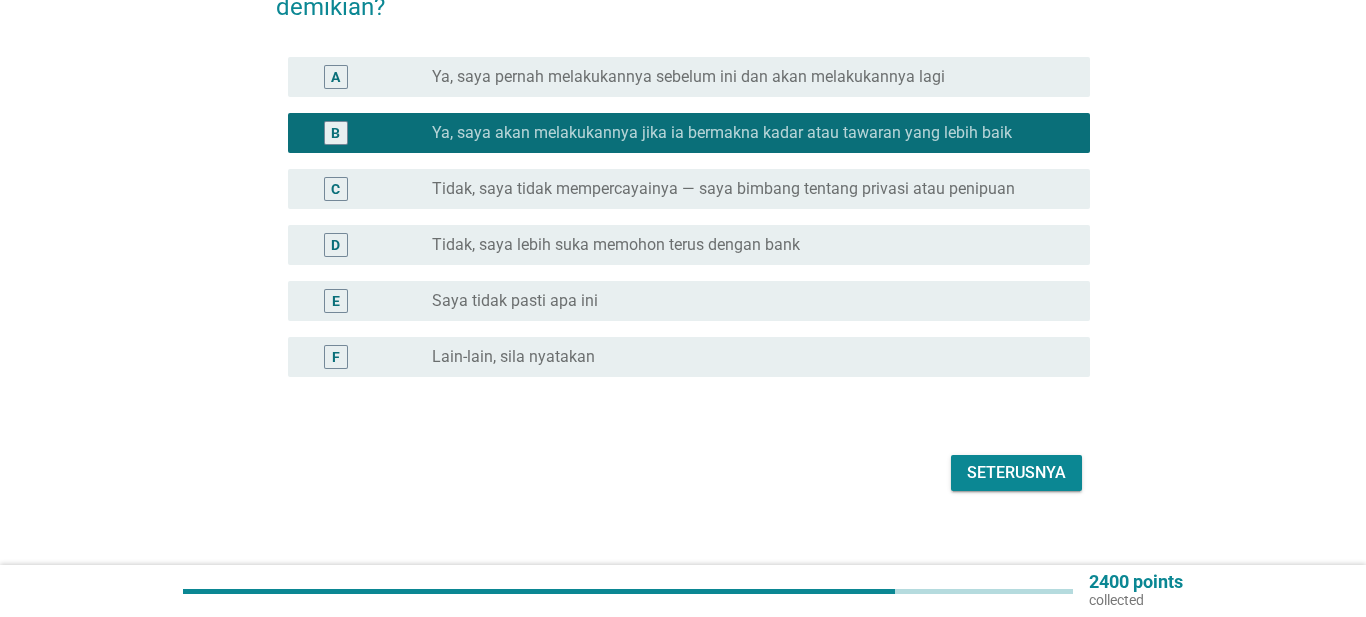 scroll, scrollTop: 319, scrollLeft: 0, axis: vertical 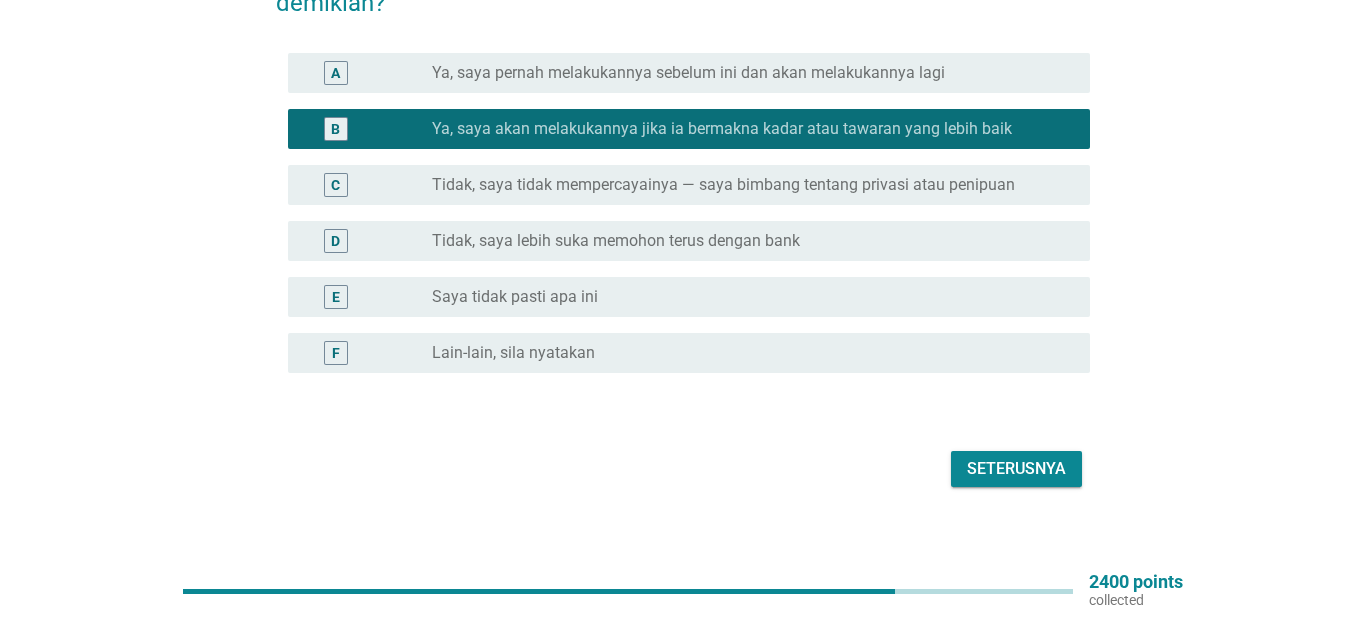 click on "Seterusnya" at bounding box center (1016, 469) 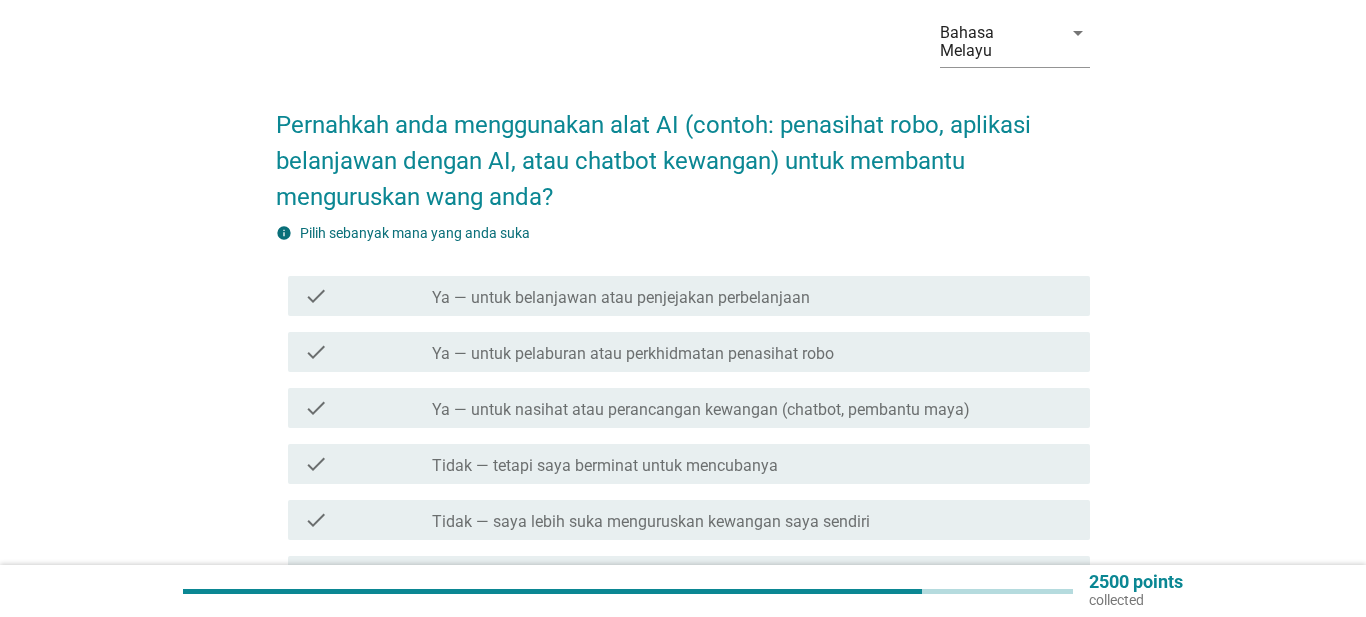 scroll, scrollTop: 108, scrollLeft: 0, axis: vertical 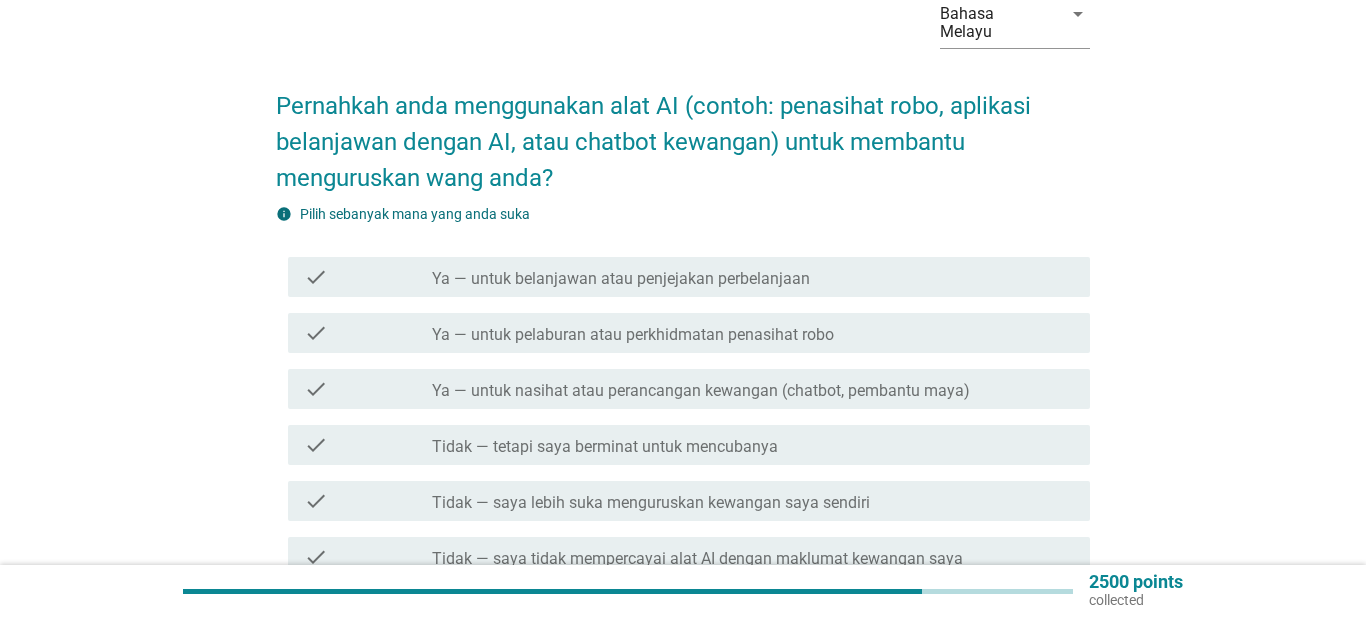 click on "check     check_box_outline_blank Tidak — tetapi saya berminat untuk mencubanya" at bounding box center (689, 445) 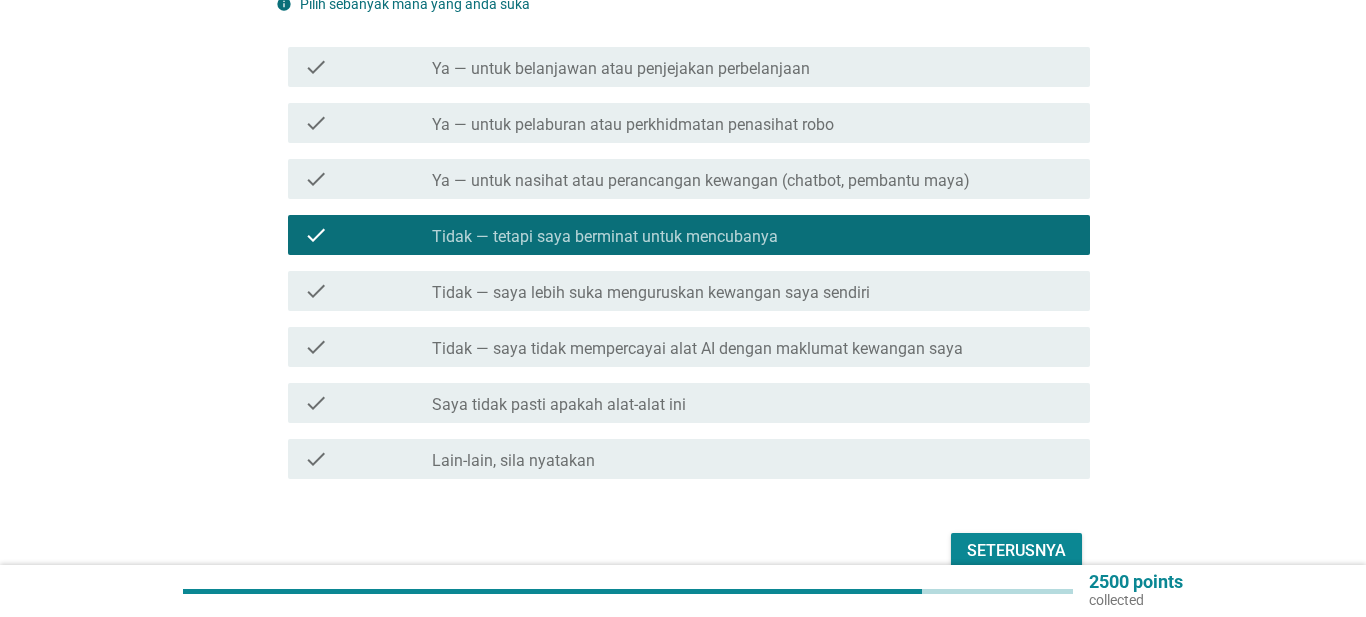 scroll, scrollTop: 400, scrollLeft: 0, axis: vertical 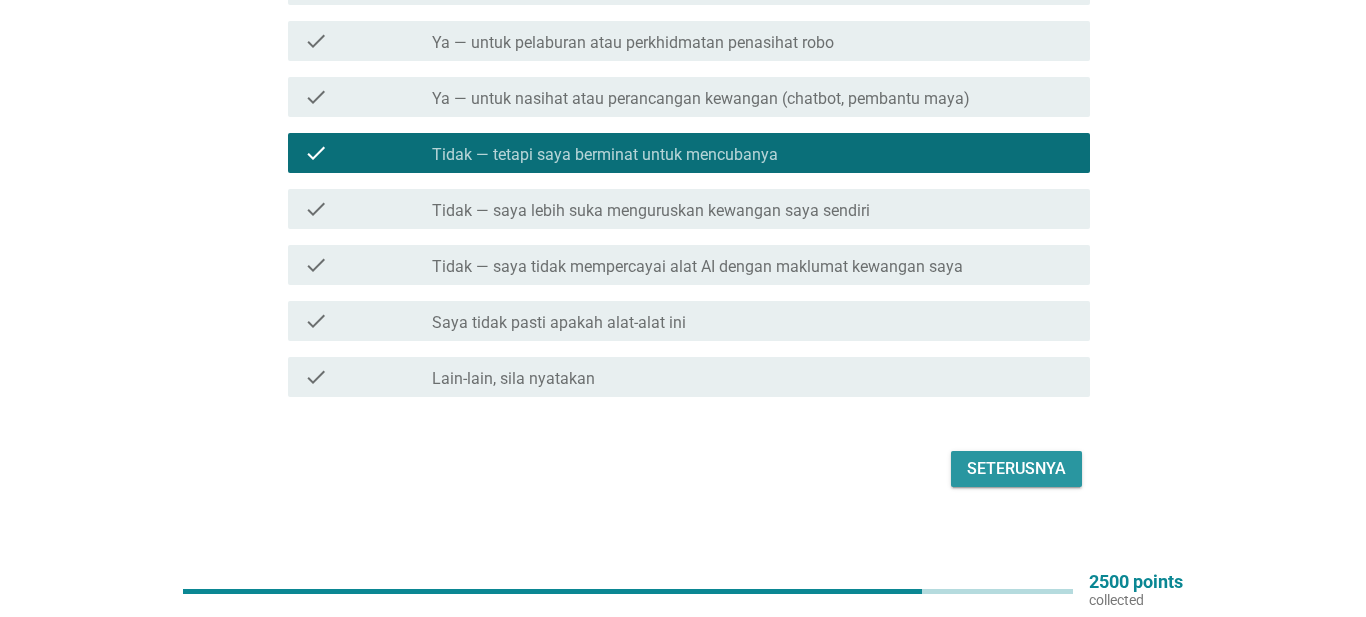 click on "Seterusnya" at bounding box center (1016, 469) 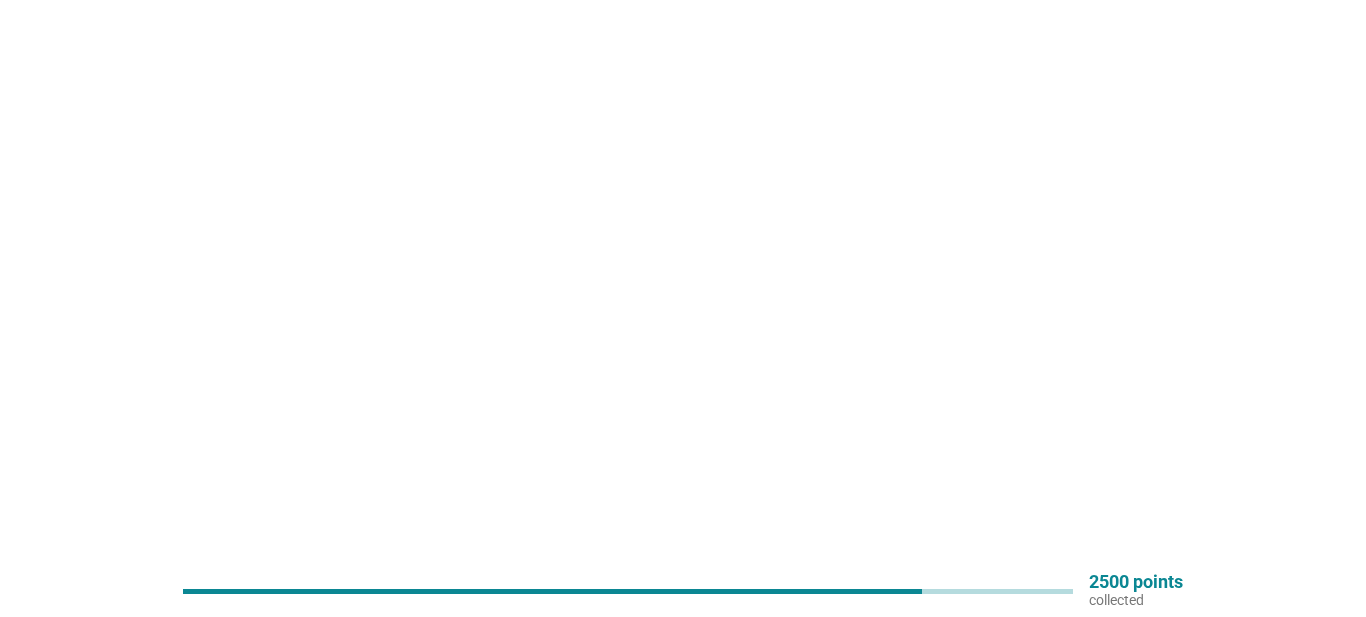 scroll, scrollTop: 0, scrollLeft: 0, axis: both 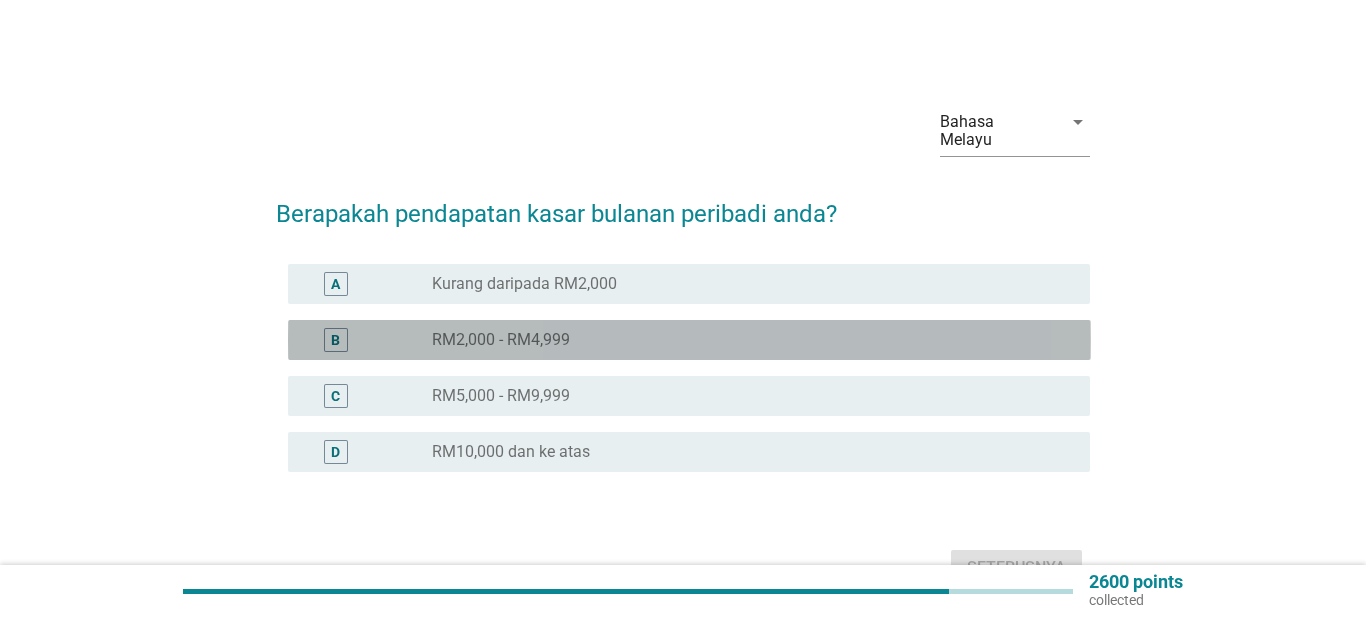 click on "radio_button_unchecked RM2,000 - RM4,999" at bounding box center (745, 340) 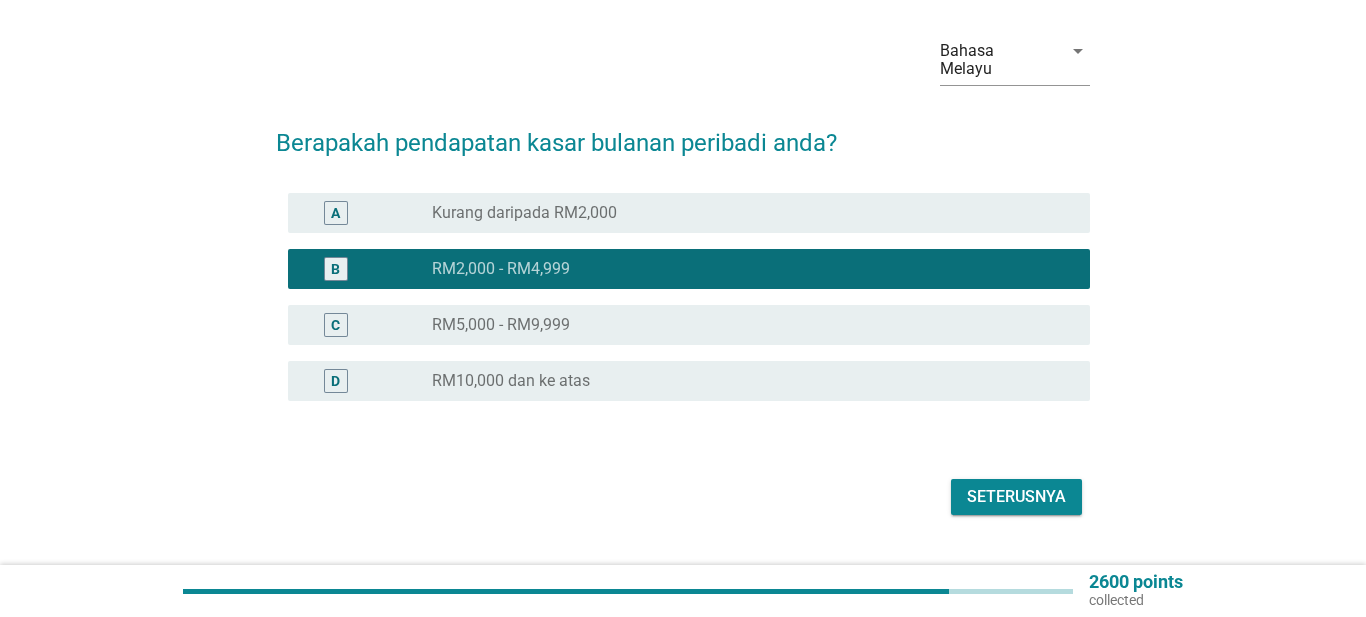 scroll, scrollTop: 98, scrollLeft: 0, axis: vertical 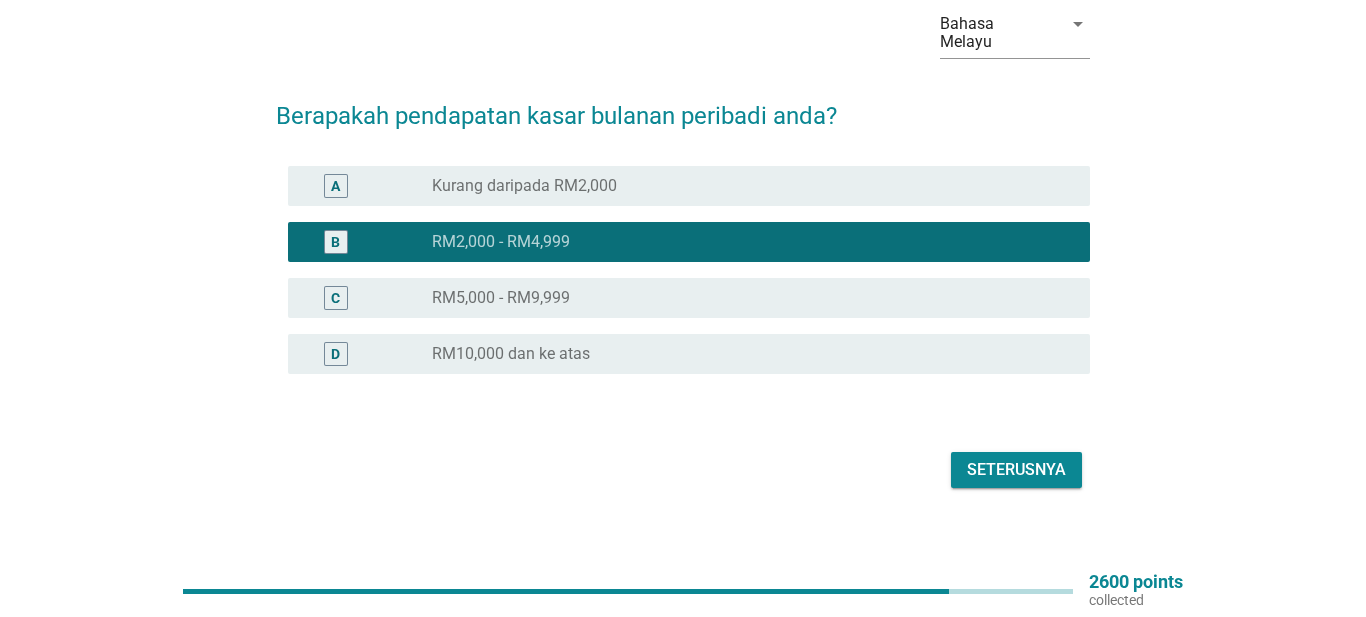 click on "Seterusnya" at bounding box center [1016, 470] 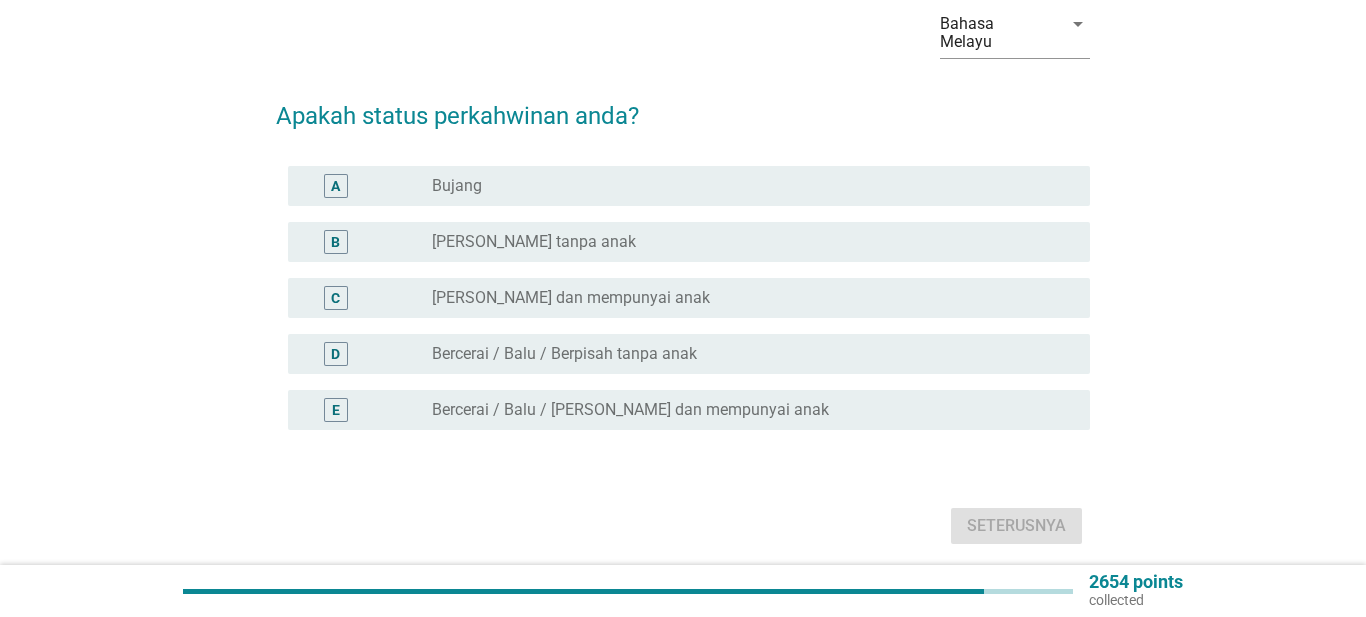 scroll, scrollTop: 0, scrollLeft: 0, axis: both 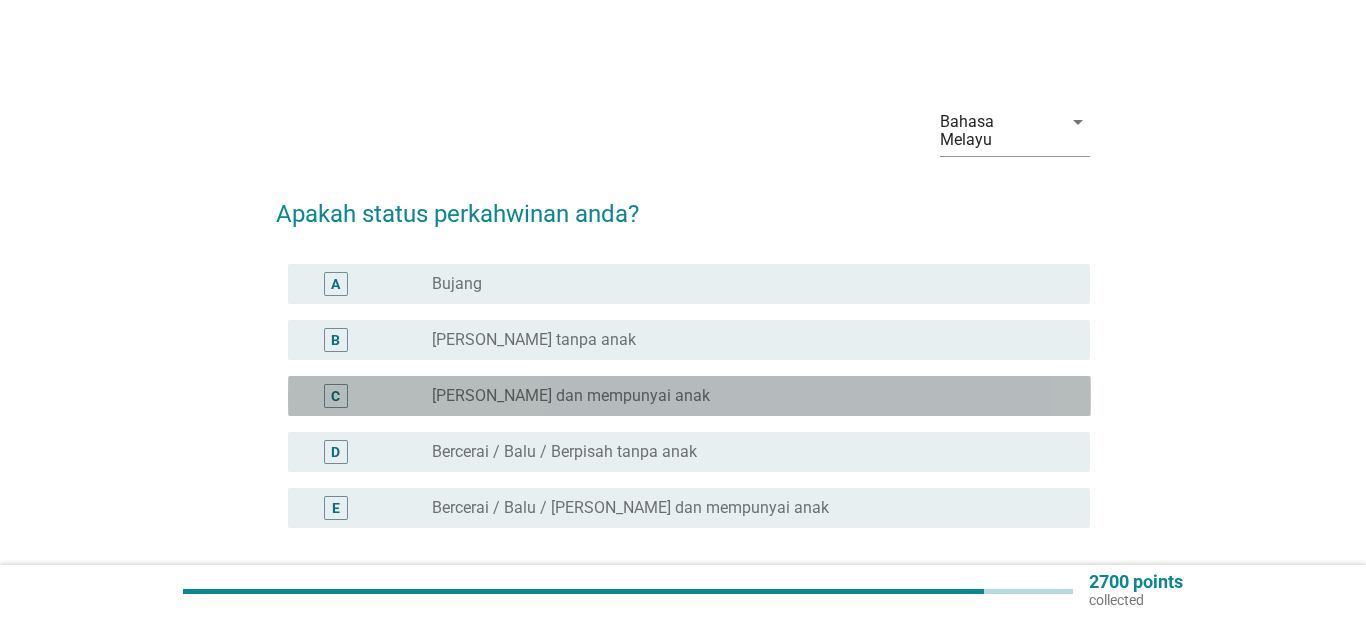 click on "radio_button_unchecked [PERSON_NAME] dan mempunyai anak" at bounding box center [745, 396] 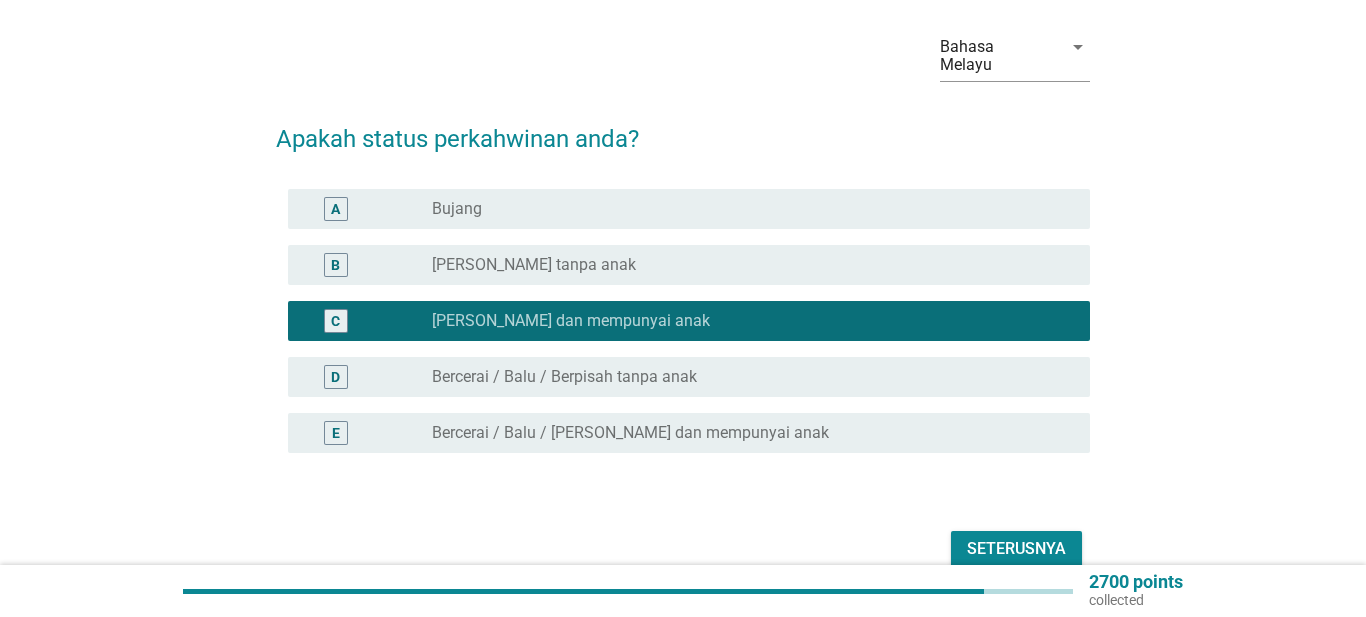 scroll, scrollTop: 77, scrollLeft: 0, axis: vertical 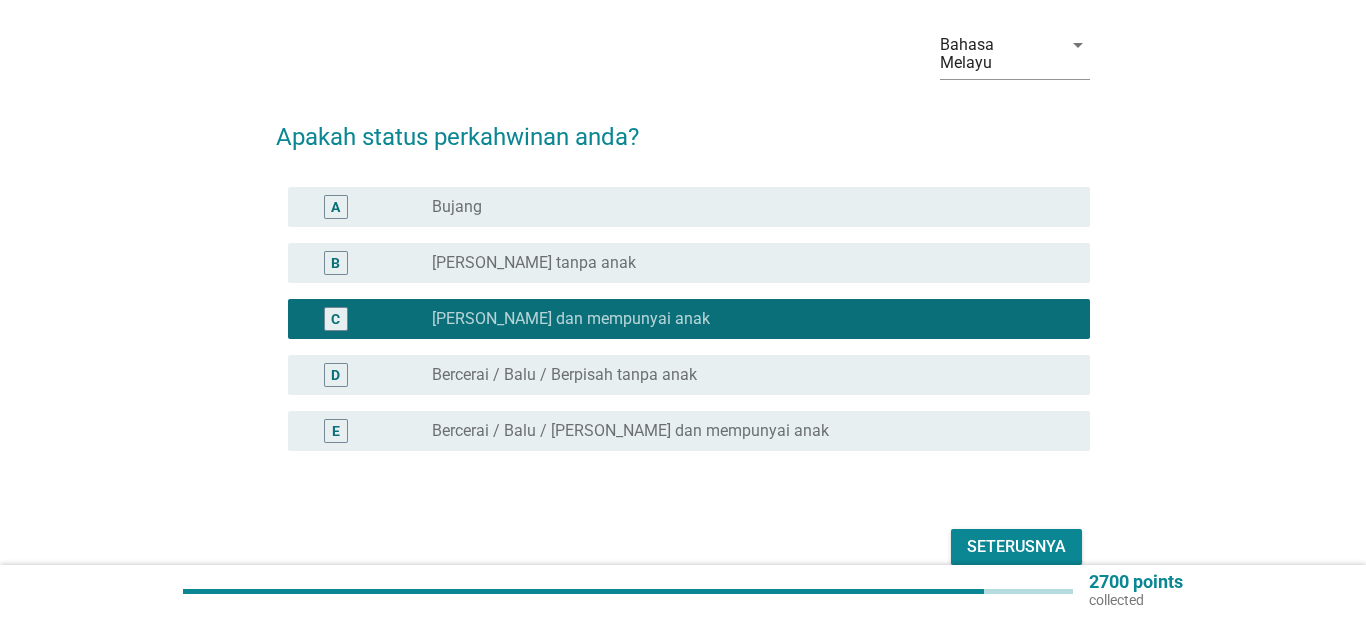 click on "Seterusnya" at bounding box center [1016, 547] 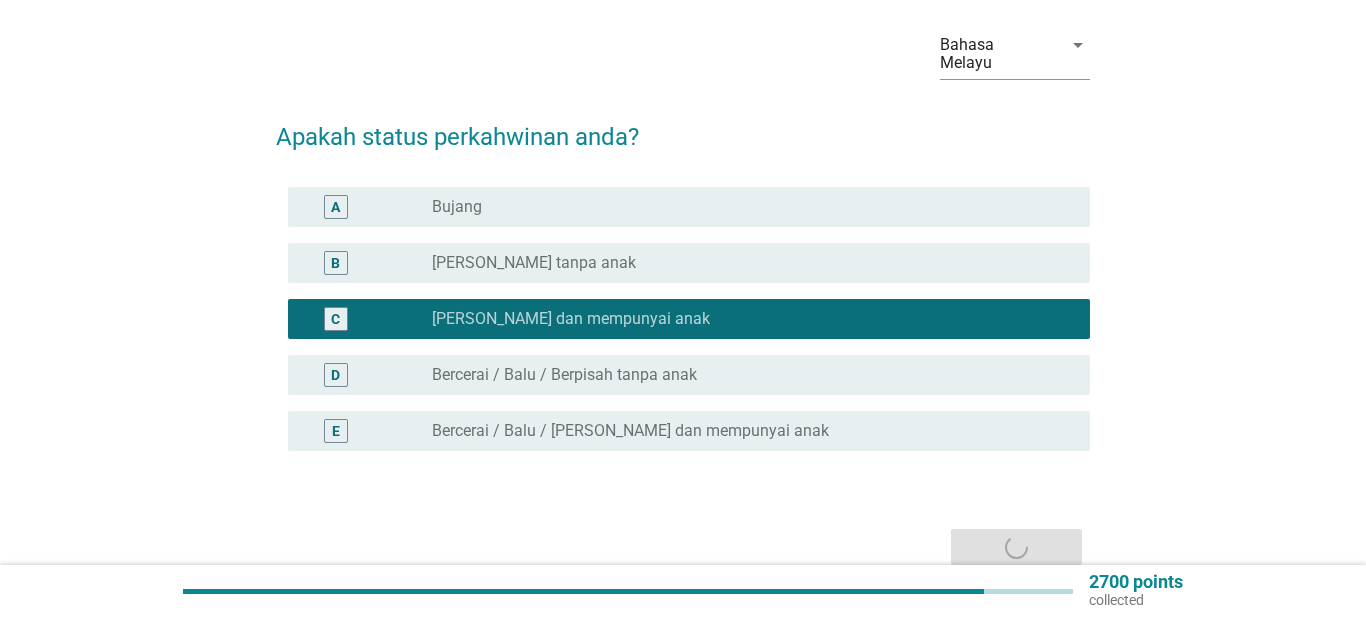 scroll, scrollTop: 0, scrollLeft: 0, axis: both 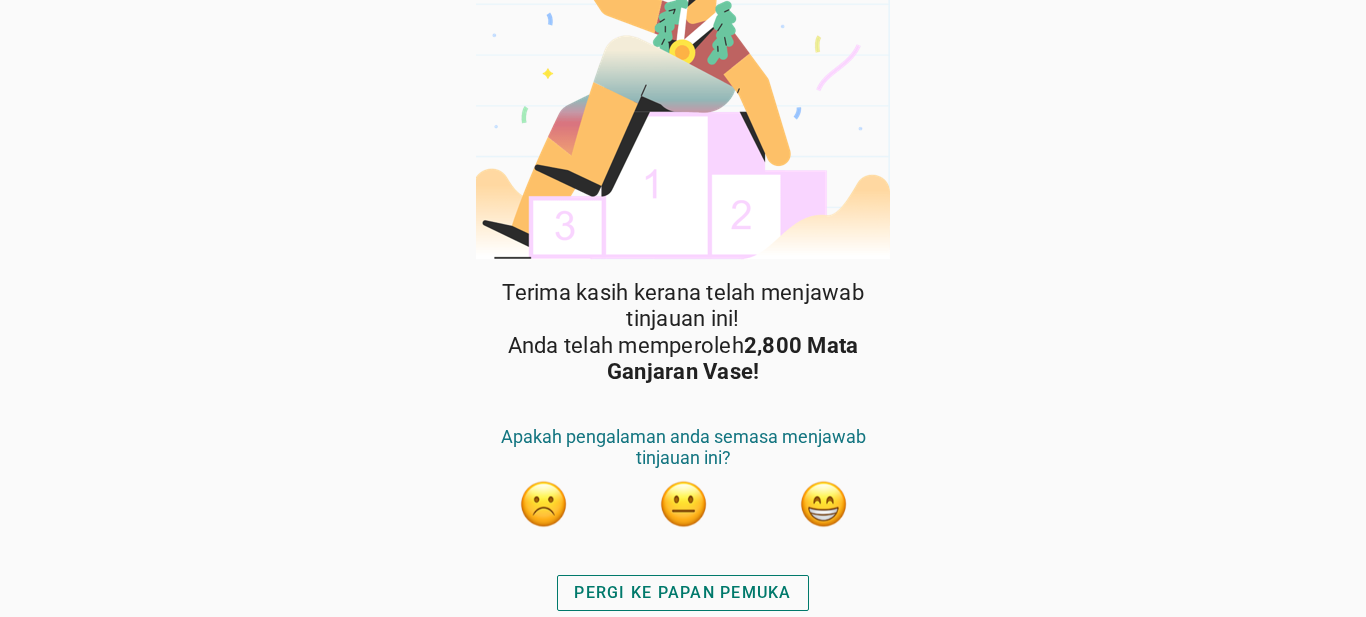 click at bounding box center (823, 504) 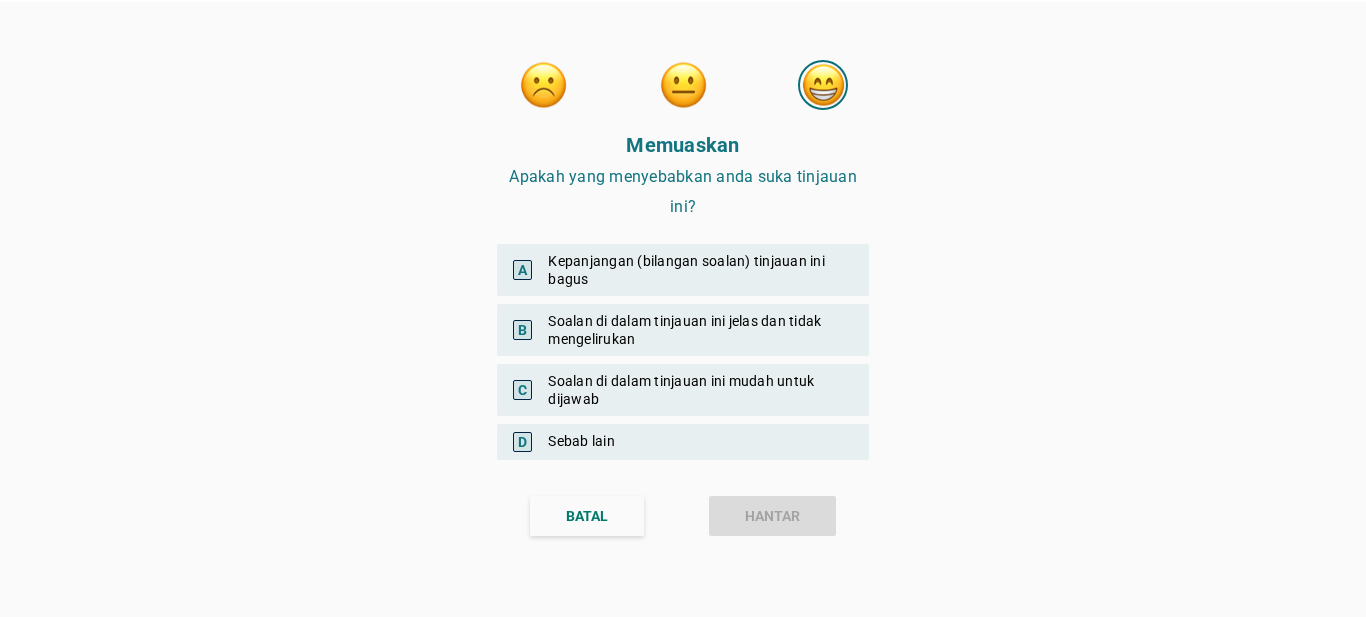 scroll, scrollTop: 0, scrollLeft: 0, axis: both 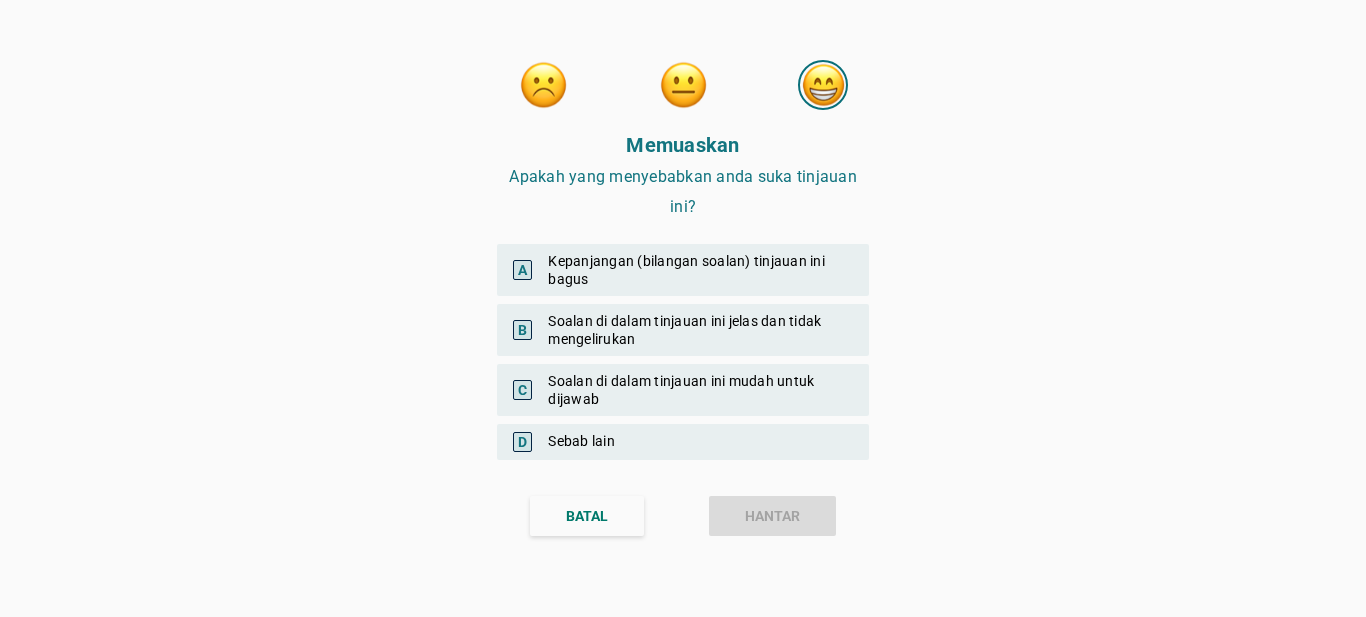 click on "A
Kepanjangan (bilangan soalan) tinjauan ini bagus" at bounding box center (683, 270) 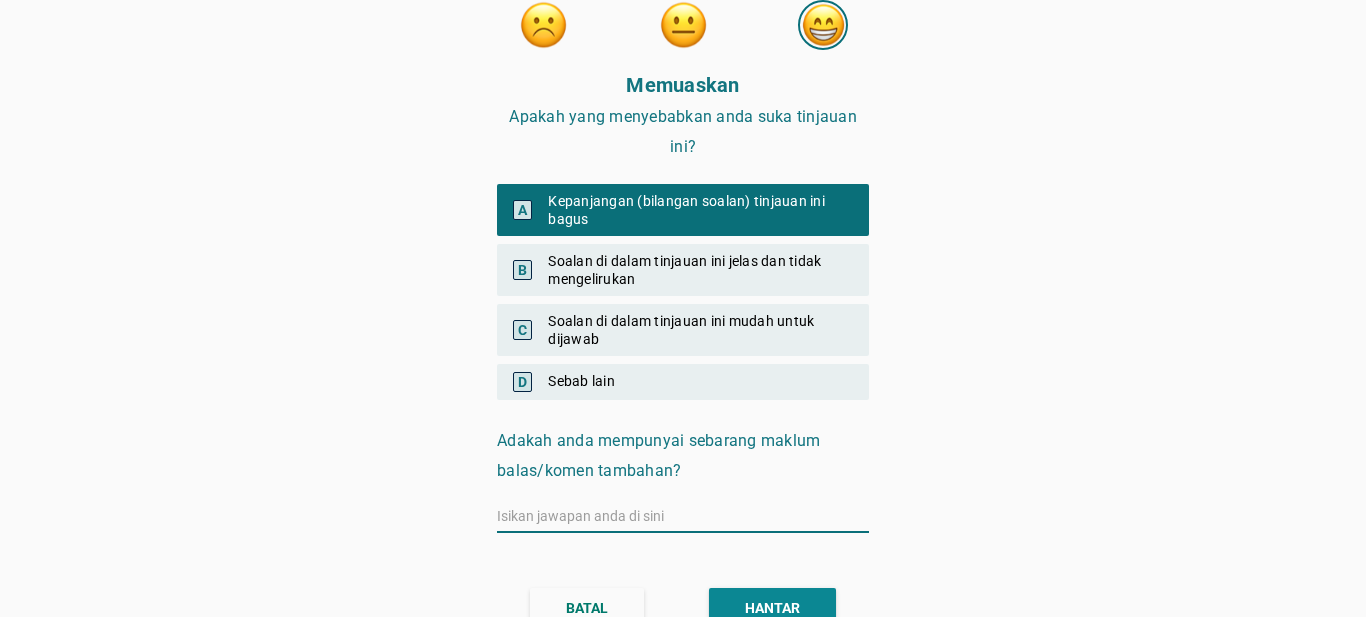 scroll, scrollTop: 87, scrollLeft: 0, axis: vertical 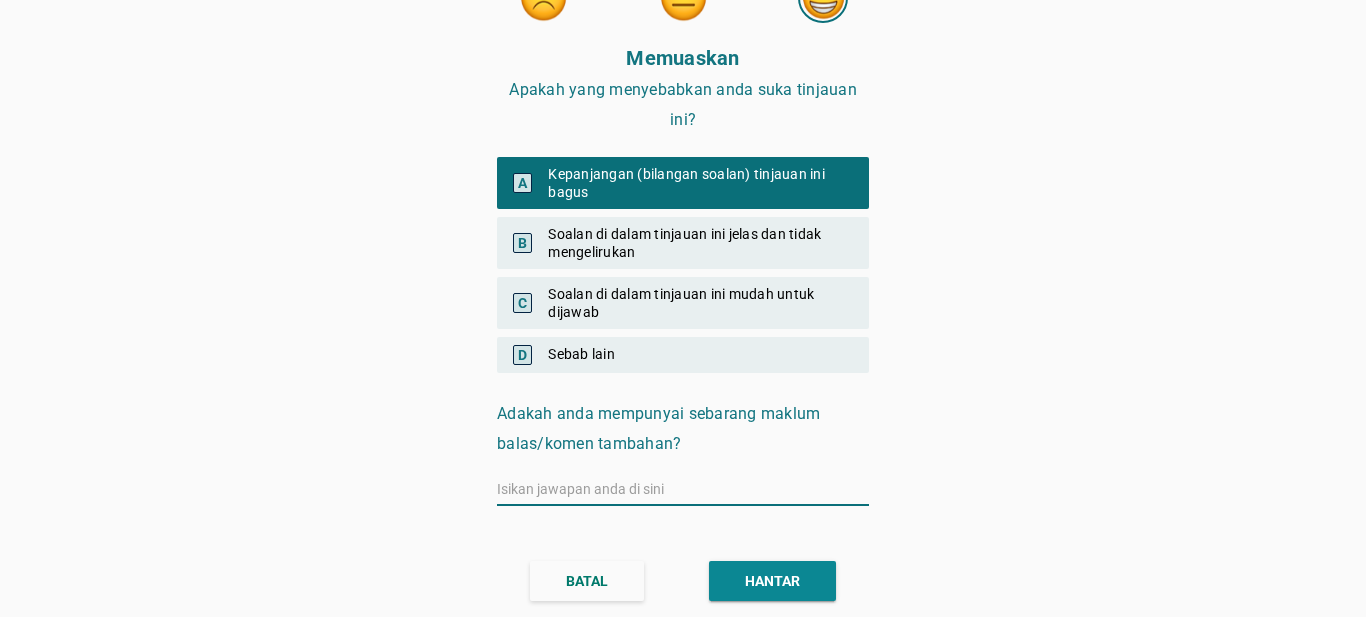 click at bounding box center [683, 489] 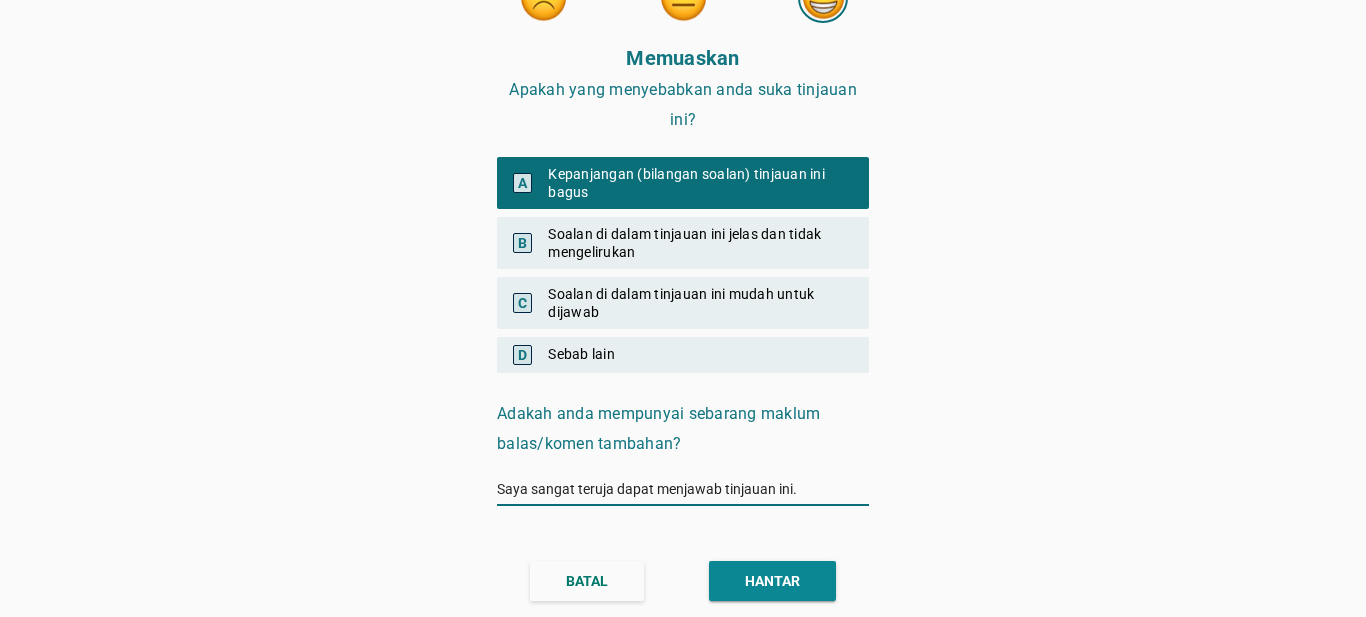 type on "Saya sangat teruja dapat menjawab tinjauan ini." 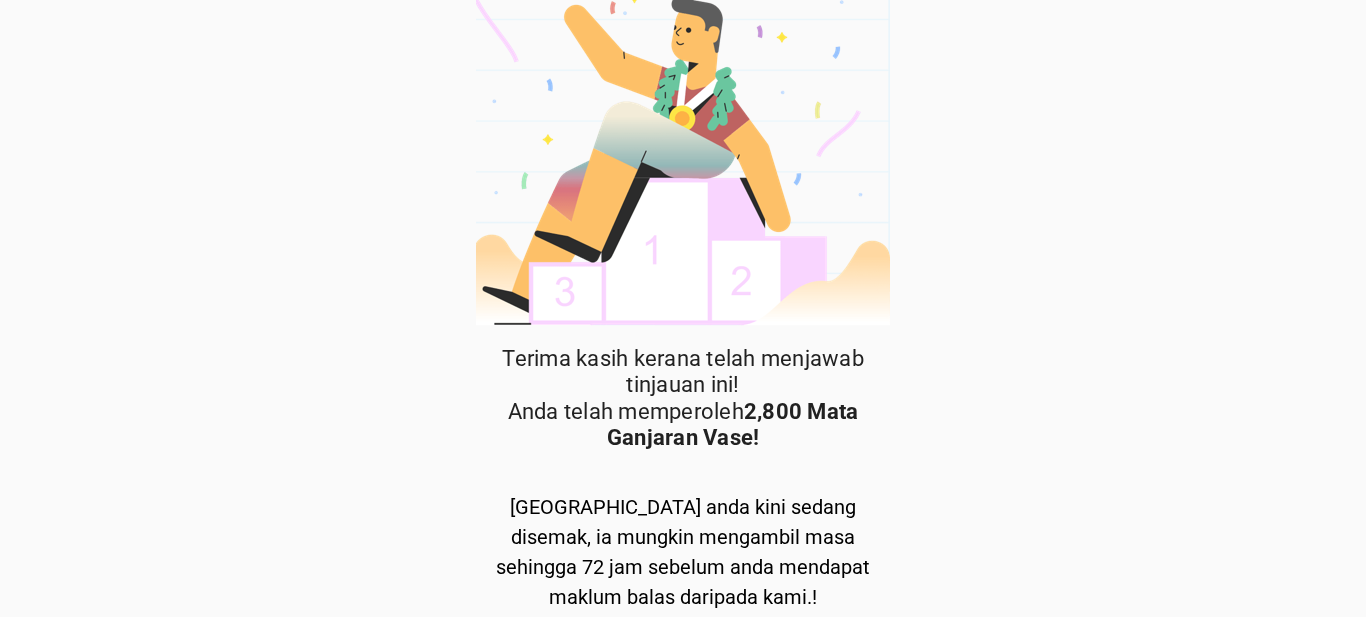 scroll, scrollTop: 108, scrollLeft: 0, axis: vertical 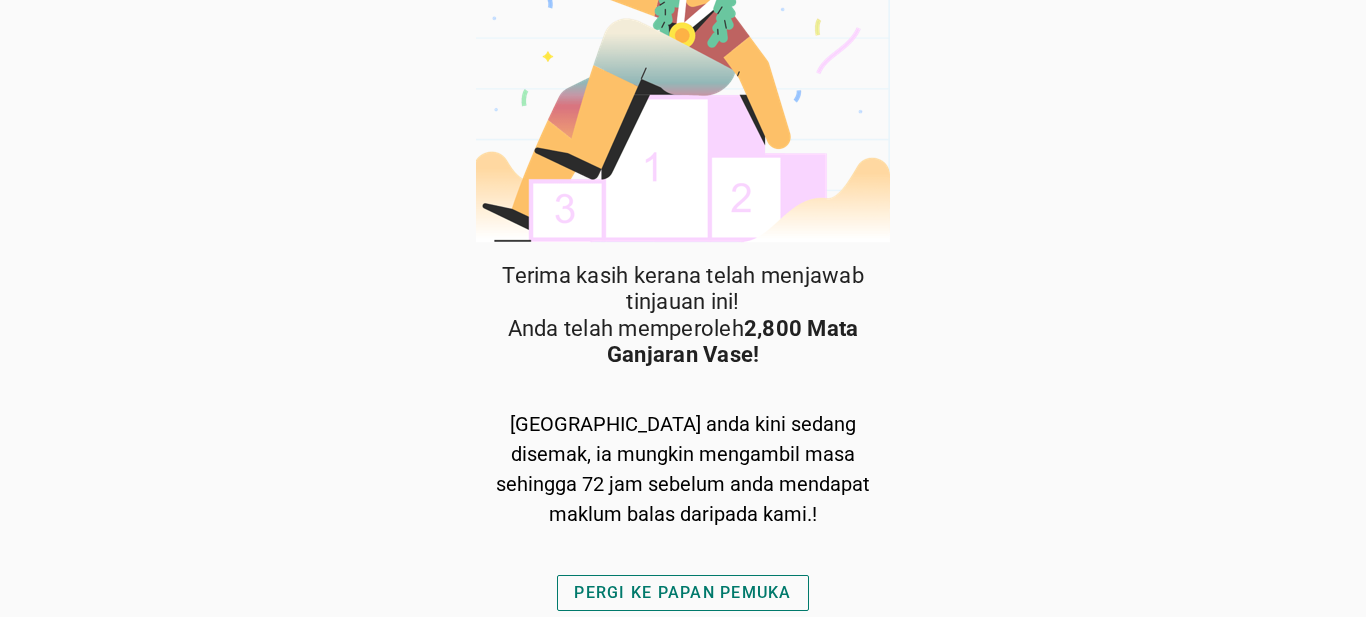 click on "PERGI KE PAPAN PEMUKA" at bounding box center [682, 593] 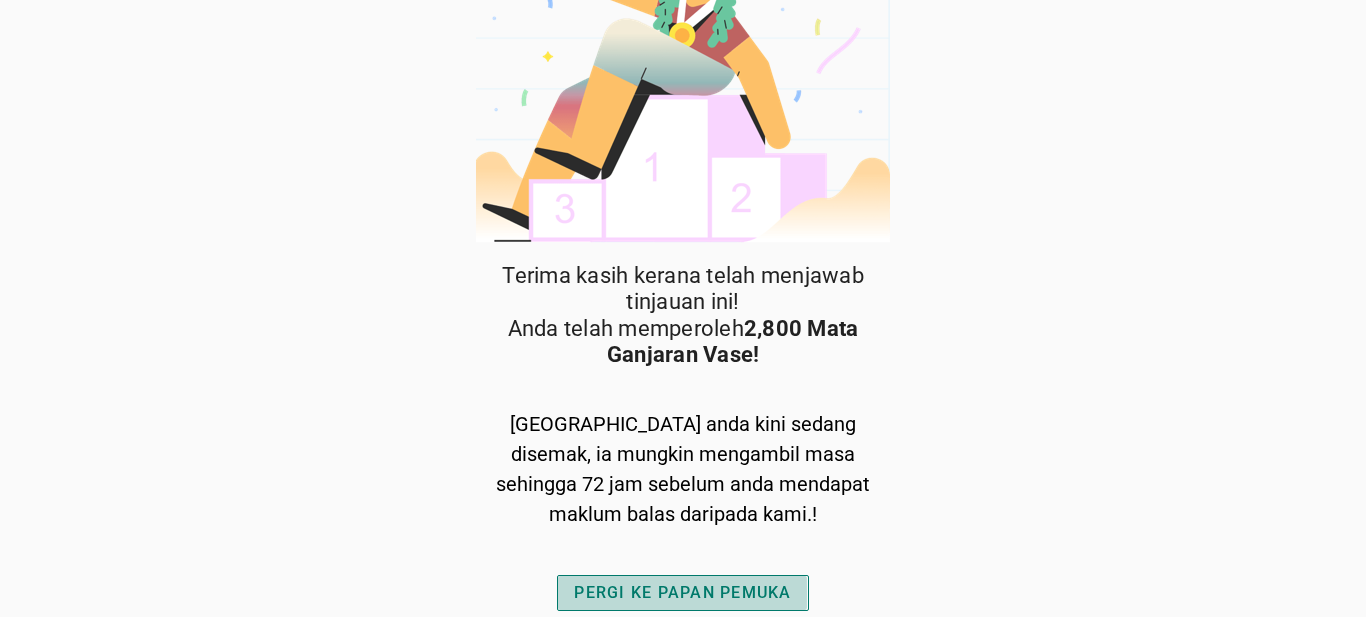 scroll, scrollTop: 0, scrollLeft: 0, axis: both 